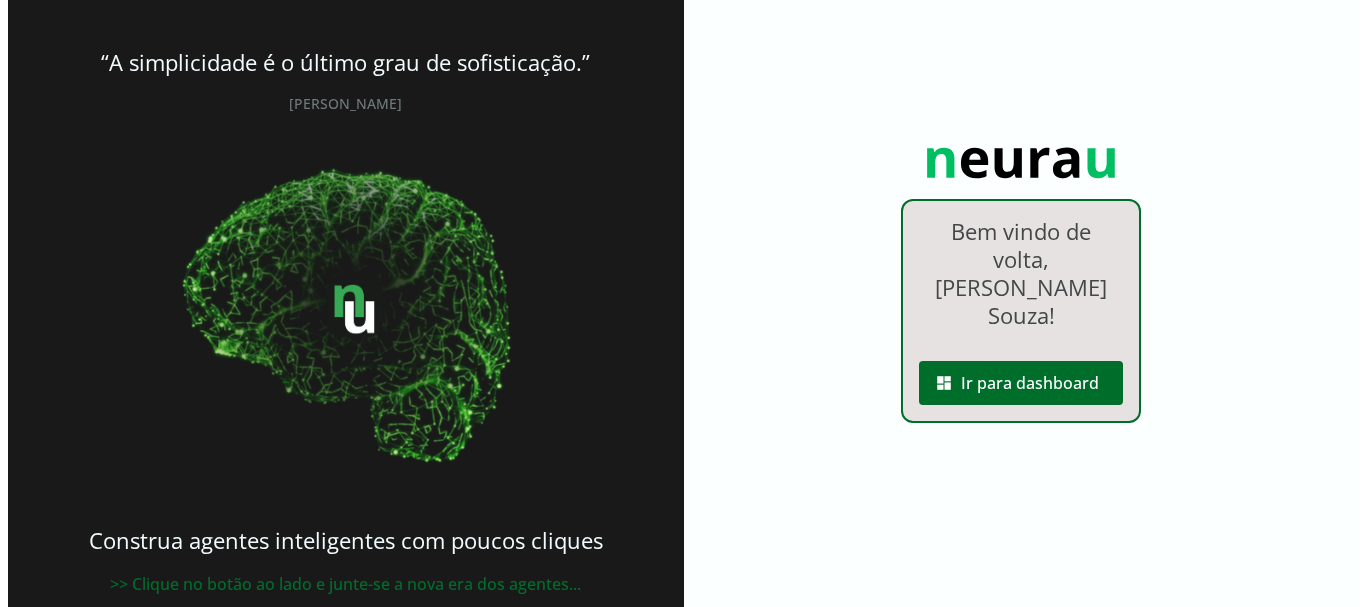scroll, scrollTop: 0, scrollLeft: 0, axis: both 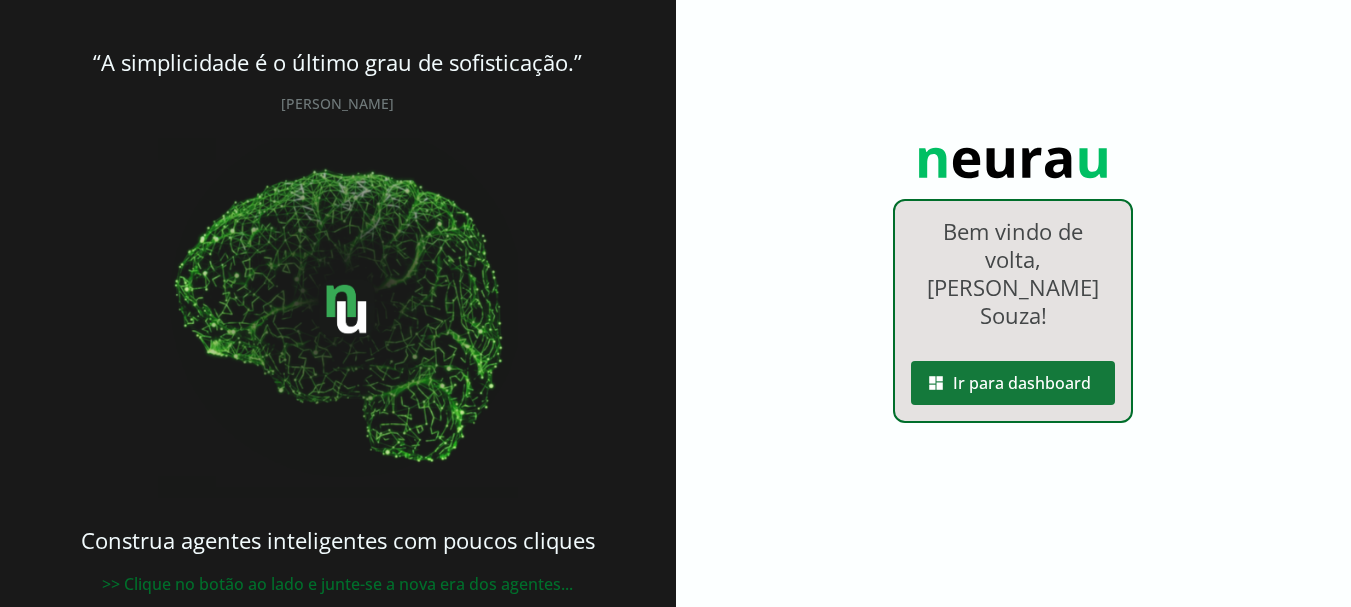 click at bounding box center [1013, 383] 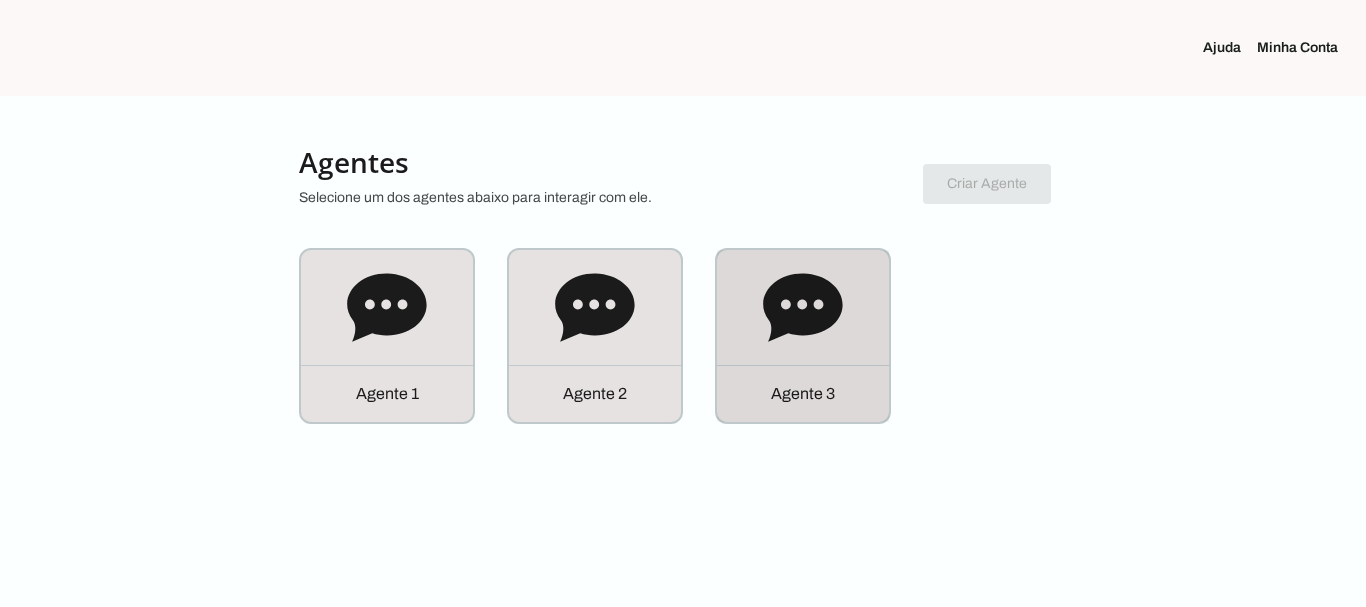click on "Agente 3" 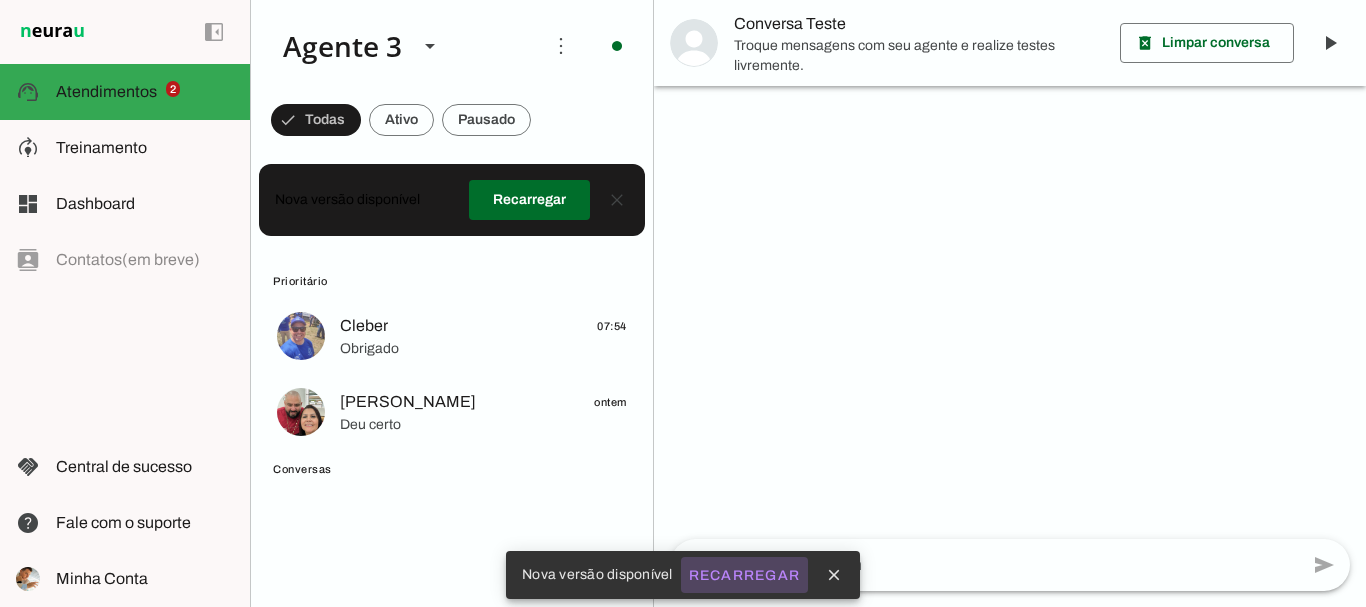 click on "Recarregar" at bounding box center [0, 0] 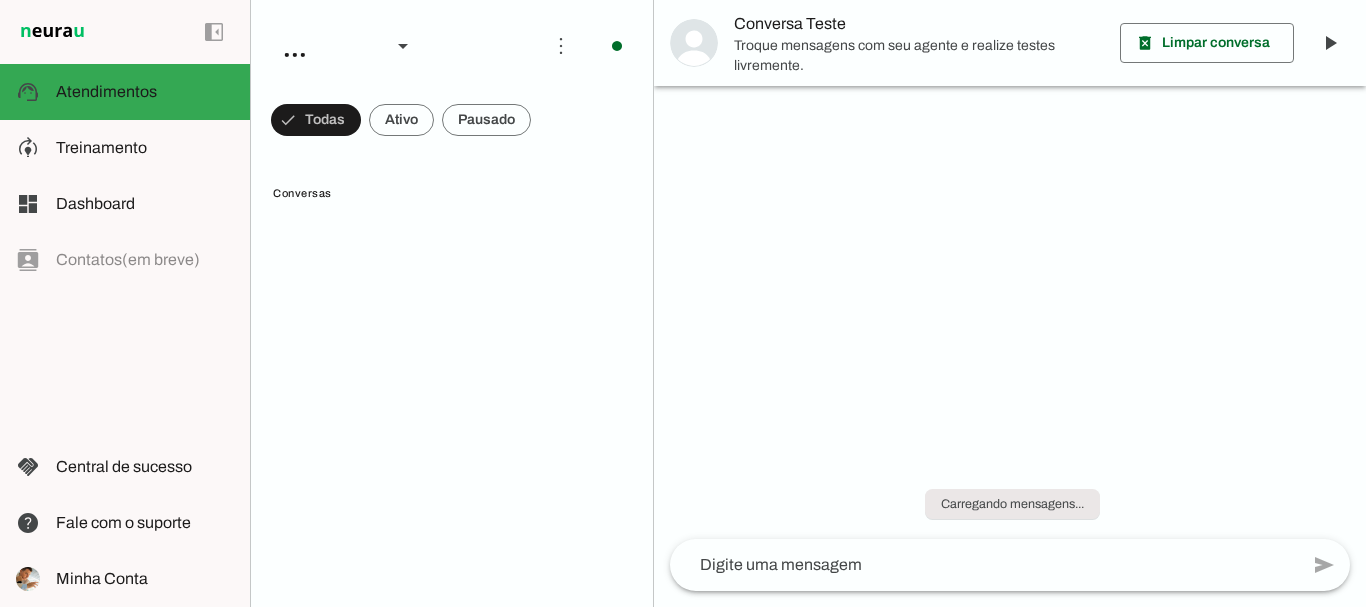 scroll, scrollTop: 0, scrollLeft: 0, axis: both 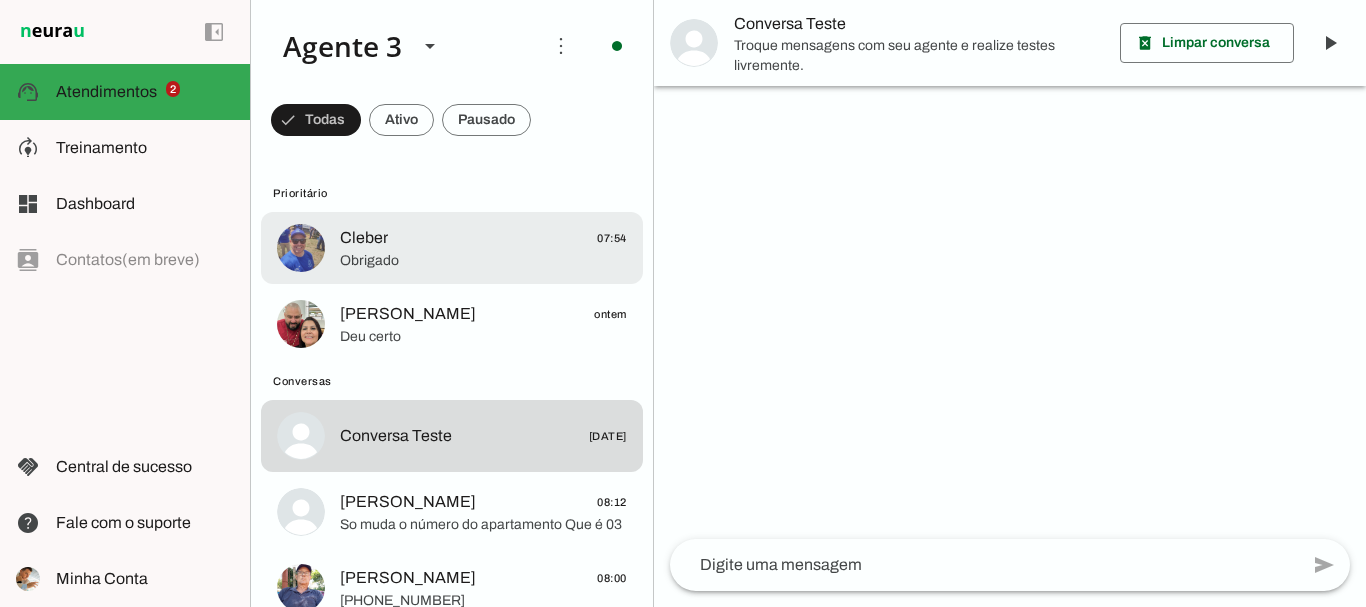 click on "Cleber
07:54" 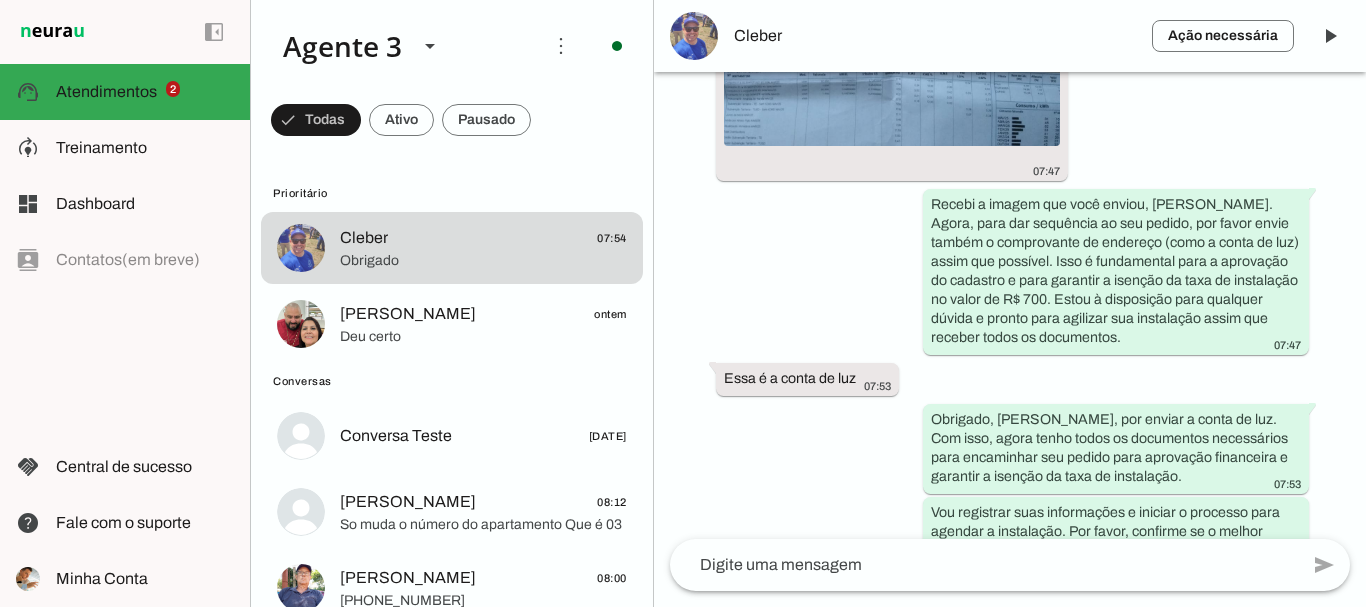 scroll, scrollTop: 5506, scrollLeft: 0, axis: vertical 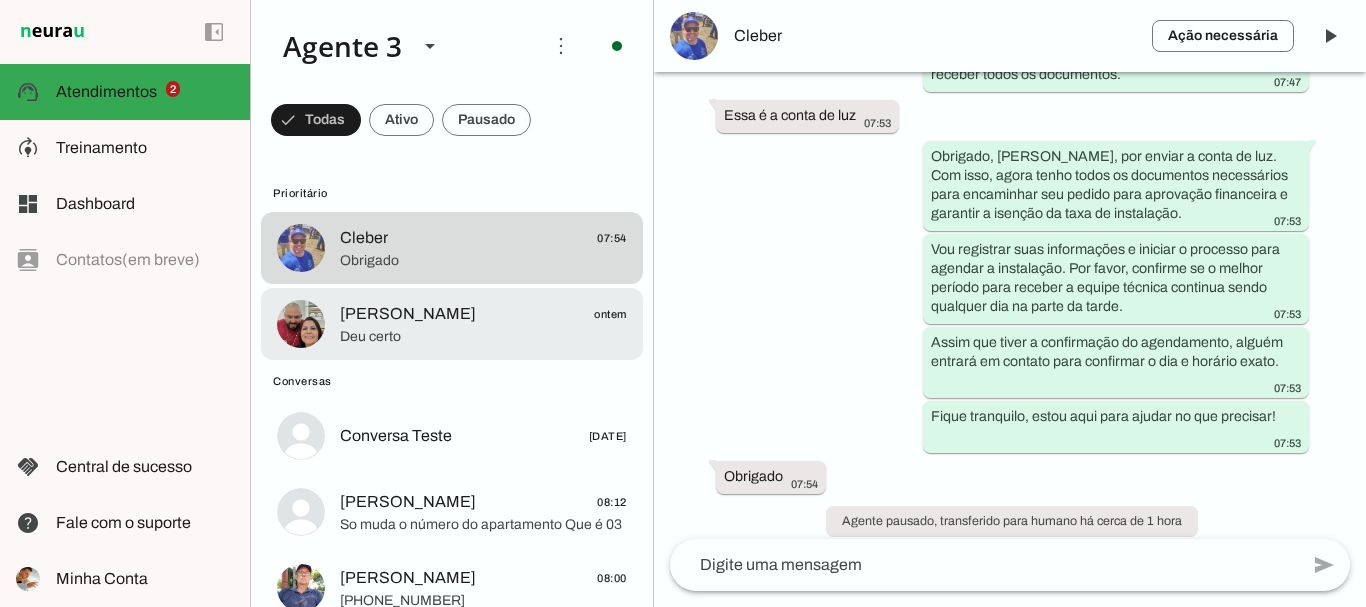 click on "[PERSON_NAME]
ontem" 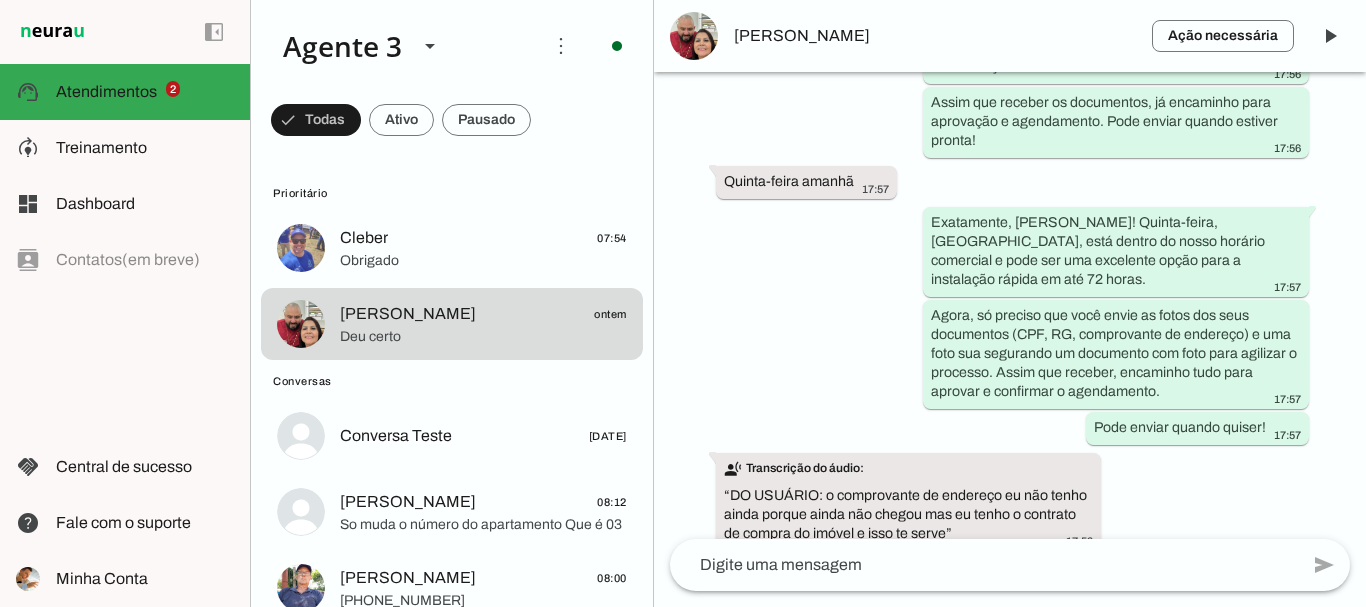 scroll, scrollTop: 4069, scrollLeft: 0, axis: vertical 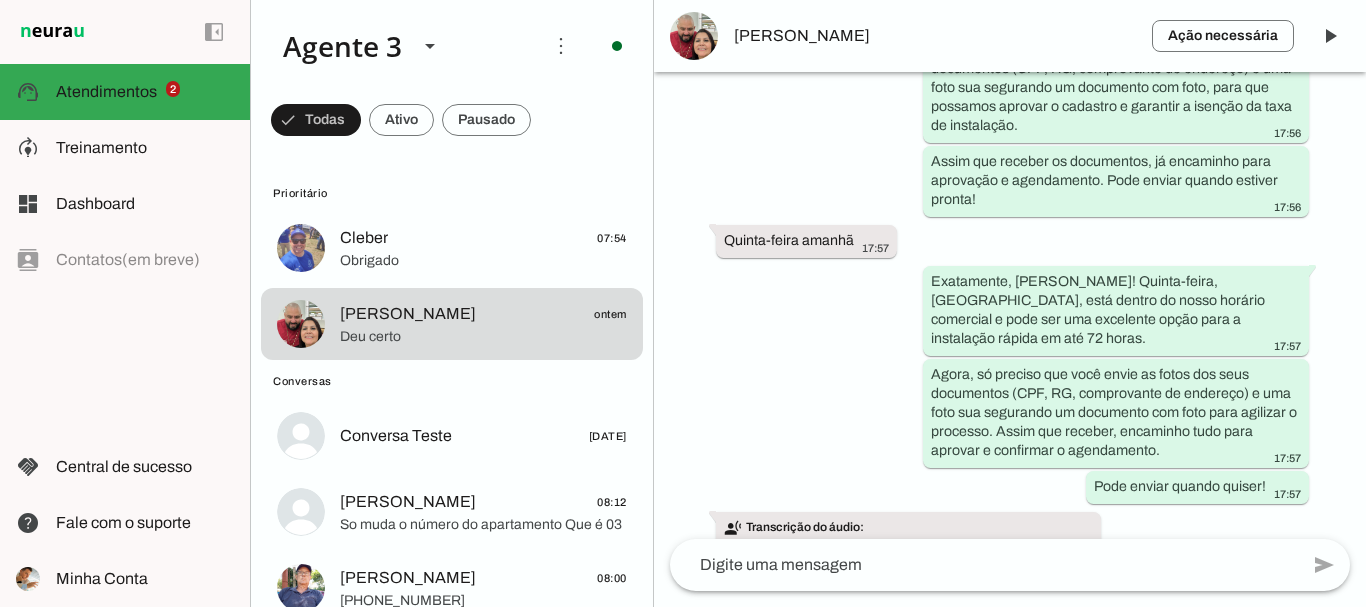 click on "Agente ativado
há cerca de 15 horas
Olá! Tenho interesse e queria mais informações, por favor.. Olá 17:43
Olá! Me chamo [PERSON_NAME] e estou muito feliz em ter a oportunidade de falar com você. A ParanhanaNET é líder de mercado no [GEOGRAPHIC_DATA], eleita como o provedor que entrega a banda larga mais veloz da região, além de estar no top 3 do ranking de velocidade de internet no [GEOGRAPHIC_DATA] e no Top 10 do [GEOGRAPHIC_DATA], segundo o site [DOMAIN_NAME]. Também somos reconhecidos como o melhor provedor em qualidade de atendimento e suporte técnico no Vale do Paranhana. 17:43 Para começar, poderia me dizer seu nome, por favor? 17:43
Adriana 17:44
17:44
[STREET_ADDRESS][DATE]
Bairro primavera
Propío 17:46
17:46
90971370044 17:47
17:47
Casa pequena. 4 peças. 2 pessoas. 2 tá 17:49 17:49 Sim" at bounding box center [1010, 305] 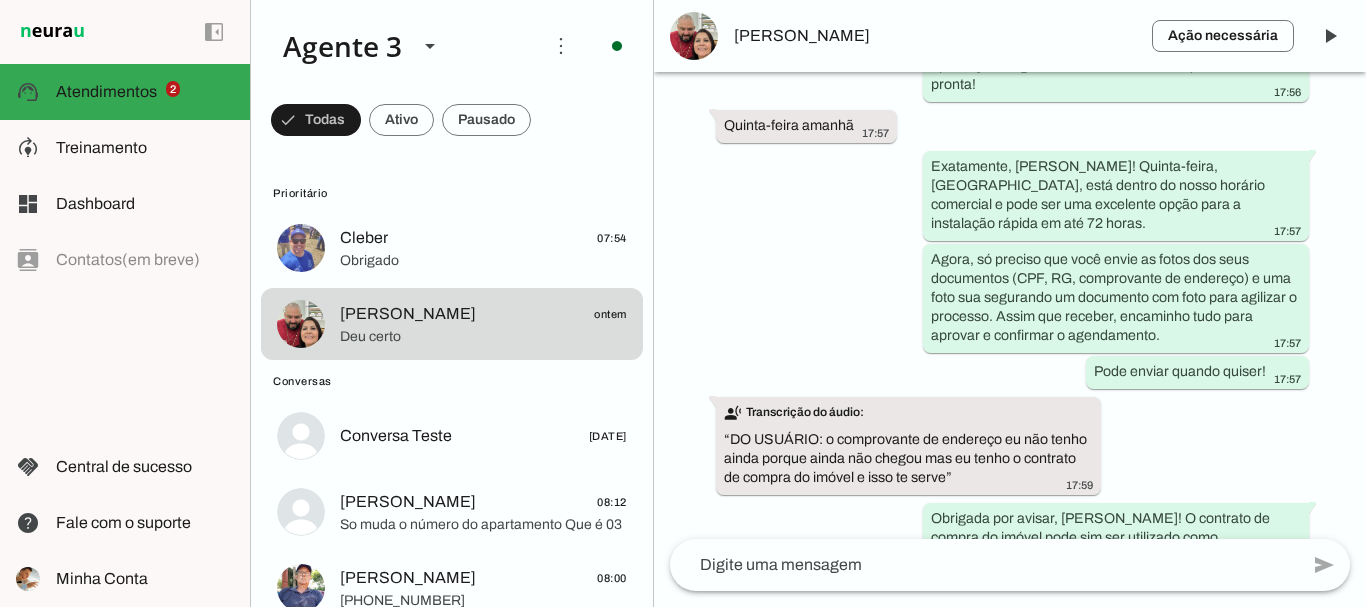 click on "Agente ativado
há cerca de 15 horas
Olá! Tenho interesse e queria mais informações, por favor.. Olá 17:43
Olá! Me chamo [PERSON_NAME] e estou muito feliz em ter a oportunidade de falar com você. A ParanhanaNET é líder de mercado no [GEOGRAPHIC_DATA], eleita como o provedor que entrega a banda larga mais veloz da região, além de estar no top 3 do ranking de velocidade de internet no [GEOGRAPHIC_DATA] e no Top 10 do [GEOGRAPHIC_DATA], segundo o site [DOMAIN_NAME]. Também somos reconhecidos como o melhor provedor em qualidade de atendimento e suporte técnico no Vale do Paranhana. 17:43 Para começar, poderia me dizer seu nome, por favor? 17:43
Adriana 17:44
17:44
[STREET_ADDRESS][DATE]
Bairro primavera
Propío 17:46
17:46
90971370044 17:47
17:47
Casa pequena. 4 peças. 2 pessoas. 2 tá 17:49 17:49 Sim" at bounding box center (1010, 305) 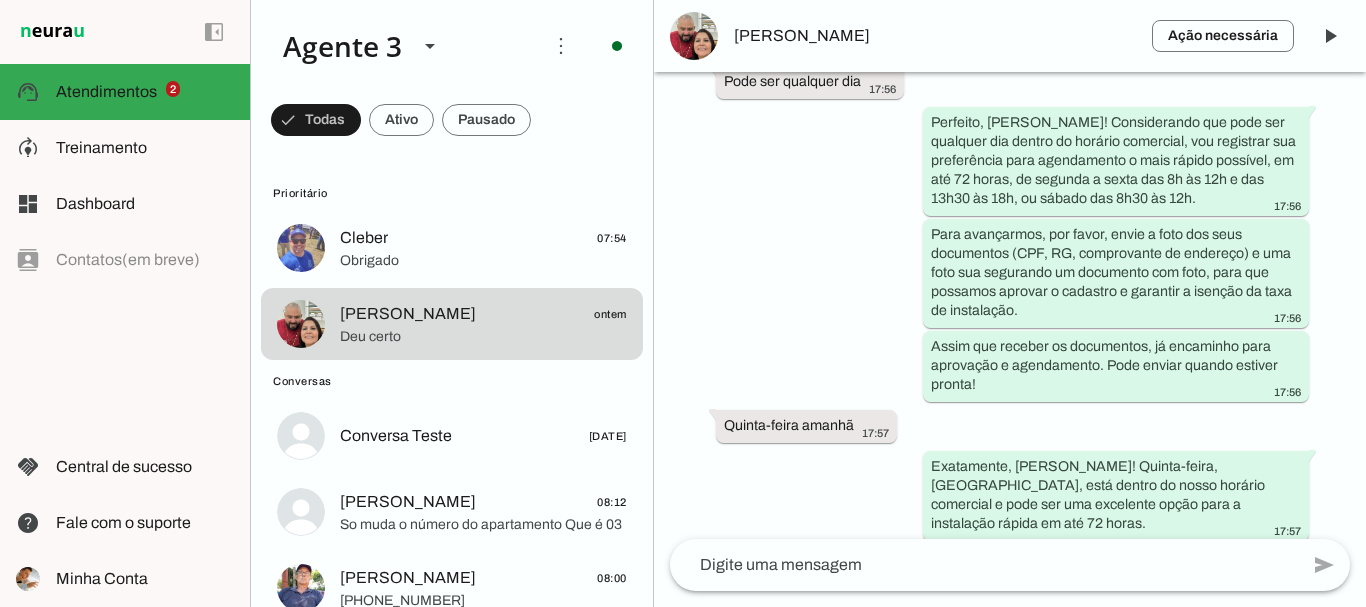 click on "Agente ativado
há cerca de 15 horas
Olá! Tenho interesse e queria mais informações, por favor.. Olá 17:43
Olá! Me chamo [PERSON_NAME] e estou muito feliz em ter a oportunidade de falar com você. A ParanhanaNET é líder de mercado no [GEOGRAPHIC_DATA], eleita como o provedor que entrega a banda larga mais veloz da região, além de estar no top 3 do ranking de velocidade de internet no [GEOGRAPHIC_DATA] e no Top 10 do [GEOGRAPHIC_DATA], segundo o site [DOMAIN_NAME]. Também somos reconhecidos como o melhor provedor em qualidade de atendimento e suporte técnico no Vale do Paranhana. 17:43 Para começar, poderia me dizer seu nome, por favor? 17:43
Adriana 17:44
17:44
[STREET_ADDRESS][DATE]
Bairro primavera
Propío 17:46
17:46
90971370044 17:47
17:47
Casa pequena. 4 peças. 2 pessoas. 2 tá 17:49 17:49 Sim" at bounding box center [1010, 305] 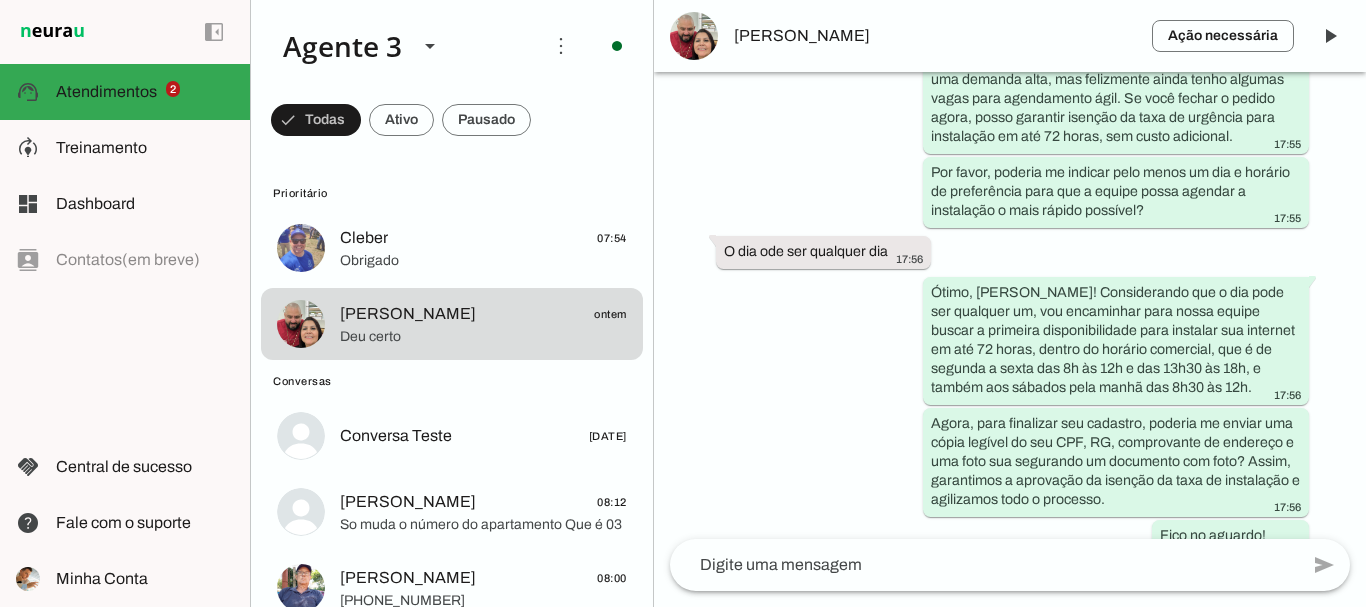 scroll, scrollTop: 3384, scrollLeft: 0, axis: vertical 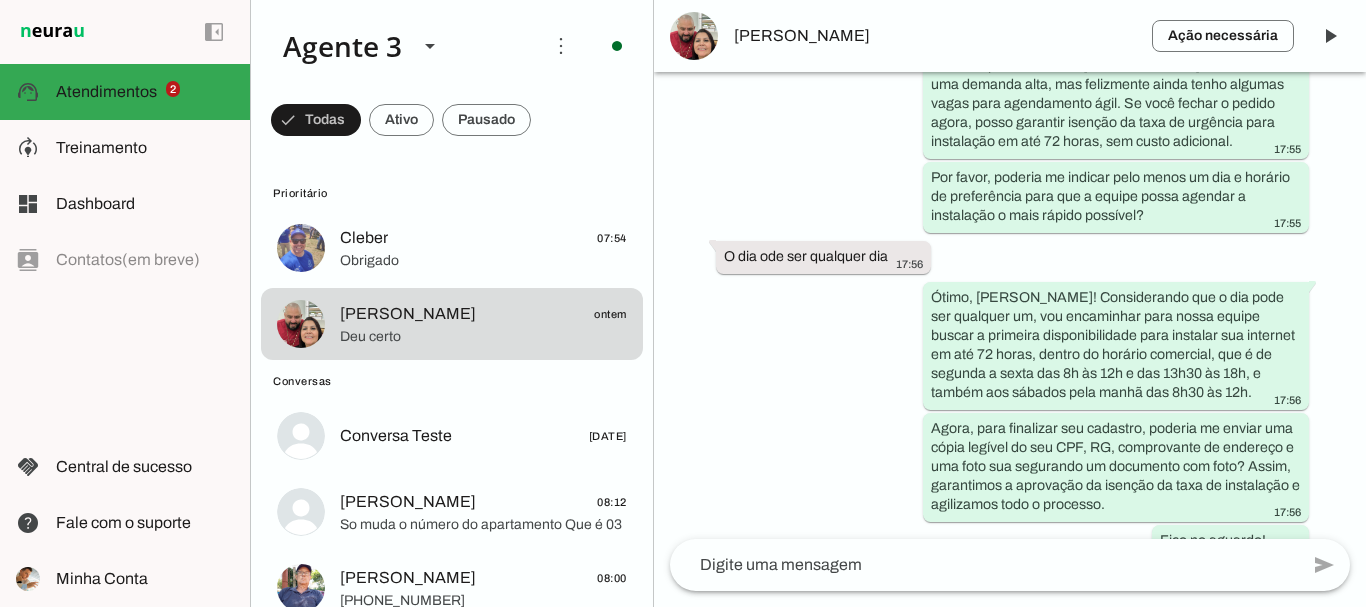 click on "Agente ativado
há cerca de 15 horas
Olá! Tenho interesse e queria mais informações, por favor.. Olá 17:43
Olá! Me chamo [PERSON_NAME] e estou muito feliz em ter a oportunidade de falar com você. A ParanhanaNET é líder de mercado no [GEOGRAPHIC_DATA], eleita como o provedor que entrega a banda larga mais veloz da região, além de estar no top 3 do ranking de velocidade de internet no [GEOGRAPHIC_DATA] e no Top 10 do [GEOGRAPHIC_DATA], segundo o site [DOMAIN_NAME]. Também somos reconhecidos como o melhor provedor em qualidade de atendimento e suporte técnico no Vale do Paranhana. 17:43 Para começar, poderia me dizer seu nome, por favor? 17:43
Adriana 17:44
17:44
[STREET_ADDRESS][DATE]
Bairro primavera
Propío 17:46
17:46
90971370044 17:47
17:47
Casa pequena. 4 peças. 2 pessoas. 2 tá 17:49 17:49 Sim" at bounding box center [1010, 305] 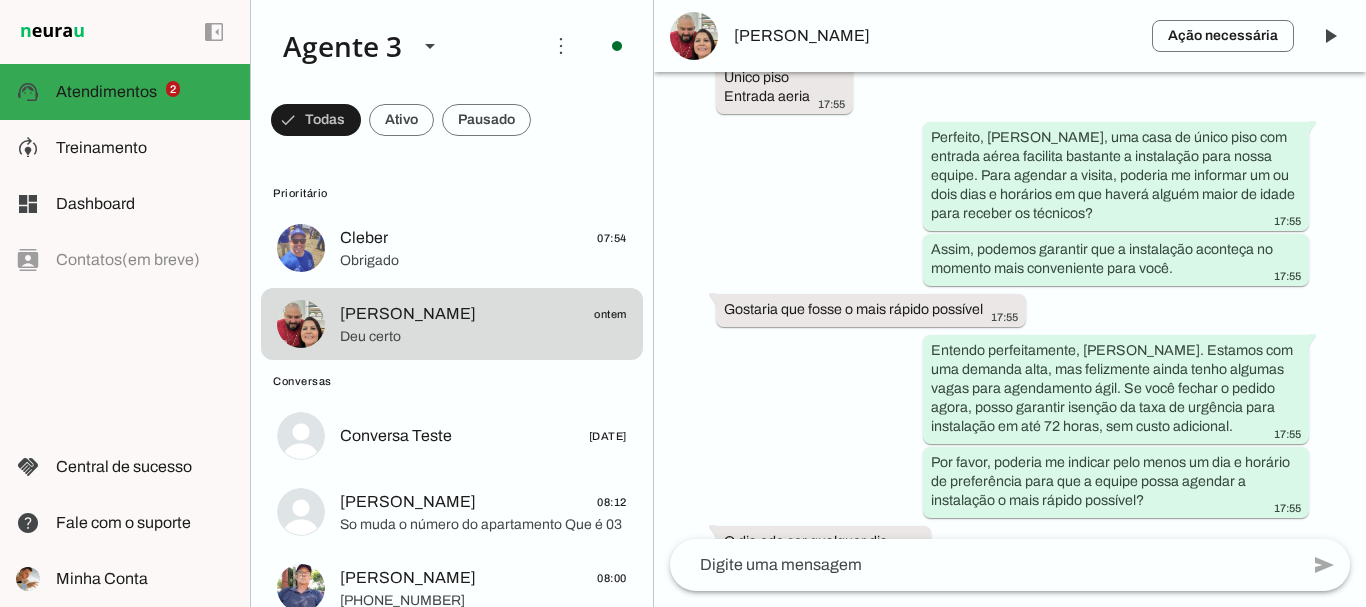 scroll, scrollTop: 3214, scrollLeft: 0, axis: vertical 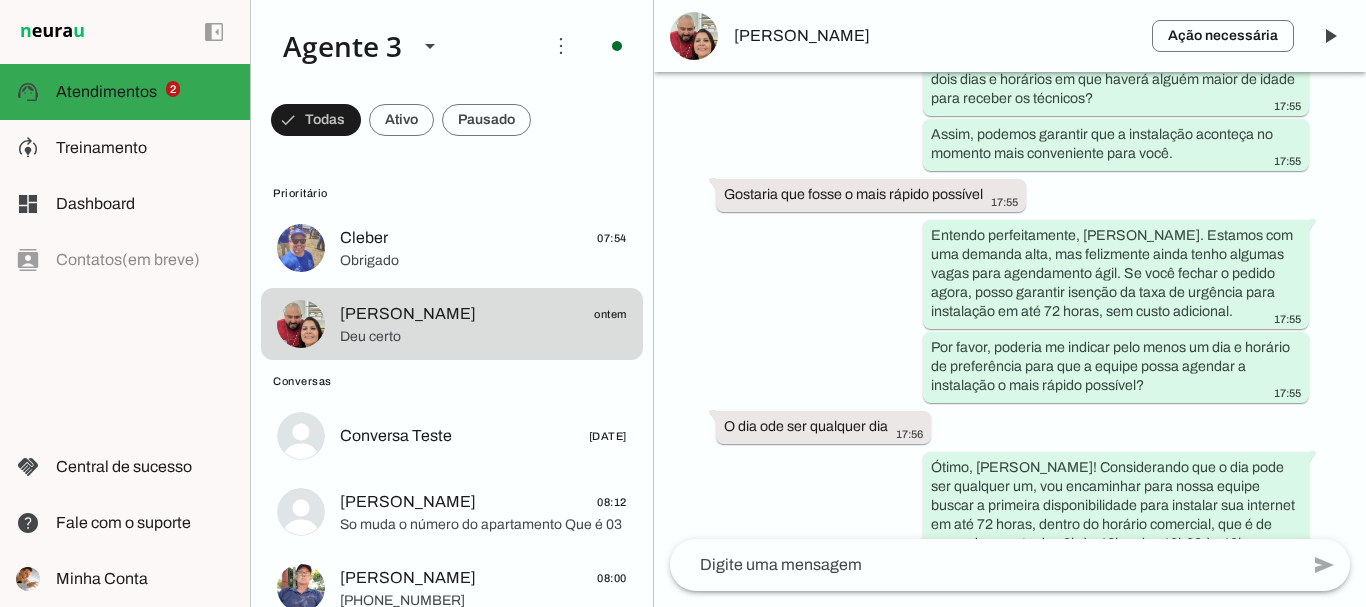 click on "Agente ativado
há cerca de 15 horas
Olá! Tenho interesse e queria mais informações, por favor.. Olá 17:43
Olá! Me chamo [PERSON_NAME] e estou muito feliz em ter a oportunidade de falar com você. A ParanhanaNET é líder de mercado no [GEOGRAPHIC_DATA], eleita como o provedor que entrega a banda larga mais veloz da região, além de estar no top 3 do ranking de velocidade de internet no [GEOGRAPHIC_DATA] e no Top 10 do [GEOGRAPHIC_DATA], segundo o site [DOMAIN_NAME]. Também somos reconhecidos como o melhor provedor em qualidade de atendimento e suporte técnico no Vale do Paranhana. 17:43 Para começar, poderia me dizer seu nome, por favor? 17:43
Adriana 17:44
17:44
[STREET_ADDRESS][DATE]
Bairro primavera
Propío 17:46
17:46
90971370044 17:47
17:47
Casa pequena. 4 peças. 2 pessoas. 2 tá 17:49 17:49 Sim" at bounding box center [1010, 305] 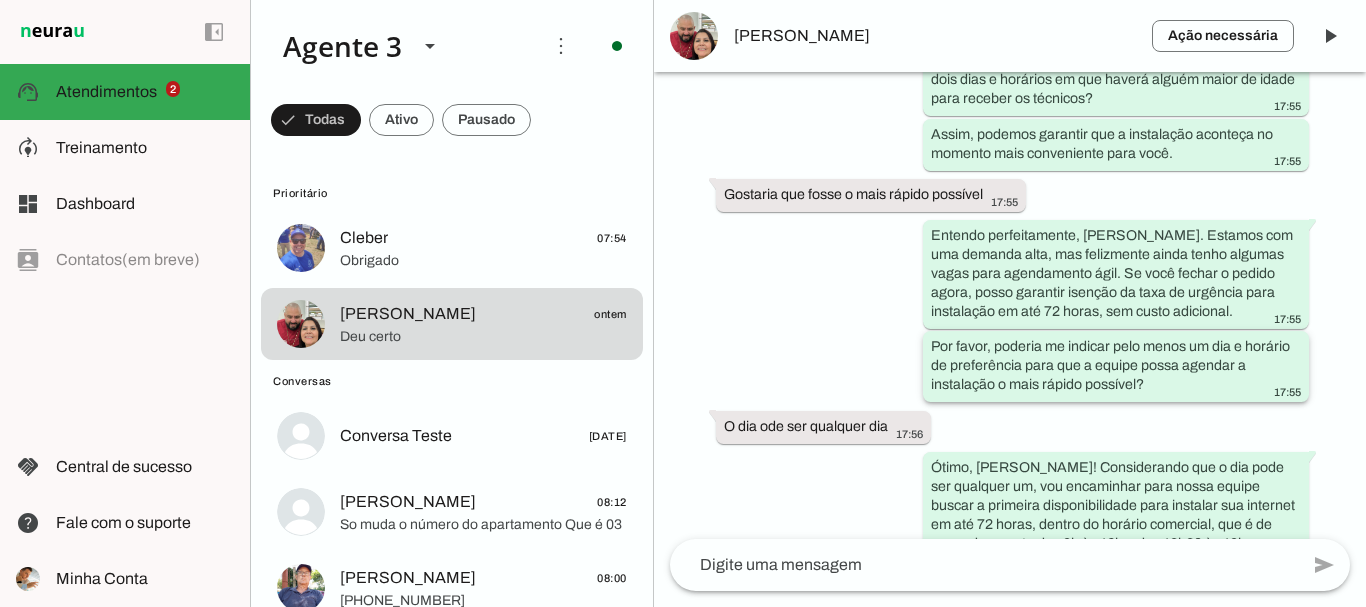 click on "Por favor, poderia me indicar pelo menos um dia e horário de preferência para que a equipe possa agendar a instalação o mais rápido possível?
17:55" at bounding box center [1116, 518] 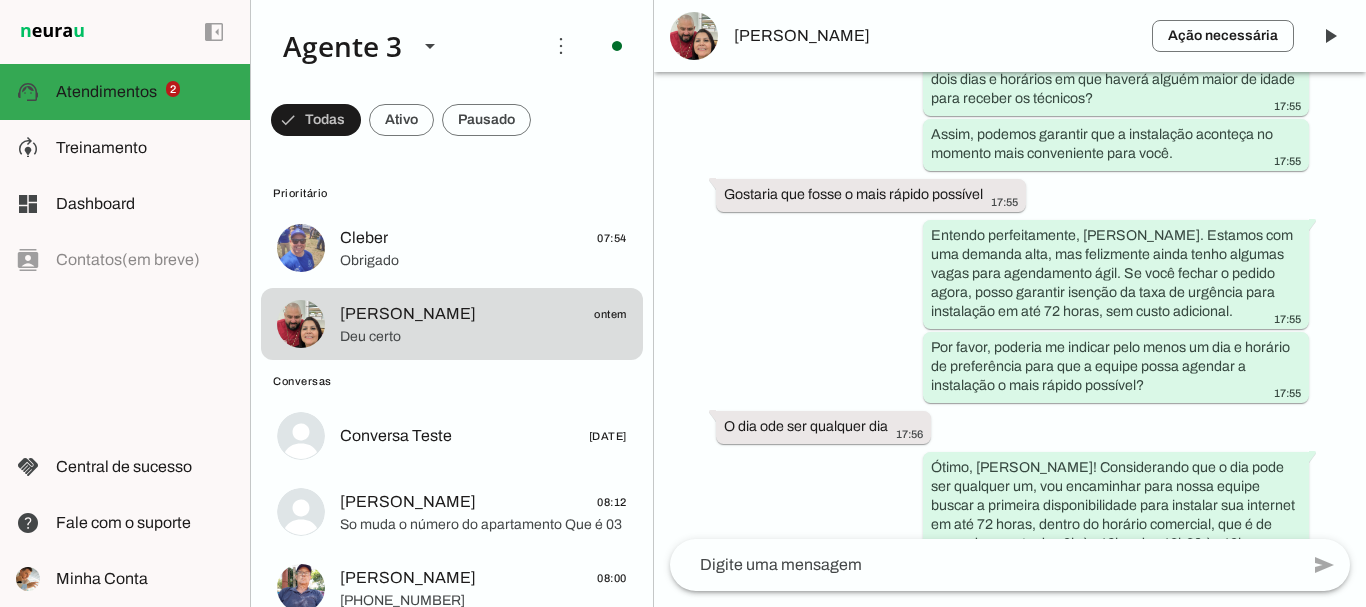 click on "Agente ativado
há cerca de 15 horas
Olá! Tenho interesse e queria mais informações, por favor.. Olá 17:43
Olá! Me chamo [PERSON_NAME] e estou muito feliz em ter a oportunidade de falar com você. A ParanhanaNET é líder de mercado no [GEOGRAPHIC_DATA], eleita como o provedor que entrega a banda larga mais veloz da região, além de estar no top 3 do ranking de velocidade de internet no [GEOGRAPHIC_DATA] e no Top 10 do [GEOGRAPHIC_DATA], segundo o site [DOMAIN_NAME]. Também somos reconhecidos como o melhor provedor em qualidade de atendimento e suporte técnico no Vale do Paranhana. 17:43 Para começar, poderia me dizer seu nome, por favor? 17:43
Adriana 17:44
17:44
[STREET_ADDRESS][DATE]
Bairro primavera
Propío 17:46
17:46
90971370044 17:47
17:47
Casa pequena. 4 peças. 2 pessoas. 2 tá 17:49 17:49 Sim" at bounding box center (1010, 305) 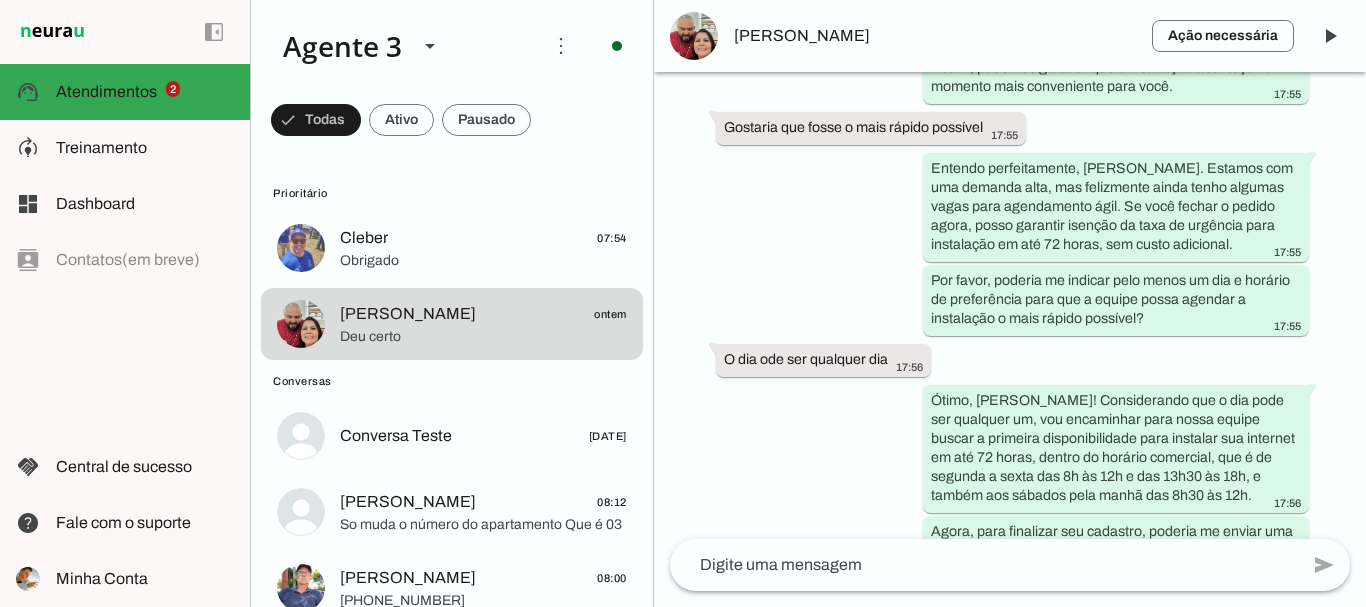 scroll, scrollTop: 3514, scrollLeft: 0, axis: vertical 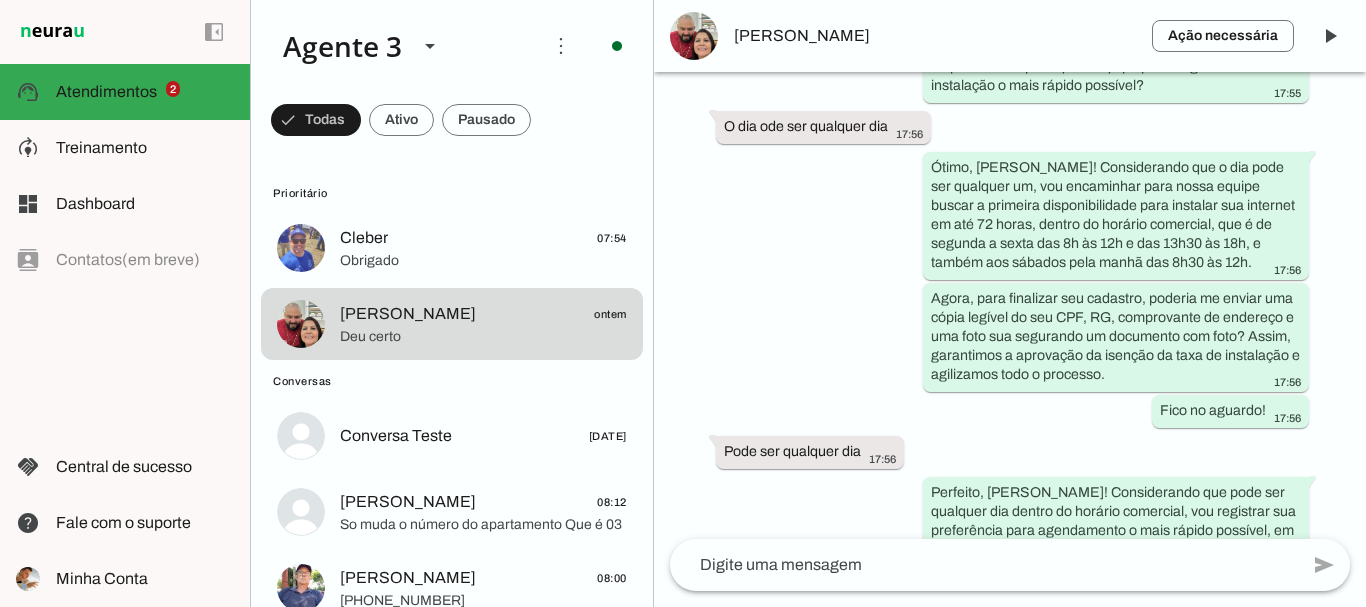 click on "Agente ativado
há cerca de 15 horas
Olá! Tenho interesse e queria mais informações, por favor.. Olá 17:43
Olá! Me chamo [PERSON_NAME] e estou muito feliz em ter a oportunidade de falar com você. A ParanhanaNET é líder de mercado no [GEOGRAPHIC_DATA], eleita como o provedor que entrega a banda larga mais veloz da região, além de estar no top 3 do ranking de velocidade de internet no [GEOGRAPHIC_DATA] e no Top 10 do [GEOGRAPHIC_DATA], segundo o site [DOMAIN_NAME]. Também somos reconhecidos como o melhor provedor em qualidade de atendimento e suporte técnico no Vale do Paranhana. 17:43 Para começar, poderia me dizer seu nome, por favor? 17:43
Adriana 17:44
17:44
[STREET_ADDRESS][DATE]
Bairro primavera
Propío 17:46
17:46
90971370044 17:47
17:47
Casa pequena. 4 peças. 2 pessoas. 2 tá 17:49 17:49 Sim" at bounding box center (1010, 305) 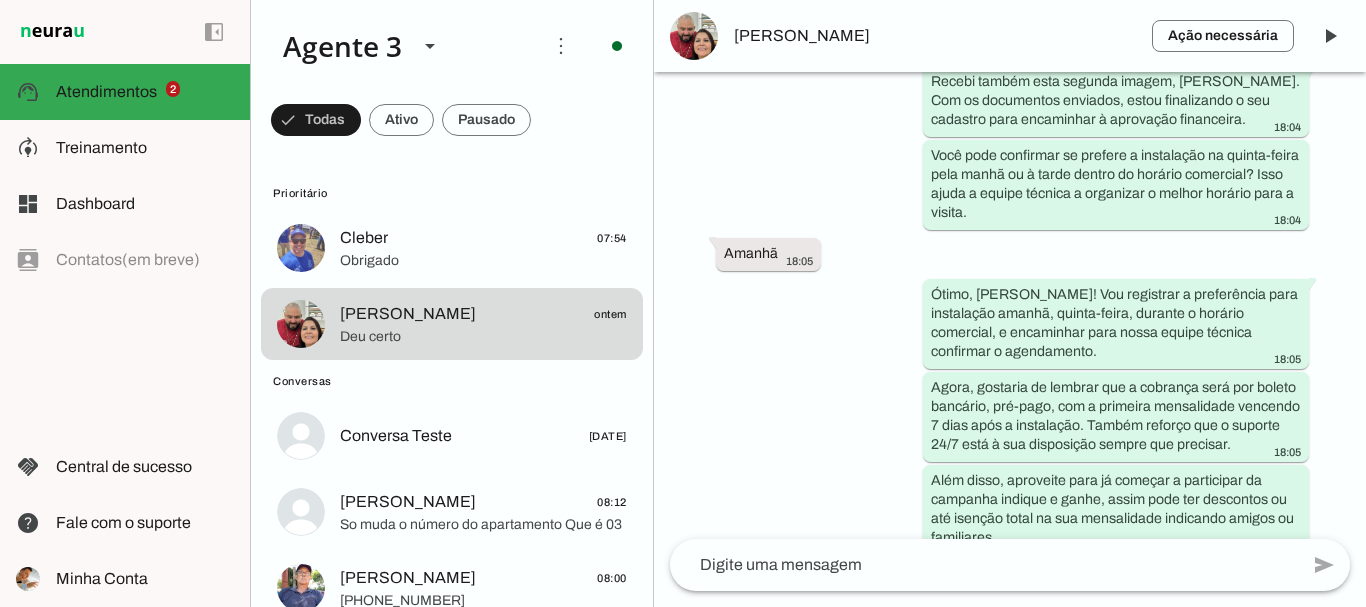 scroll, scrollTop: 6649, scrollLeft: 0, axis: vertical 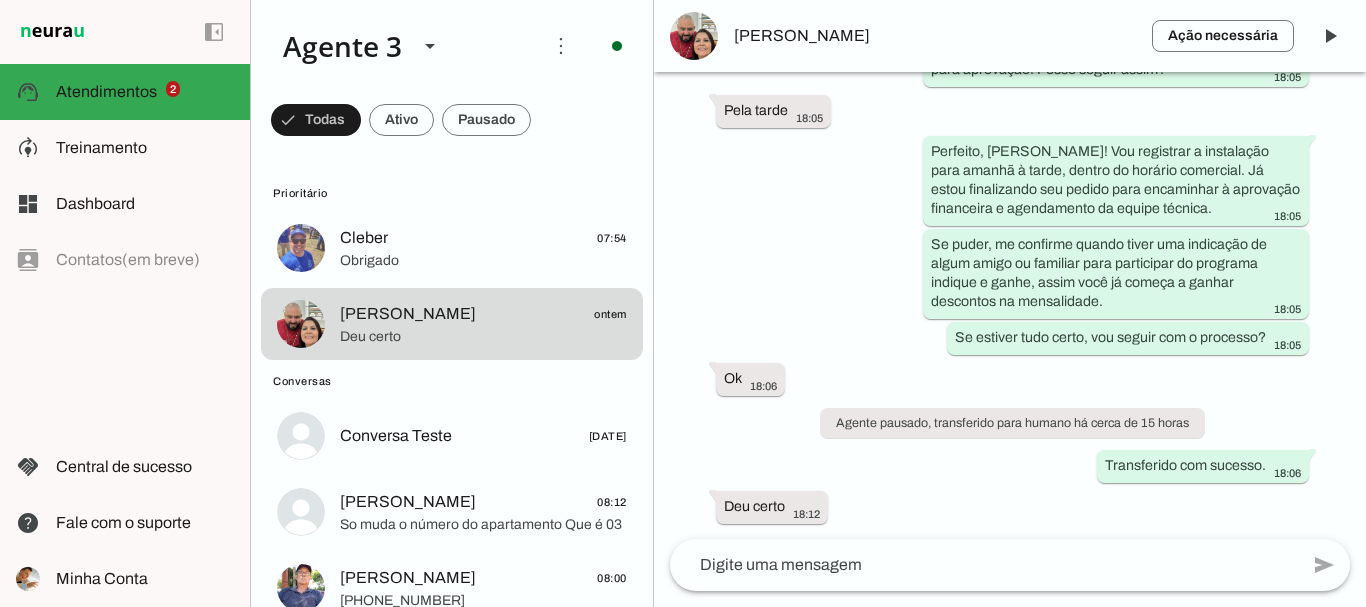click on "Agente ativado
há cerca de 15 horas
Olá! Tenho interesse e queria mais informações, por favor.. Olá 17:43
Olá! Me chamo [PERSON_NAME] e estou muito feliz em ter a oportunidade de falar com você. A ParanhanaNET é líder de mercado no [GEOGRAPHIC_DATA], eleita como o provedor que entrega a banda larga mais veloz da região, além de estar no top 3 do ranking de velocidade de internet no [GEOGRAPHIC_DATA] e no Top 10 do [GEOGRAPHIC_DATA], segundo o site [DOMAIN_NAME]. Também somos reconhecidos como o melhor provedor em qualidade de atendimento e suporte técnico no Vale do Paranhana. 17:43 Para começar, poderia me dizer seu nome, por favor? 17:43
Adriana 17:44
17:44
[STREET_ADDRESS][DATE]
Bairro primavera
Propío 17:46
17:46
90971370044 17:47
17:47
Casa pequena. 4 peças. 2 pessoas. 2 tá 17:49 17:49 Sim" at bounding box center (1010, 305) 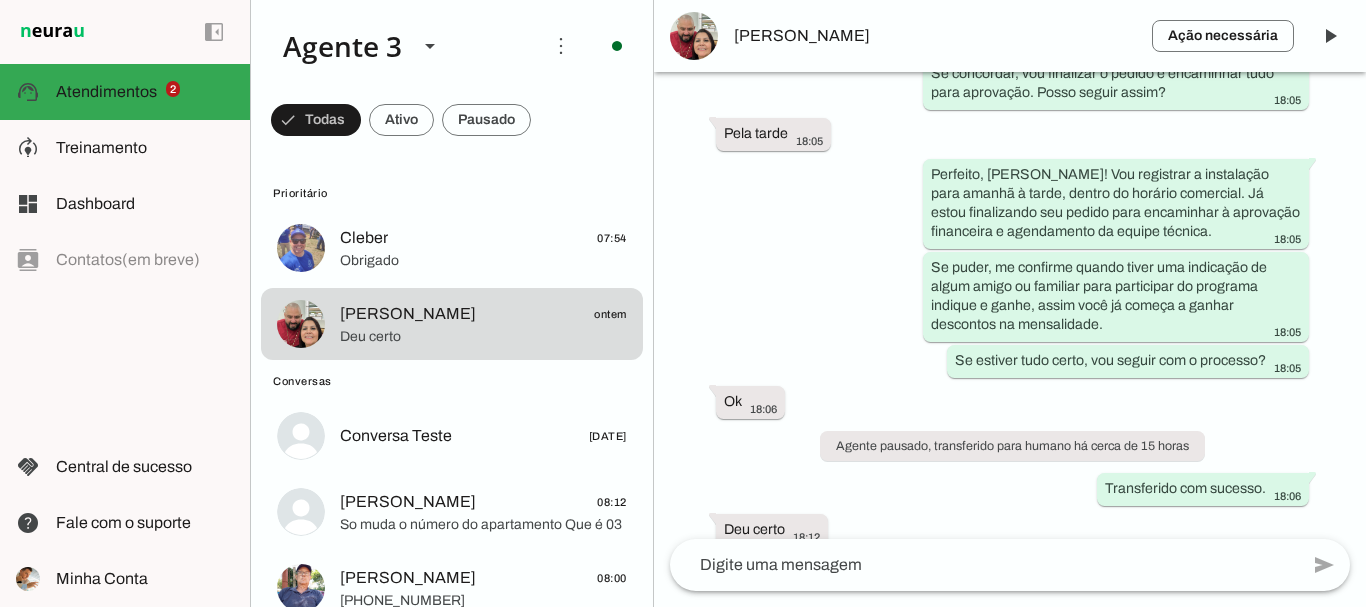 scroll, scrollTop: 6649, scrollLeft: 0, axis: vertical 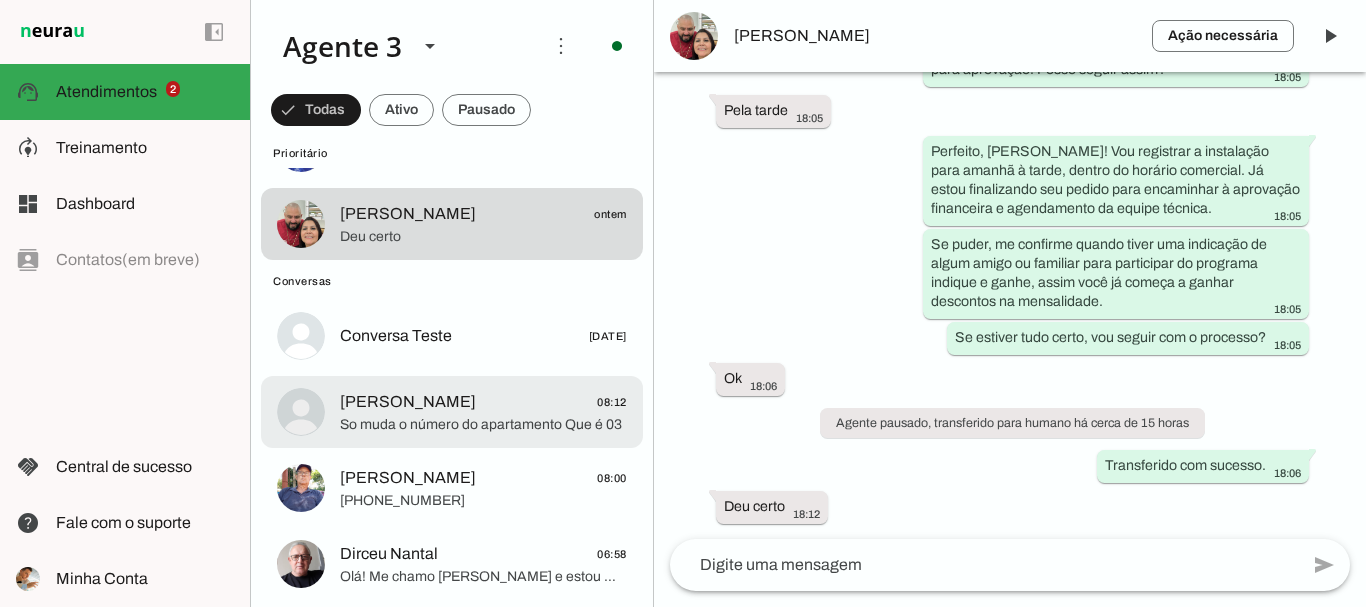 click on "[PERSON_NAME]
08:12" 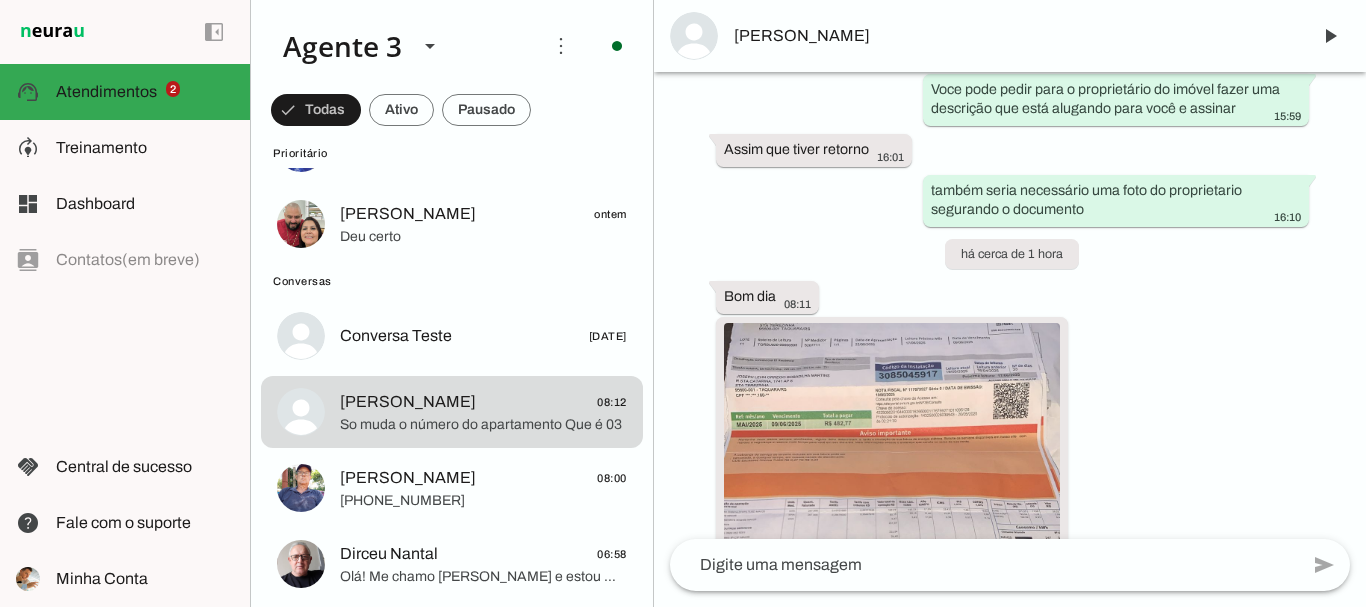 scroll, scrollTop: 6460, scrollLeft: 0, axis: vertical 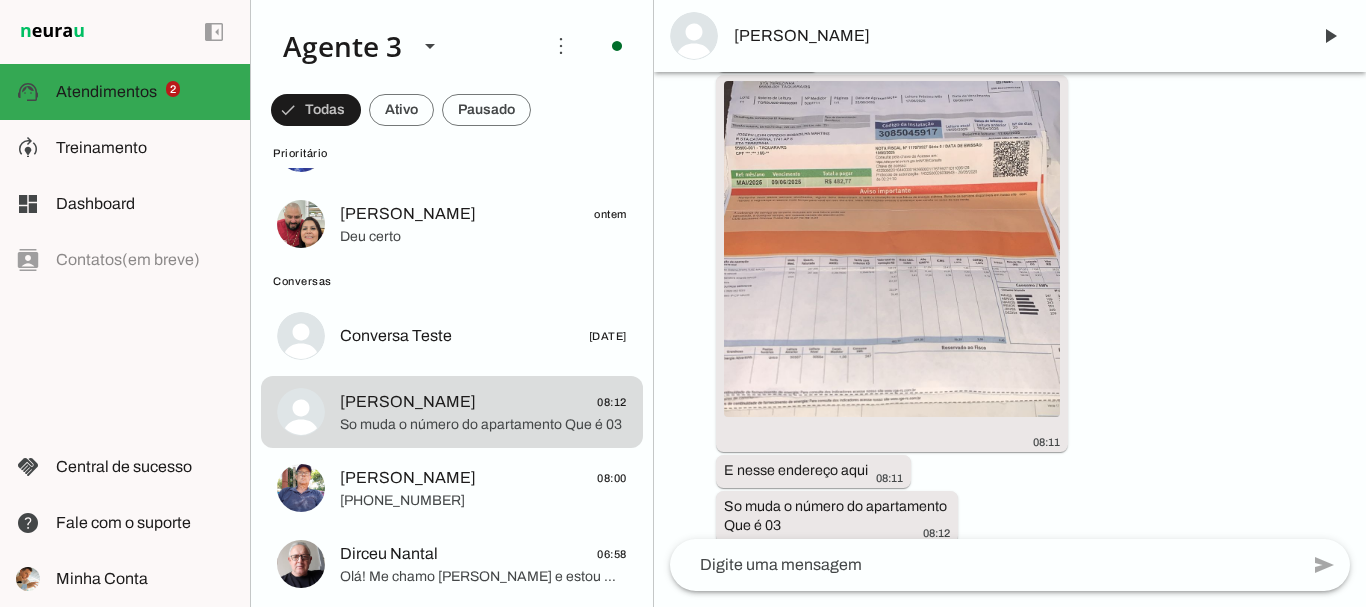 type 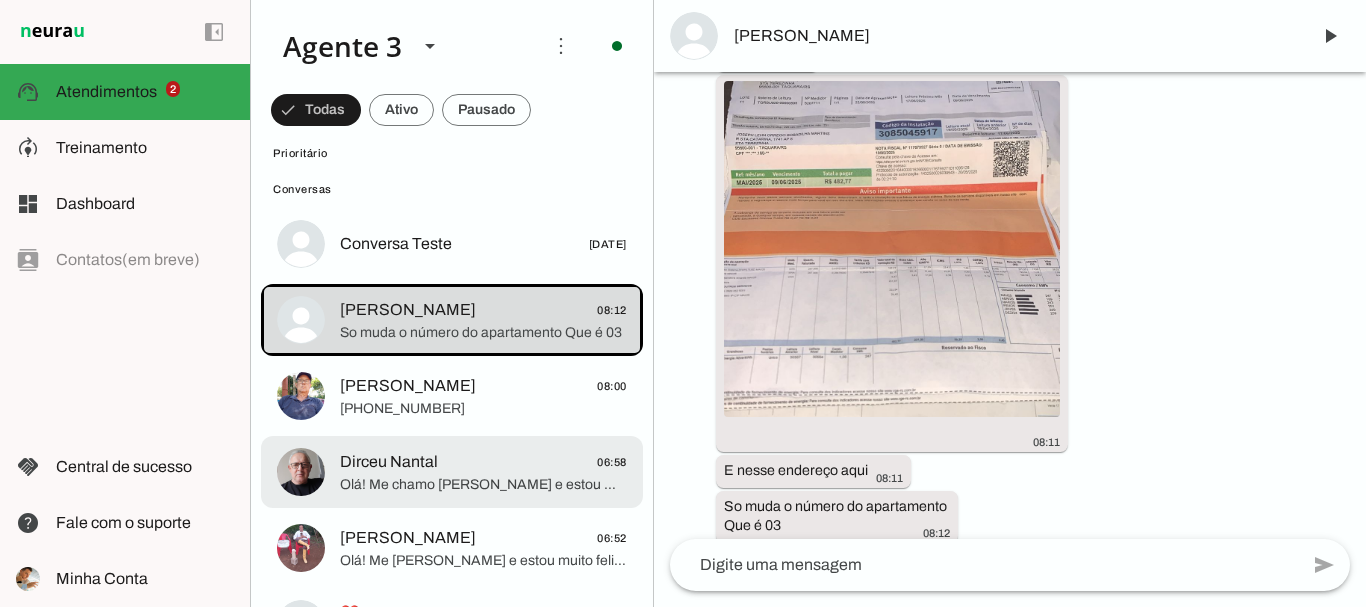 scroll, scrollTop: 200, scrollLeft: 0, axis: vertical 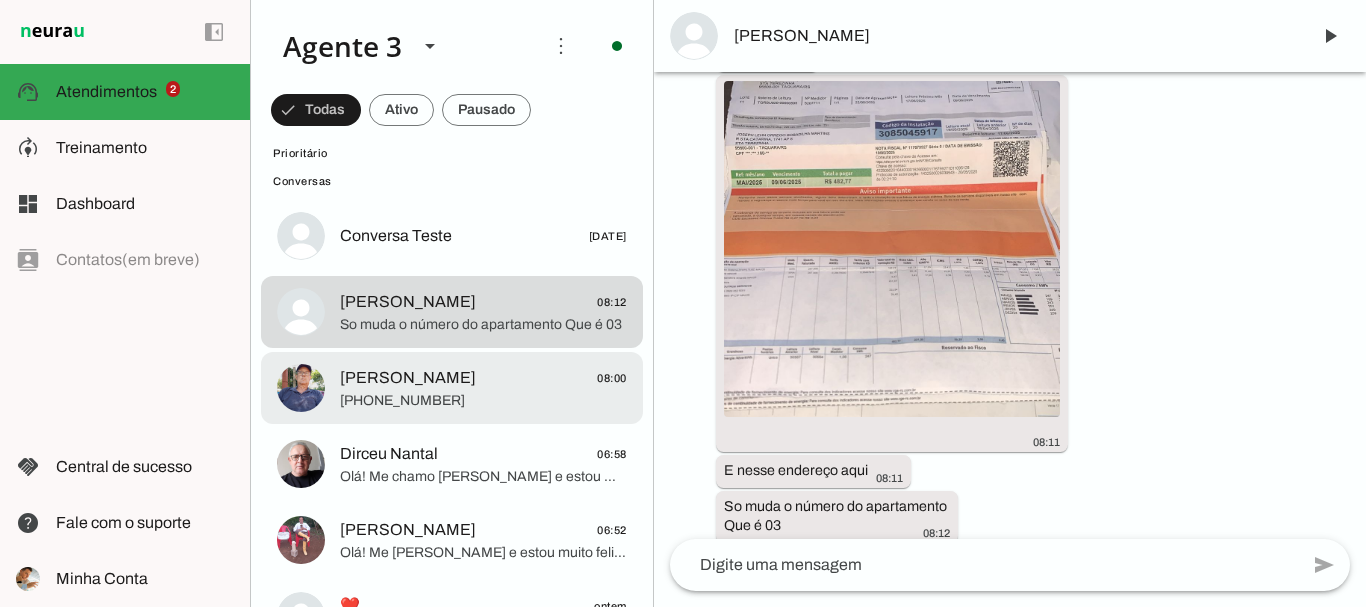 click on "[PHONE_NUMBER]" 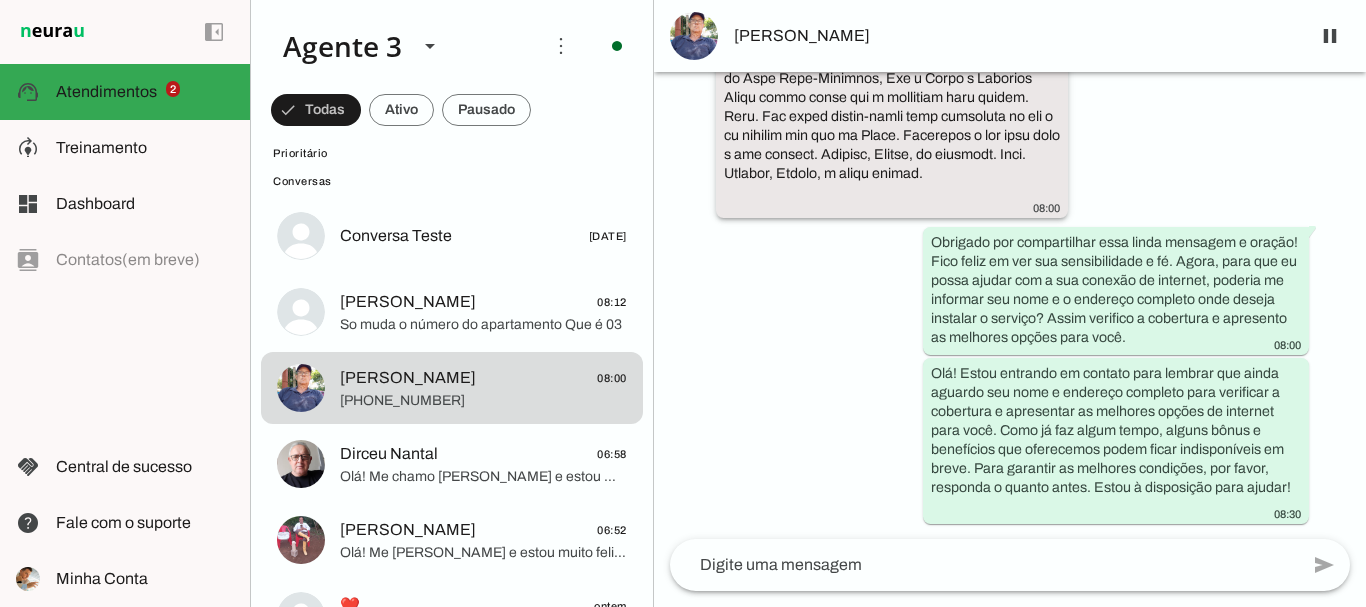 scroll, scrollTop: 3030, scrollLeft: 0, axis: vertical 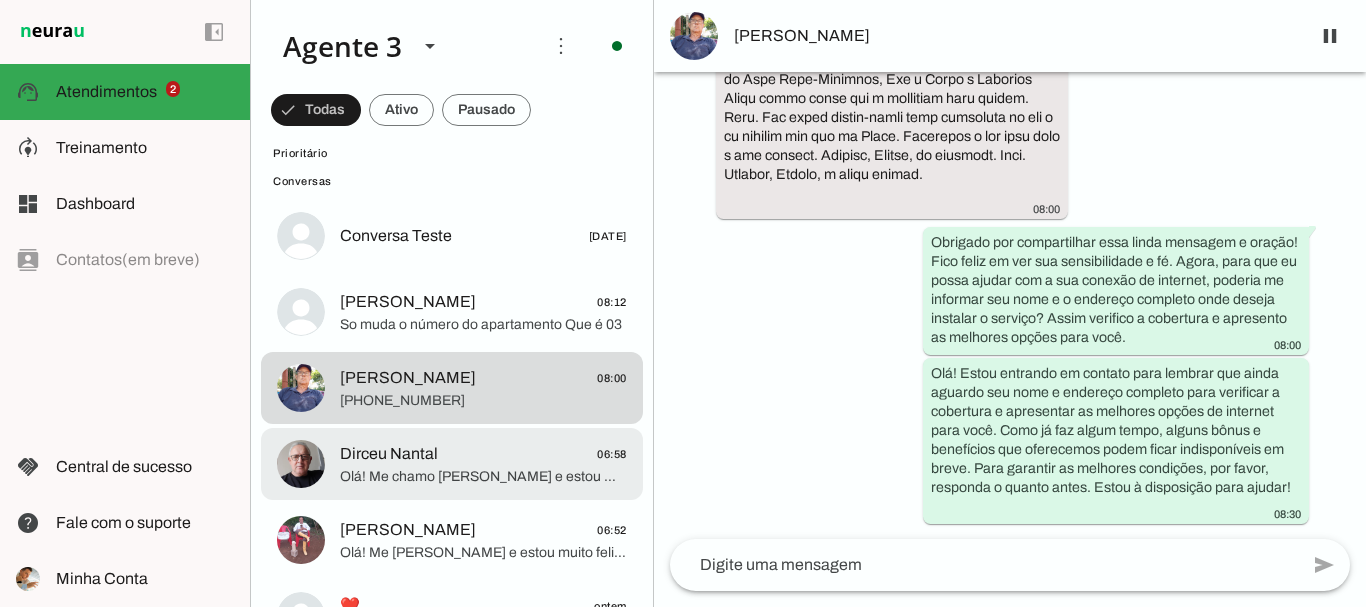 click on "Dirceu Nantal
06:58" 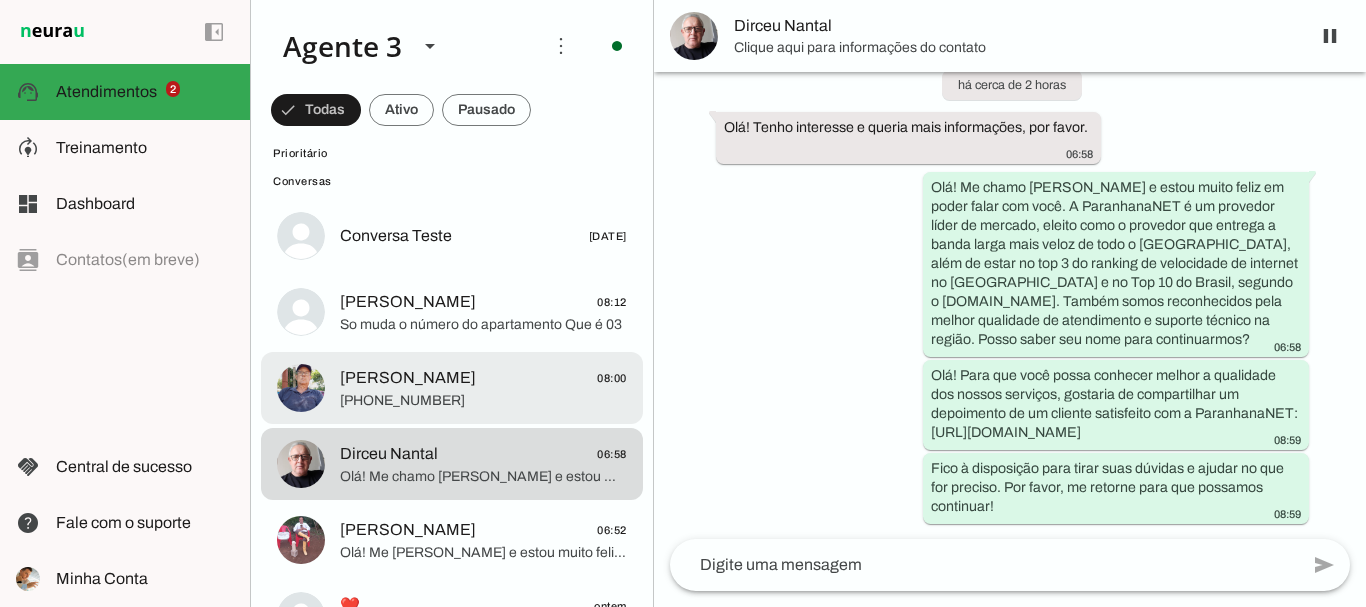 scroll, scrollTop: 126, scrollLeft: 0, axis: vertical 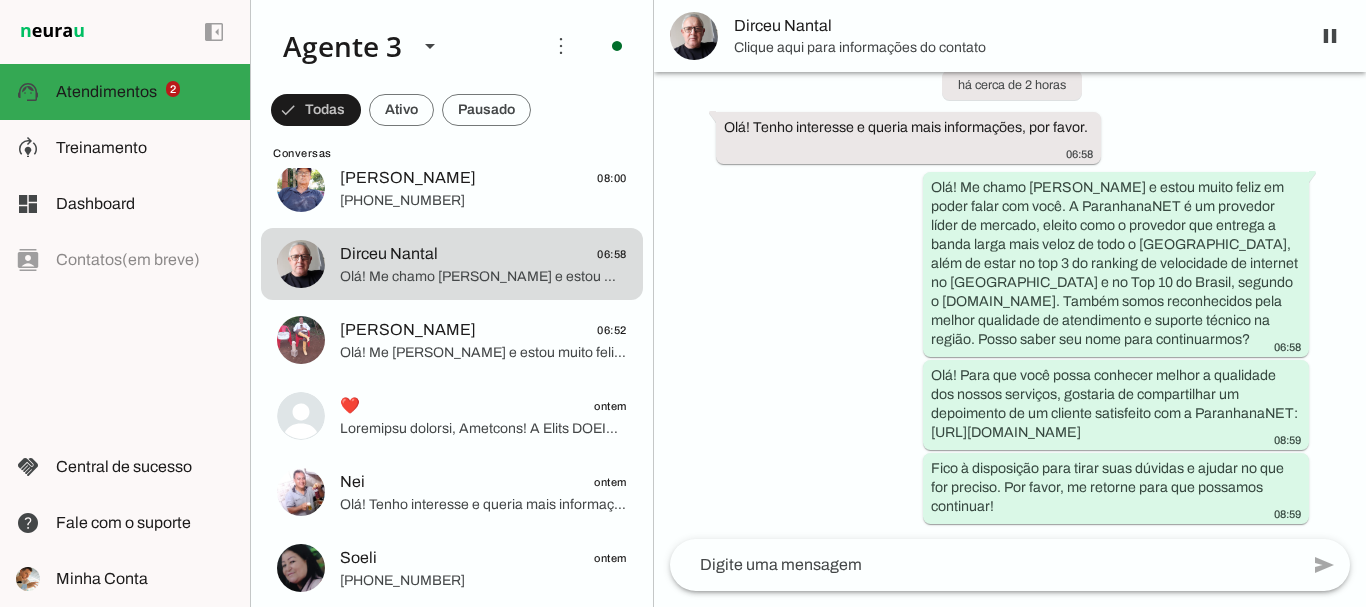 click on "Olá! Me [PERSON_NAME] e estou muito feliz em poder falar com você hoje. Sou agente da [PERSON_NAME], um provedor líder de mercado, eleito como o provedor que entrega a banda larga mais veloz de todo o [GEOGRAPHIC_DATA]. Estamos no top 3 do ranking de velocidade de internet no [GEOGRAPHIC_DATA] e no Top 10 do [GEOGRAPHIC_DATA], segundo o site [DOMAIN_NAME]. Além disso, somos reconhecidos como o melhor provedor de internet em qualidade de atendimento e suporte técnico no Vale do Paranhana.
Para começarmos, qual é o seu nome? E você poderia me informar o endereço completo onde gostaria de instalar a internet? [GEOGRAPHIC_DATA], número, bairro e cidade, por favor. Isso é importante para verificarmos a disponibilidade da nossa rede no seu local." 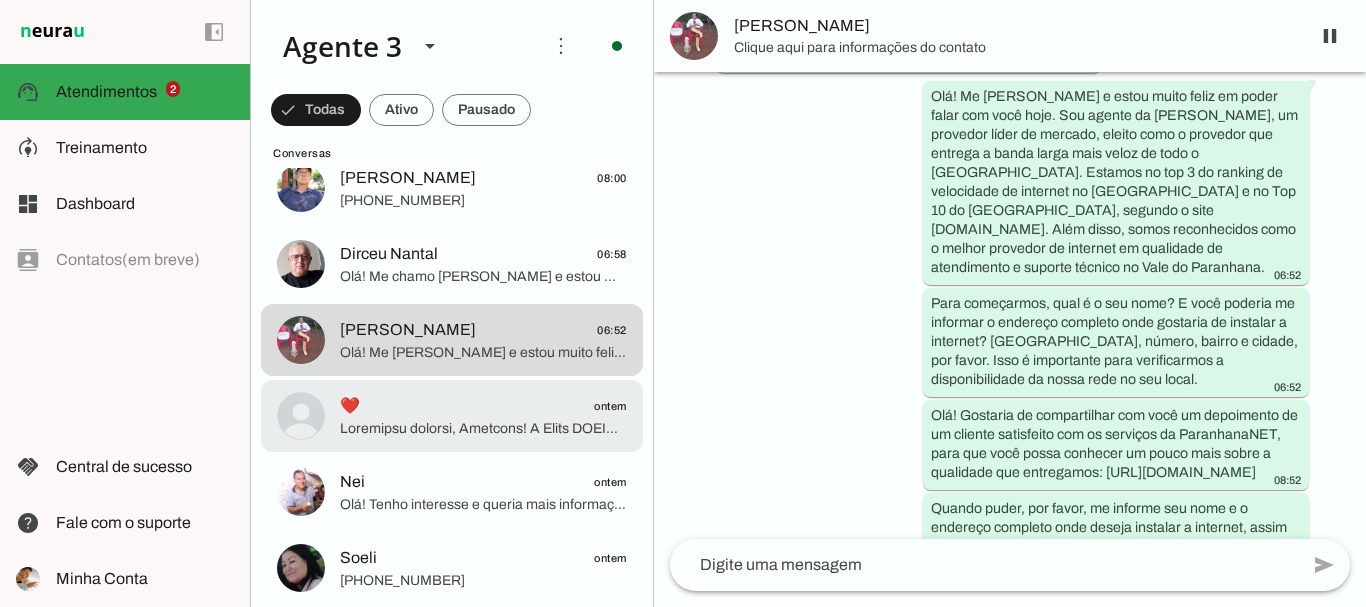 scroll, scrollTop: 257, scrollLeft: 0, axis: vertical 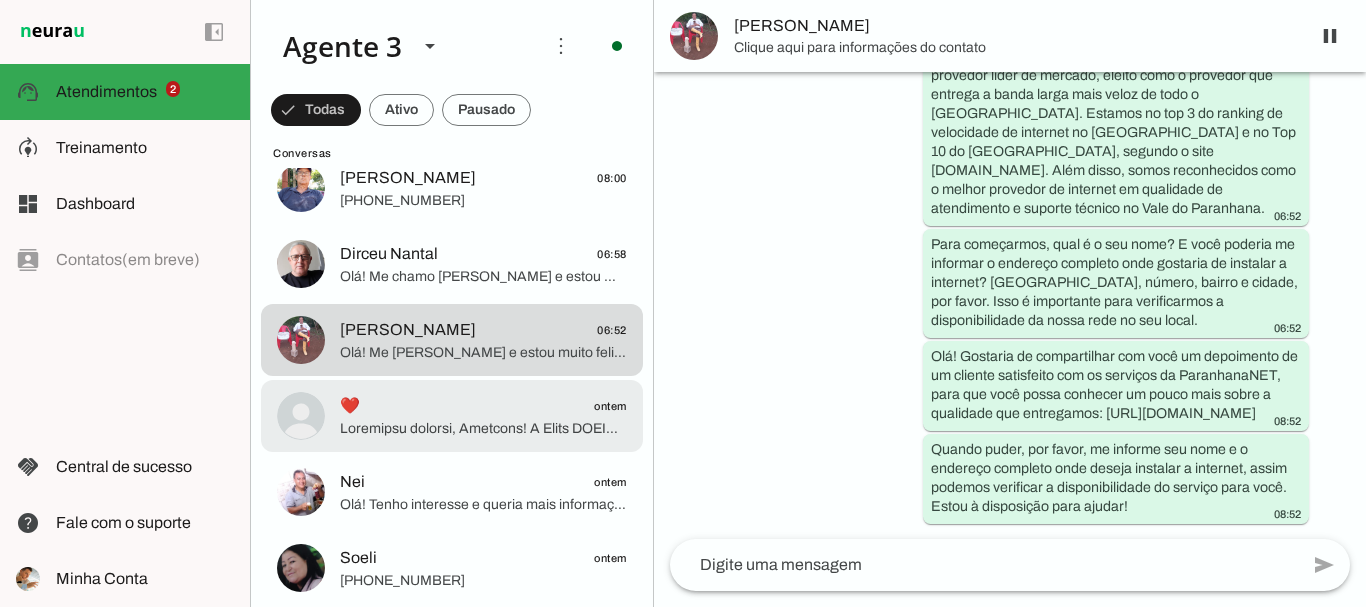 click 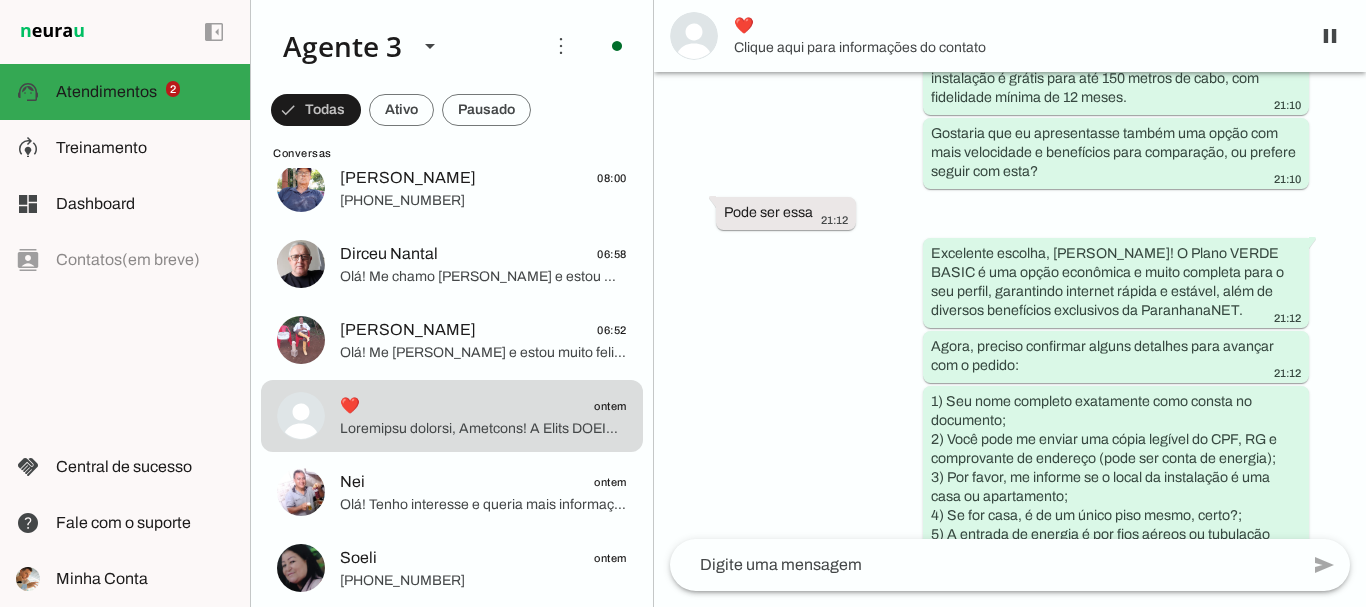 scroll, scrollTop: 3641, scrollLeft: 0, axis: vertical 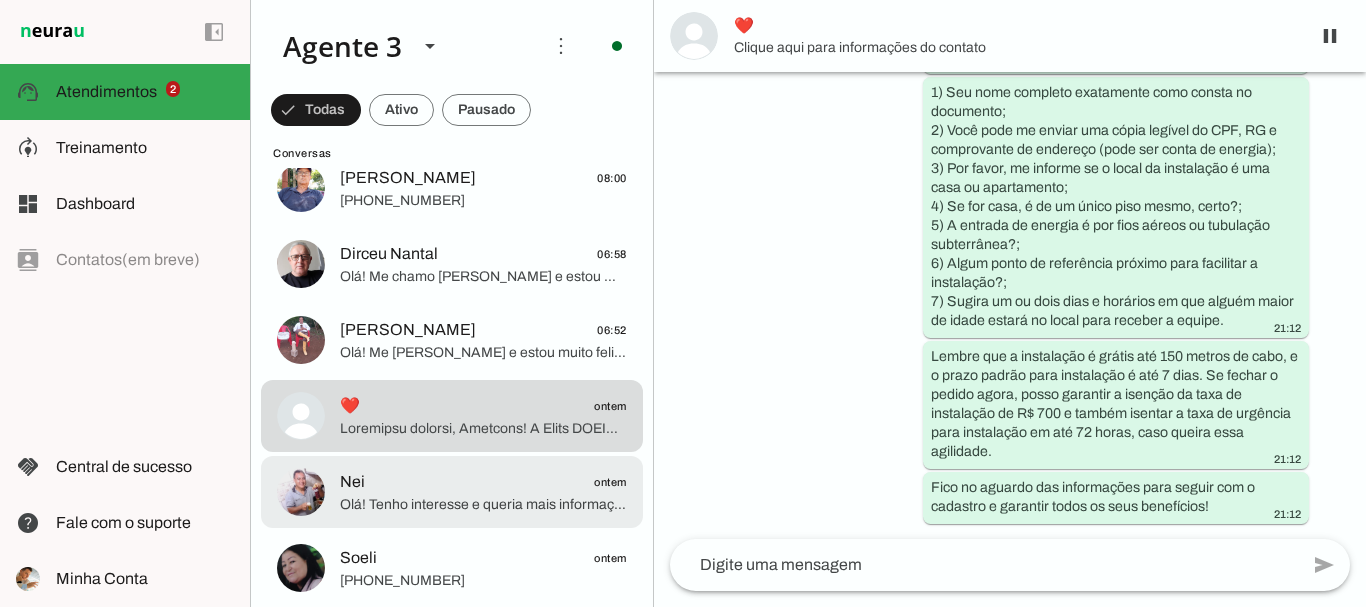 click on "Nei
ontem" 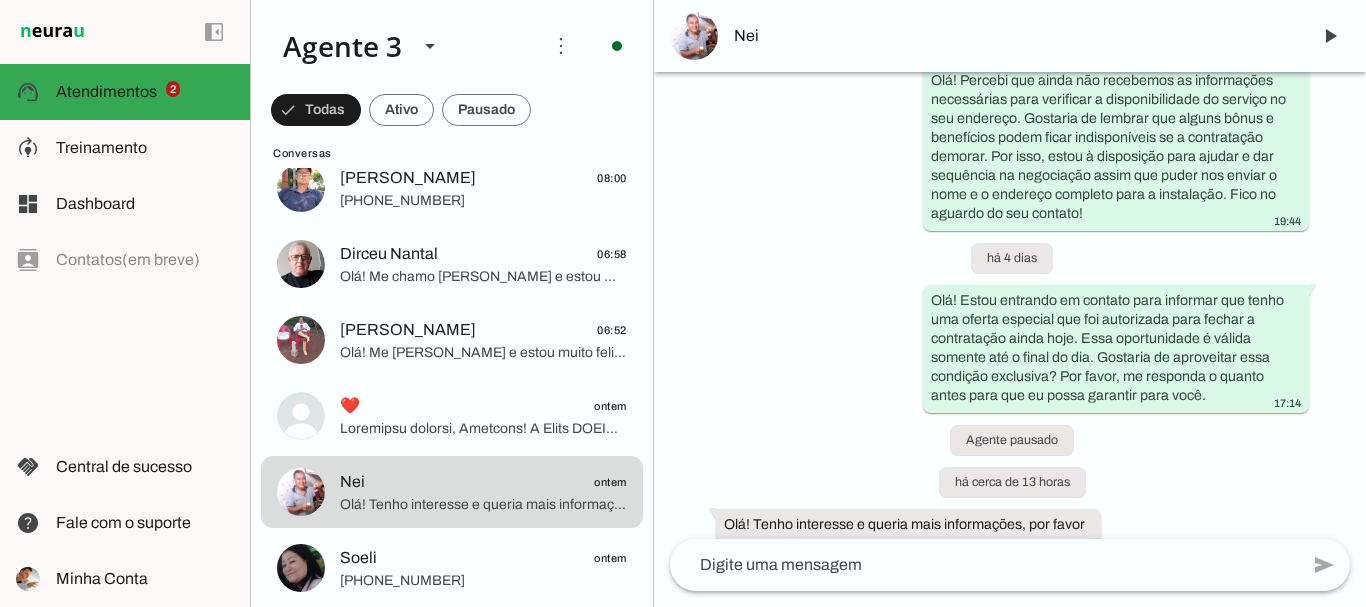 scroll, scrollTop: 830, scrollLeft: 0, axis: vertical 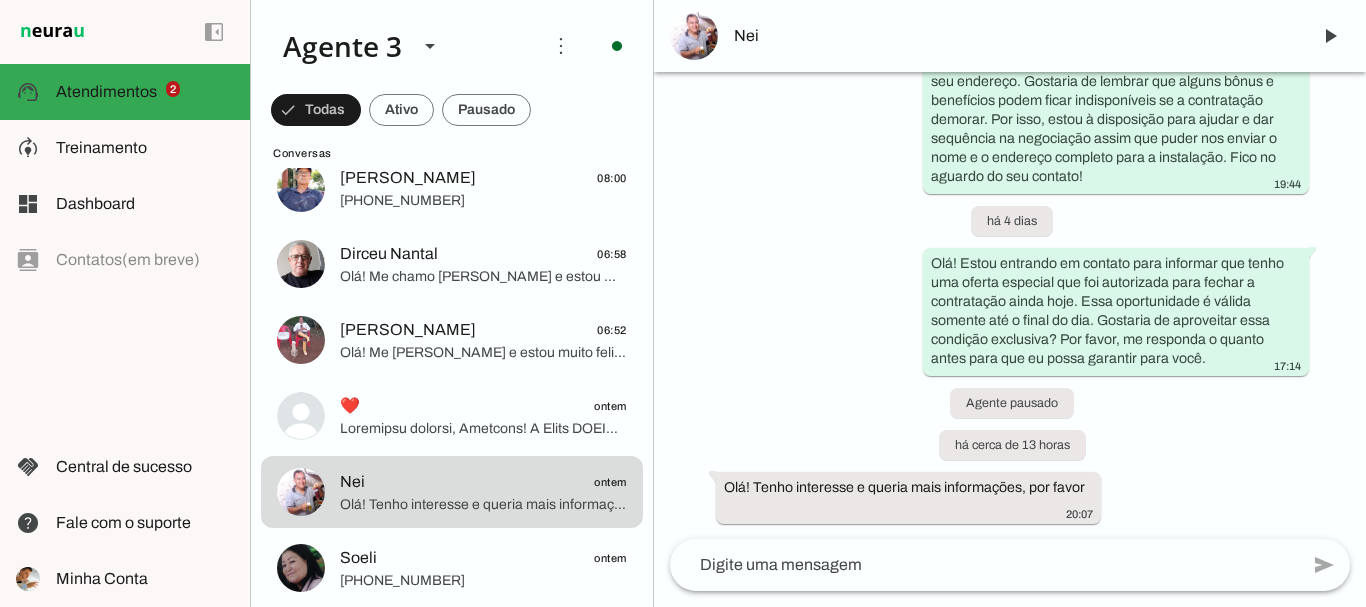 click on "Nei" at bounding box center [1014, 36] 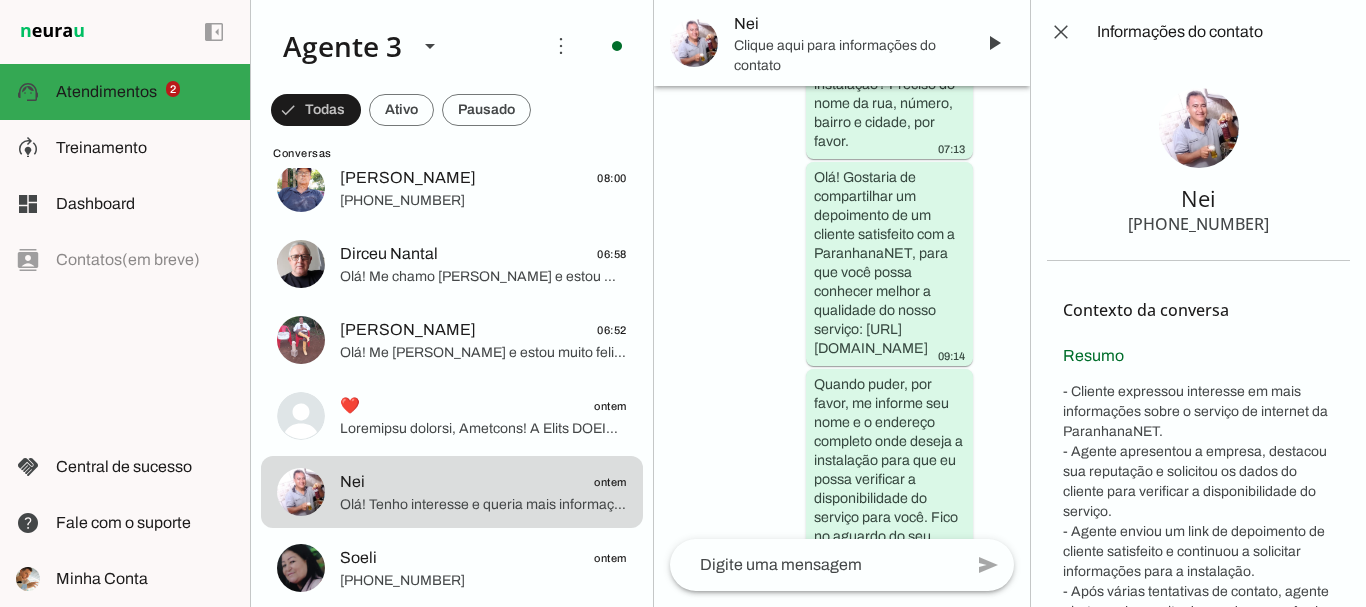 scroll, scrollTop: 2274, scrollLeft: 0, axis: vertical 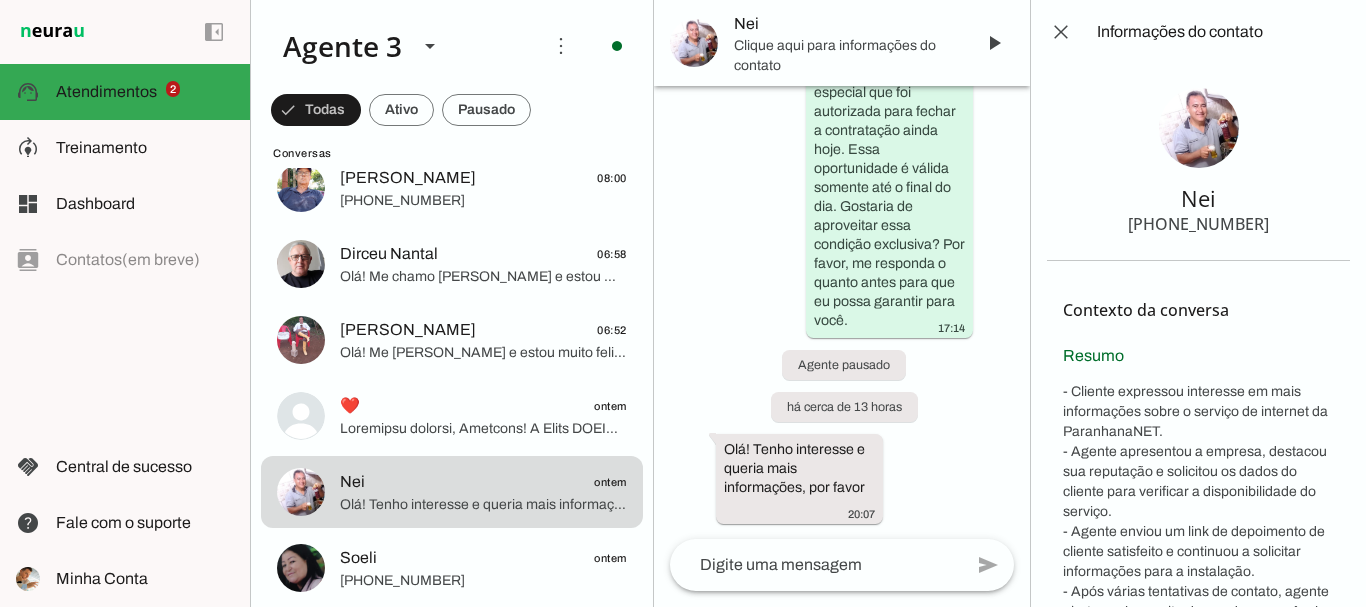 click on "[PHONE_NUMBER]" at bounding box center (1198, 224) 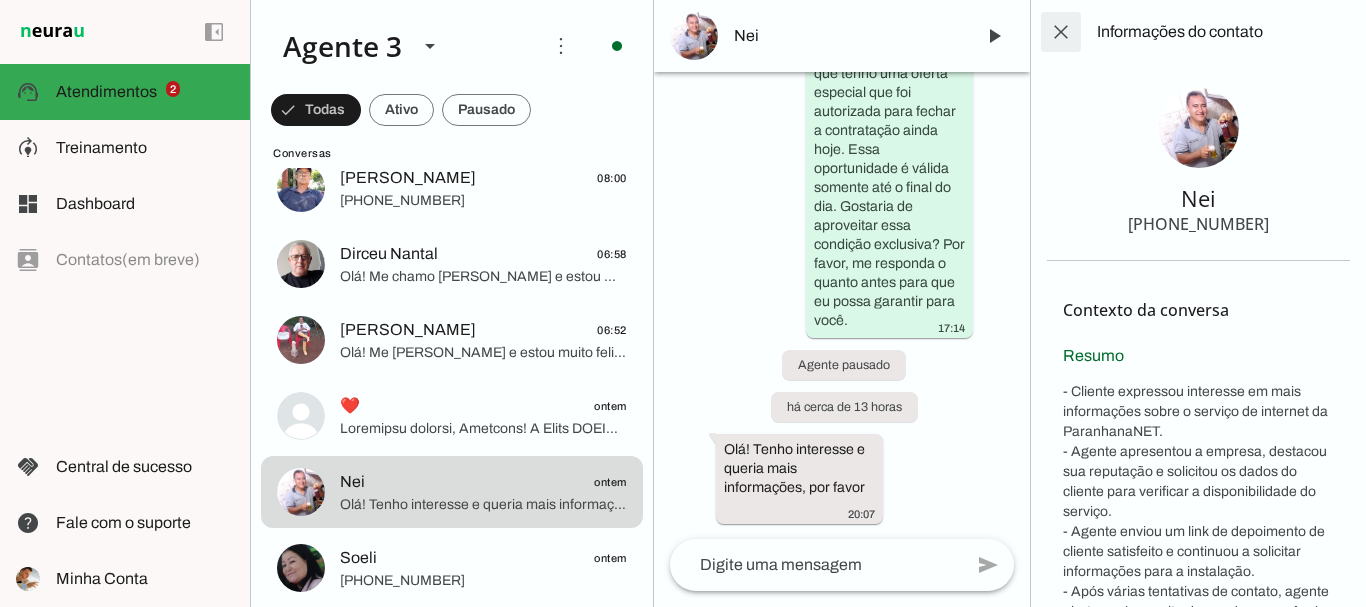 click at bounding box center (1061, 32) 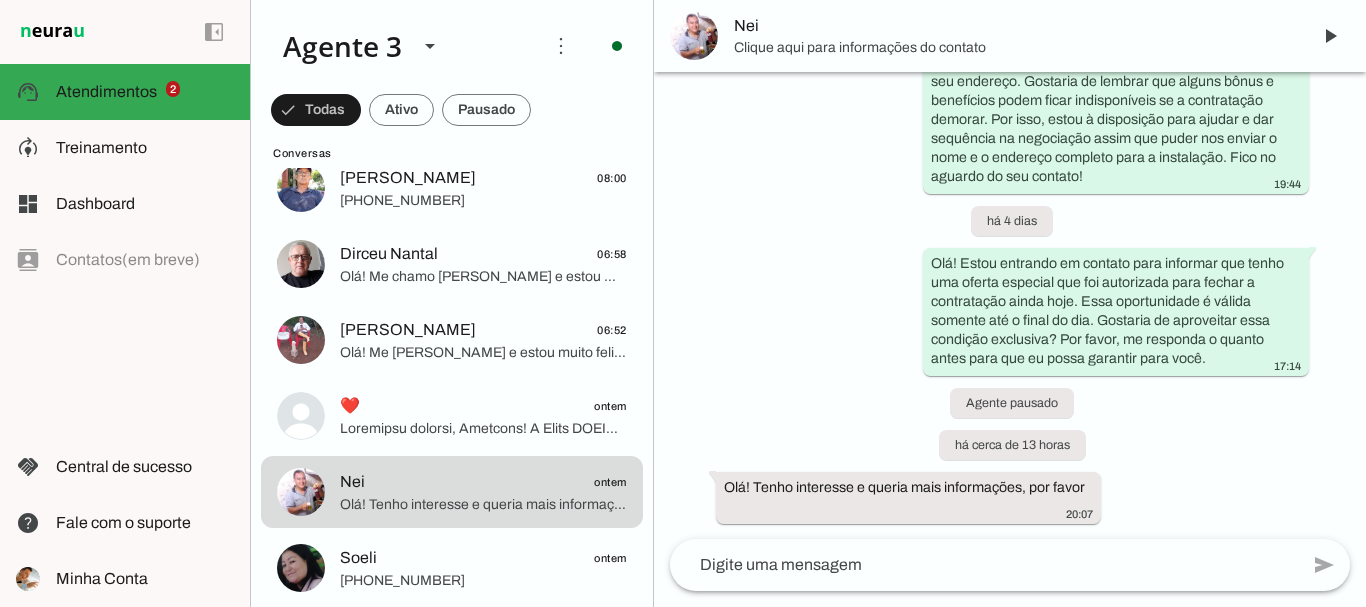 scroll, scrollTop: 830, scrollLeft: 0, axis: vertical 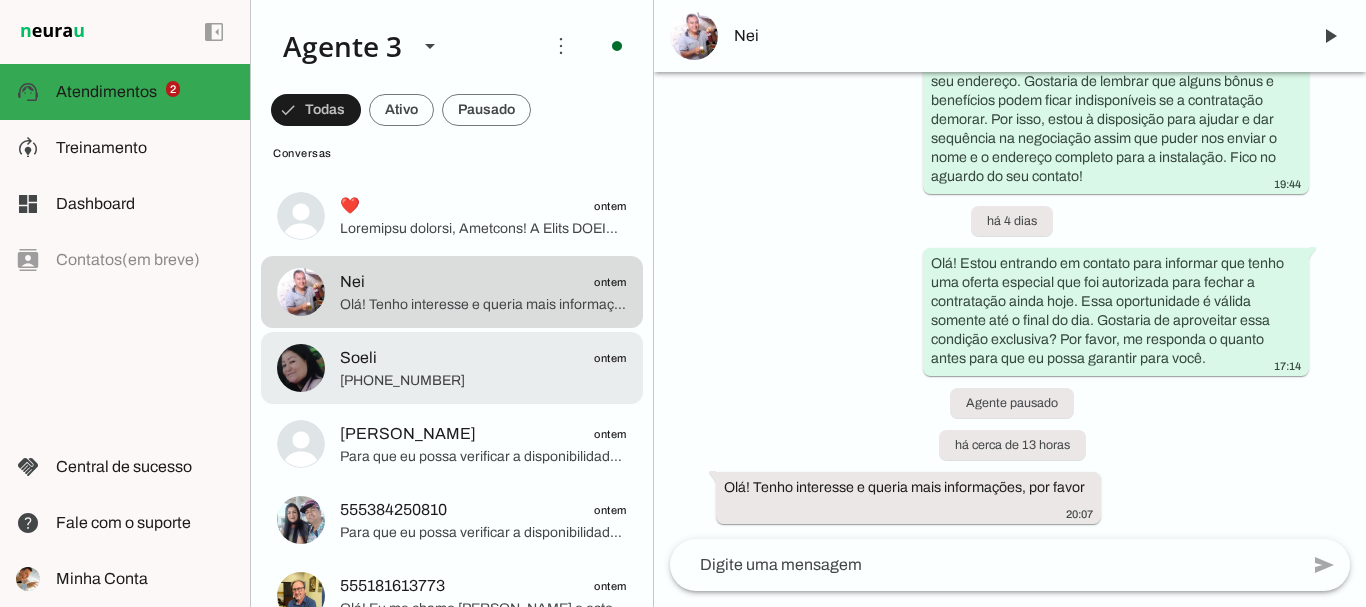 click on "[PHONE_NUMBER]" 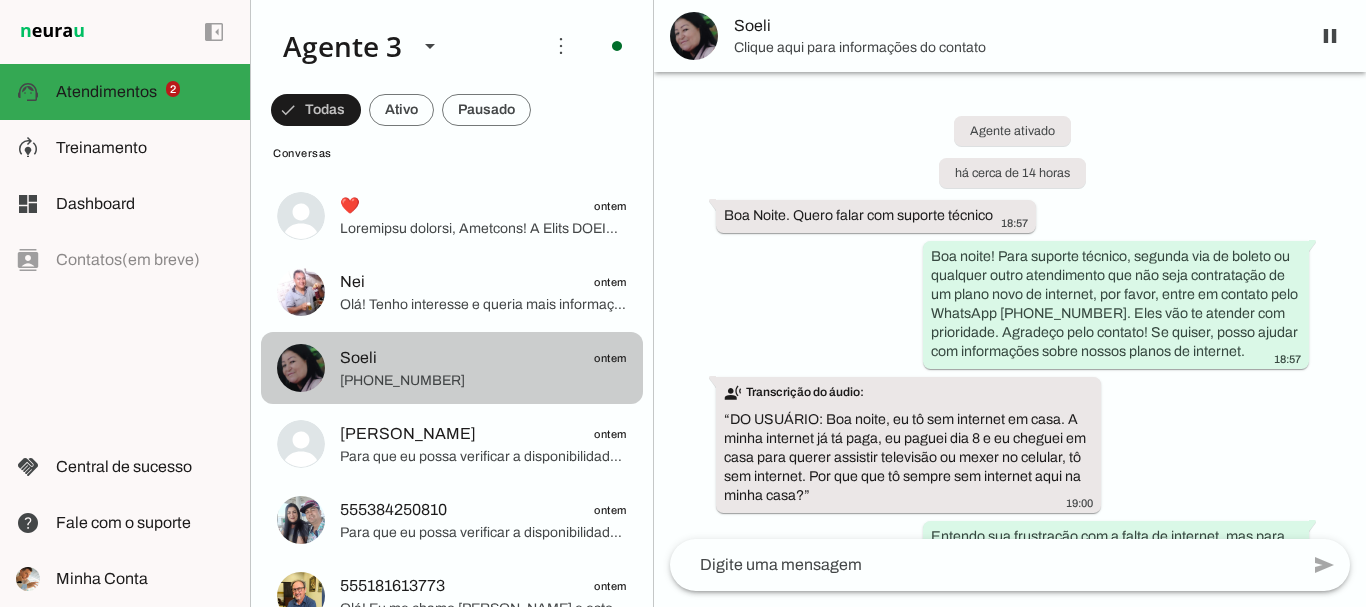 scroll, scrollTop: 405, scrollLeft: 0, axis: vertical 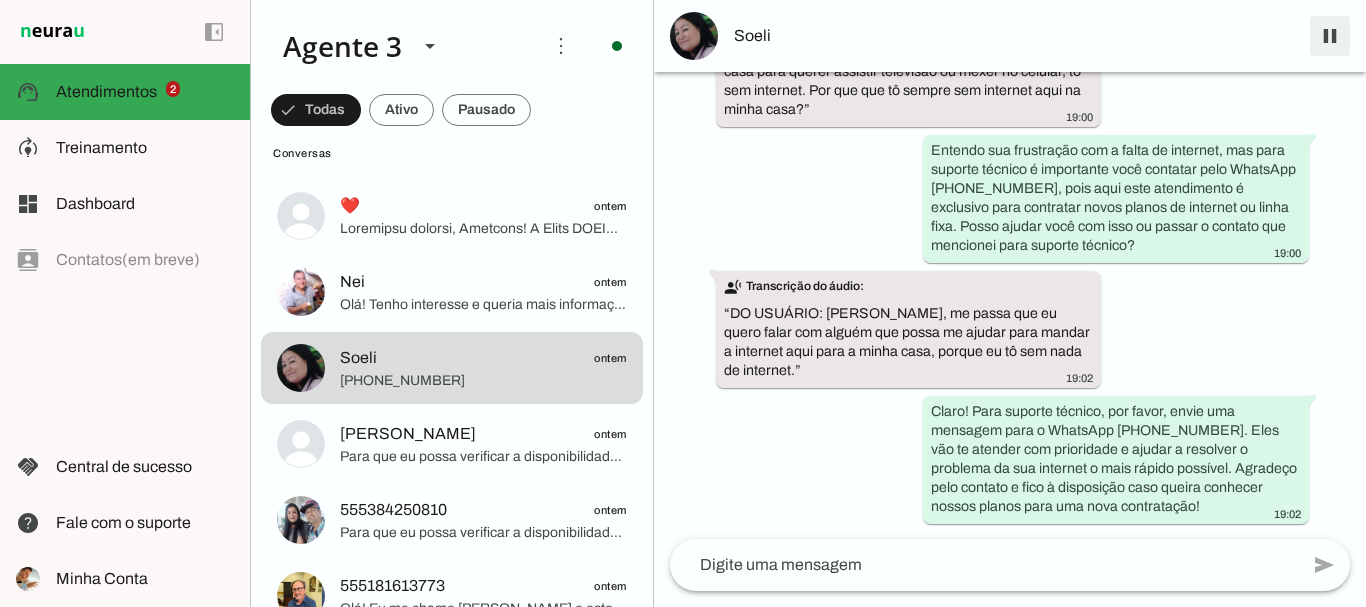 click at bounding box center (1330, 36) 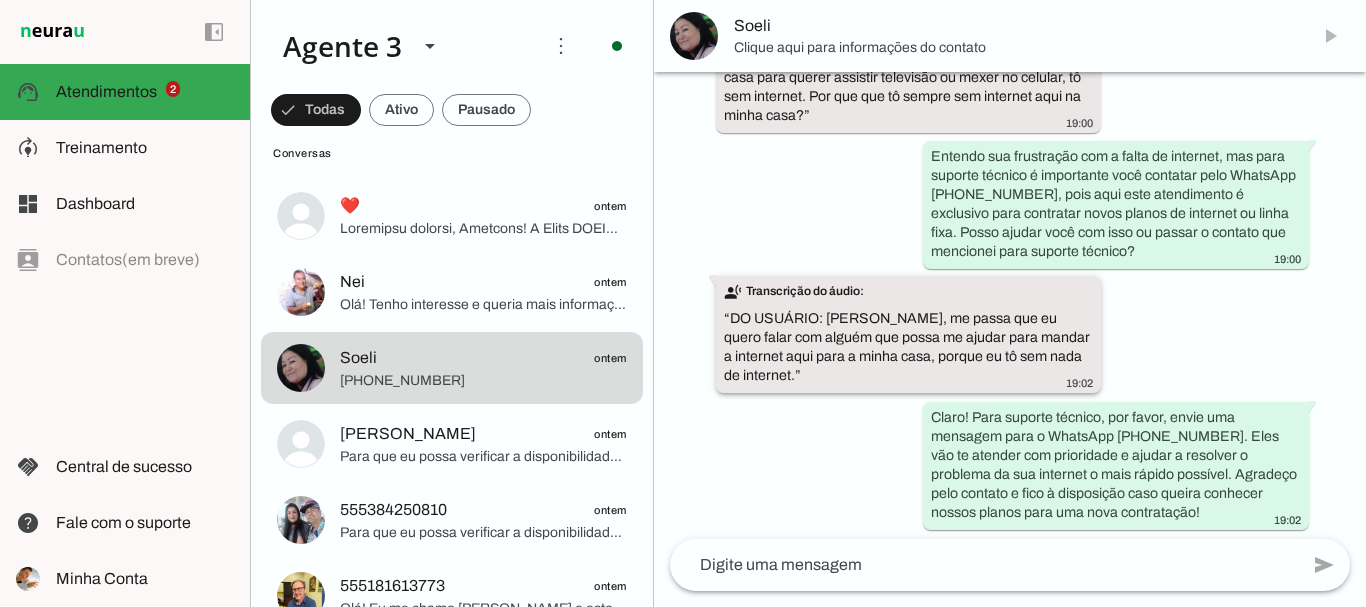scroll, scrollTop: 452, scrollLeft: 0, axis: vertical 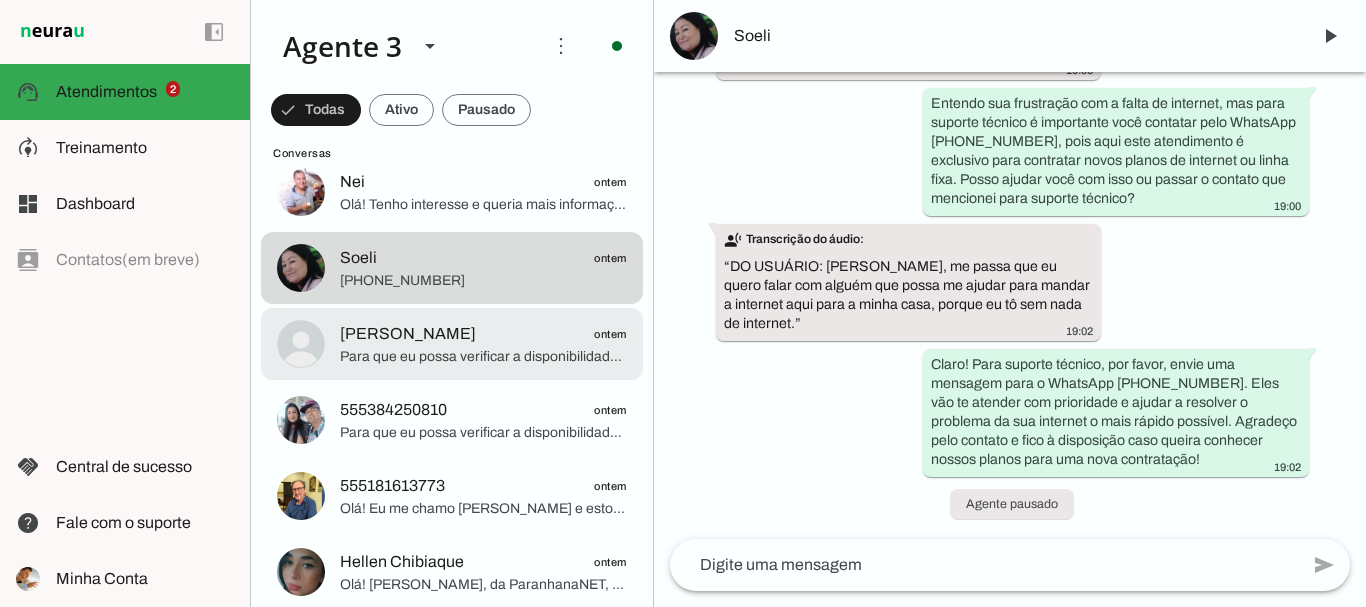 click on "[PERSON_NAME]
ontem
Para que eu possa verificar a disponibilidade do serviço no seu endereço, poderia me informar o endereço completo, incluindo rua, número, bairro e cidade? E também, qual o seu nome?" at bounding box center (452, -452) 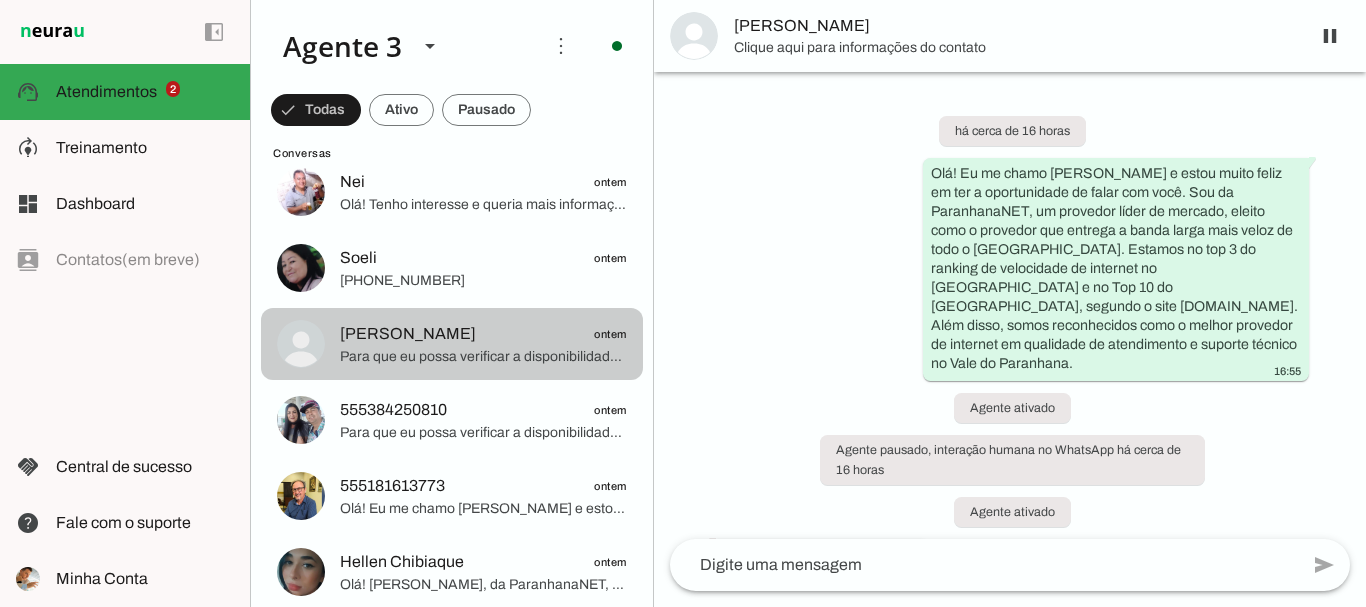 scroll, scrollTop: 236, scrollLeft: 0, axis: vertical 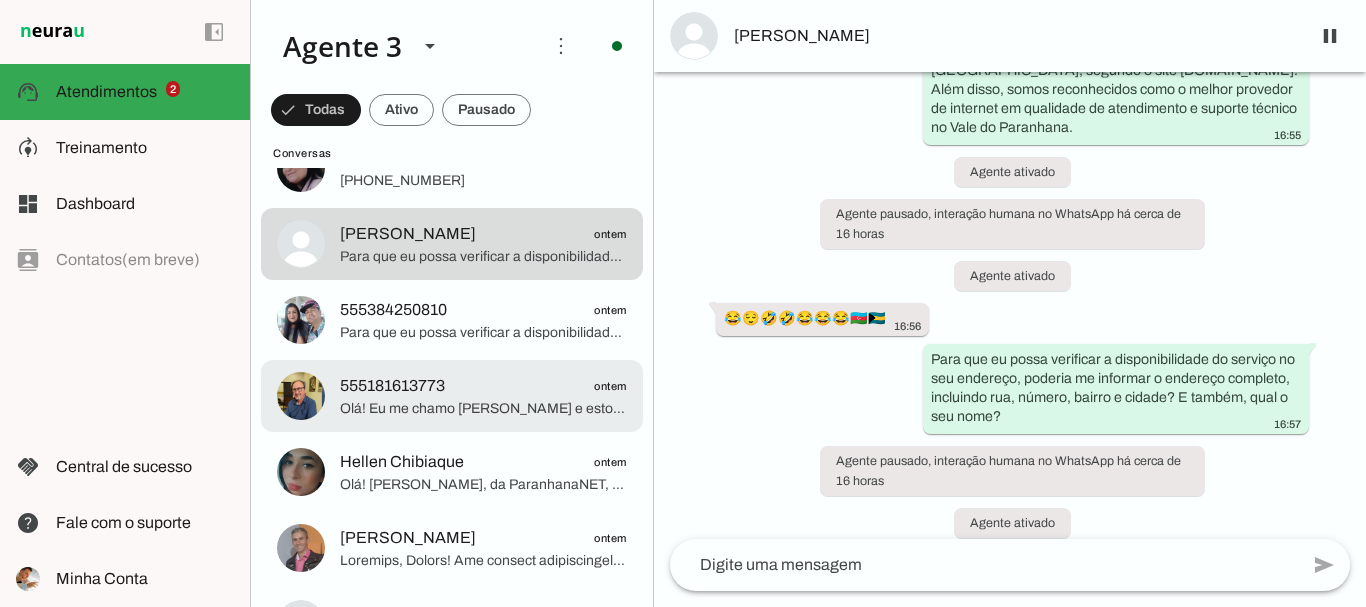 click on "Para que eu possa verificar a disponibilidade do serviço no seu endereço, poderia me informar o endereço completo, incluindo rua, número, bairro e cidade? E também, qual o seu nome?" 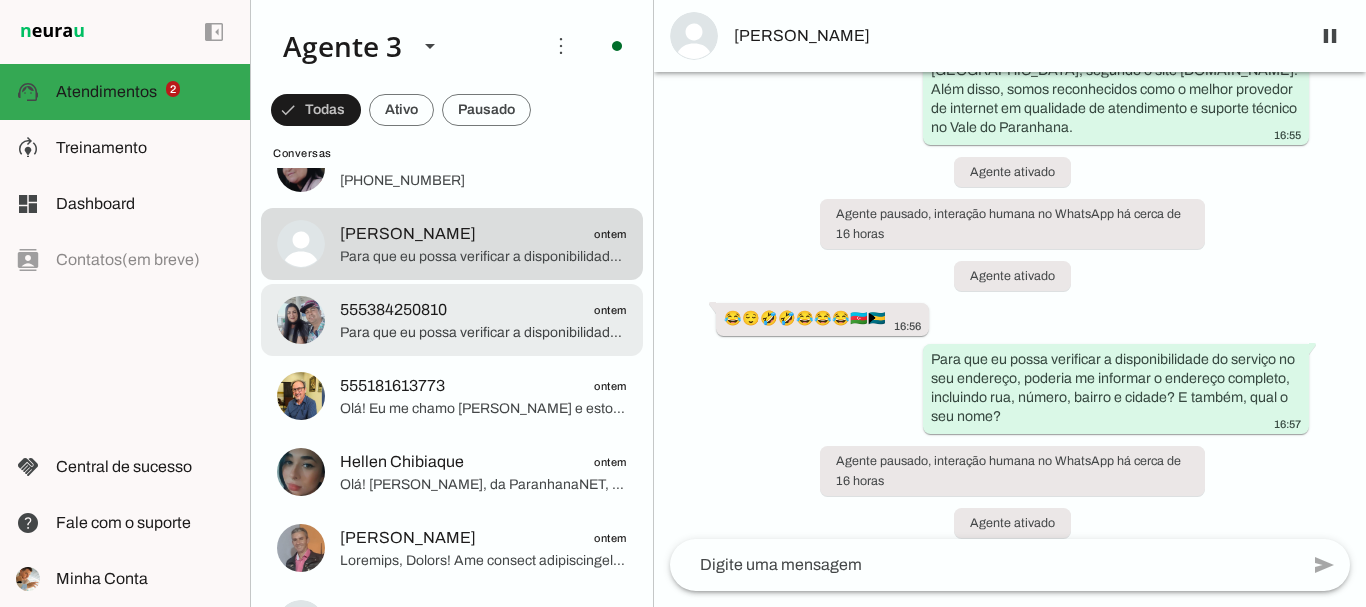 click on "Para que eu possa verificar a disponibilidade do serviço no seu endereço, poderia me informar o endereço completo, incluindo rua, número, bairro e cidade? E também, qual o seu nome?" 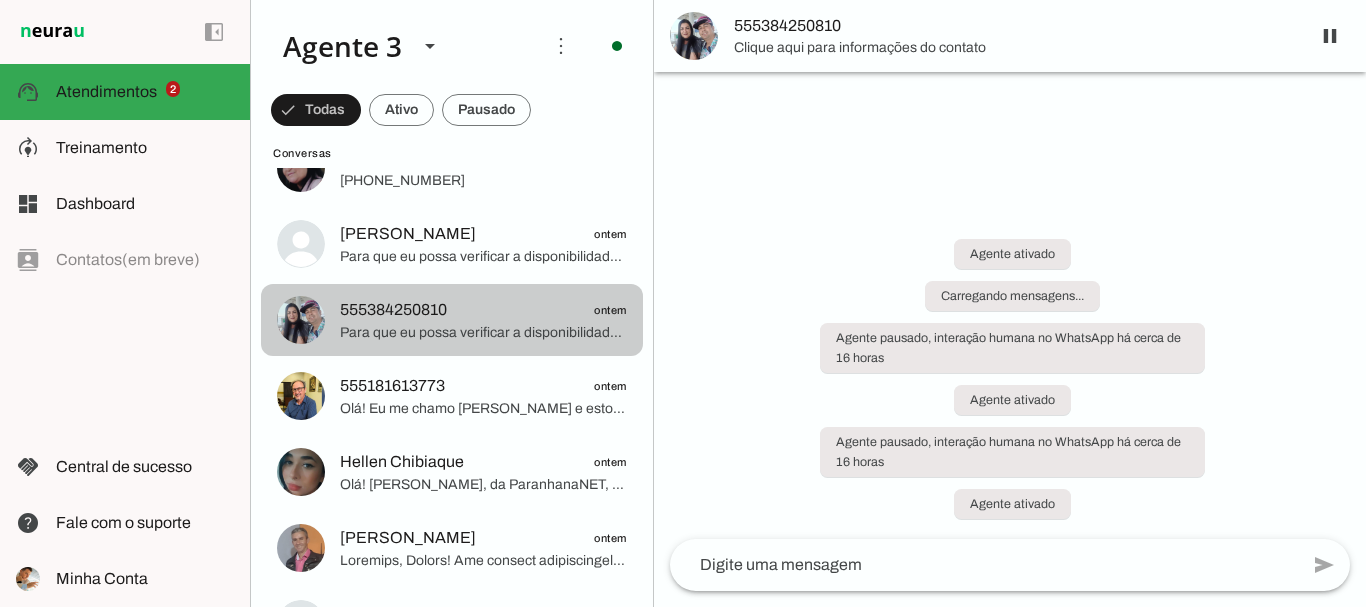 scroll, scrollTop: 195, scrollLeft: 0, axis: vertical 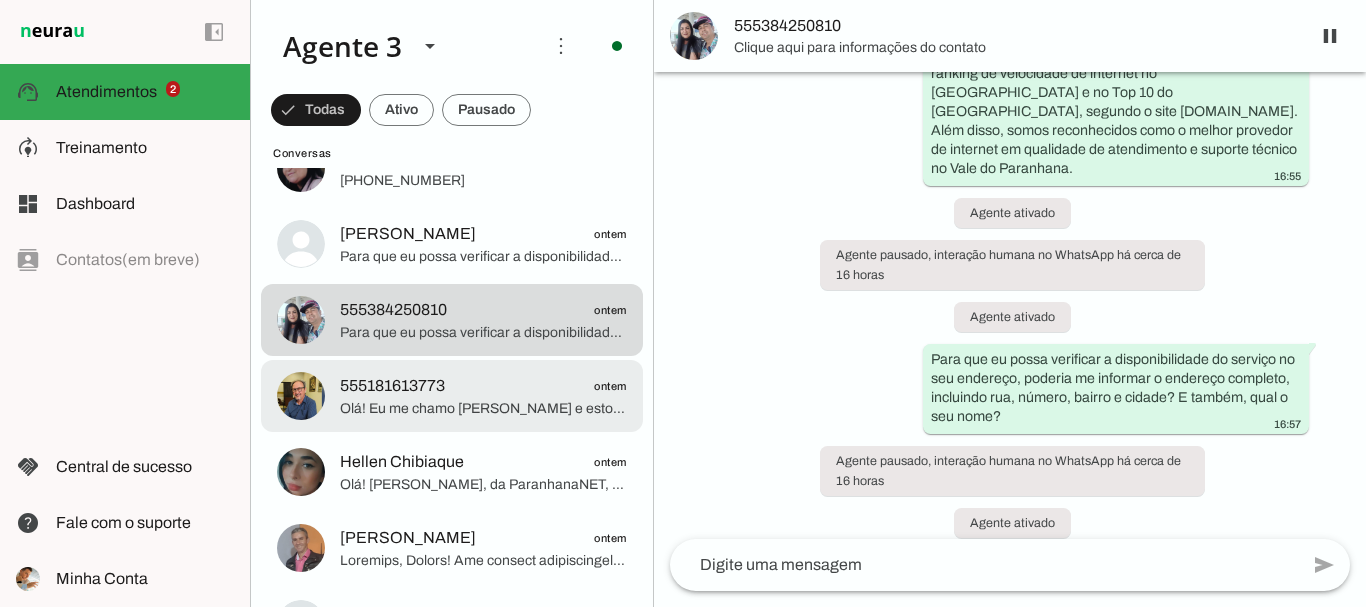click on "555181613773
ontem" 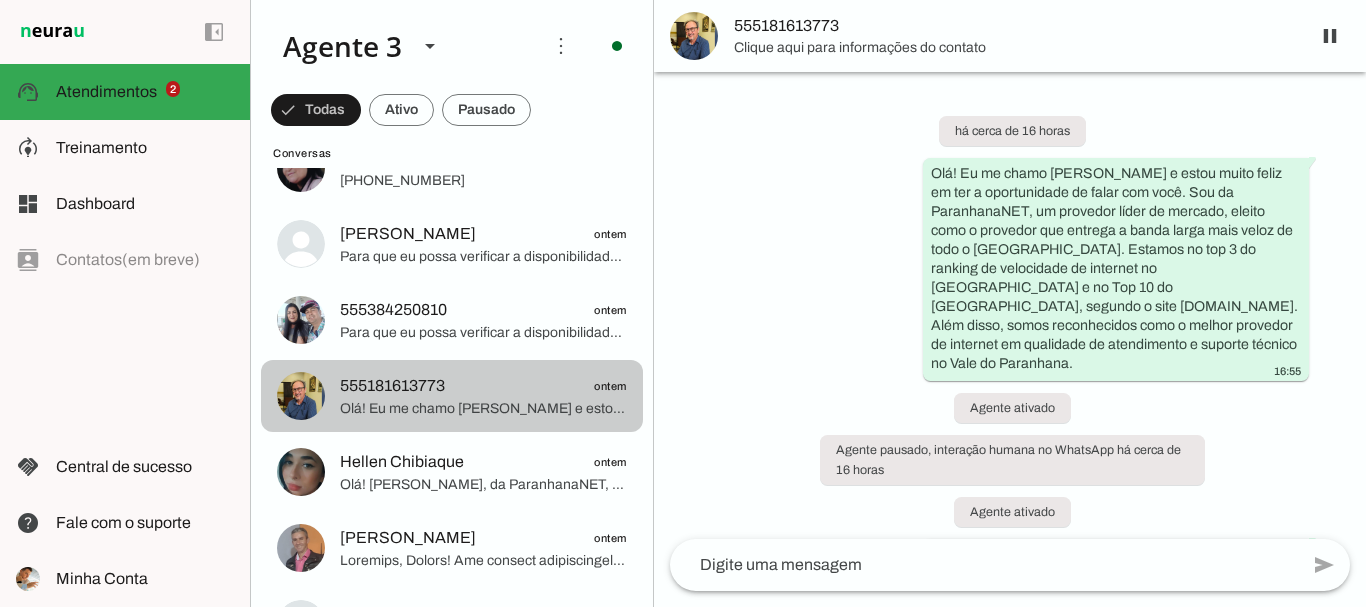 scroll, scrollTop: 443, scrollLeft: 0, axis: vertical 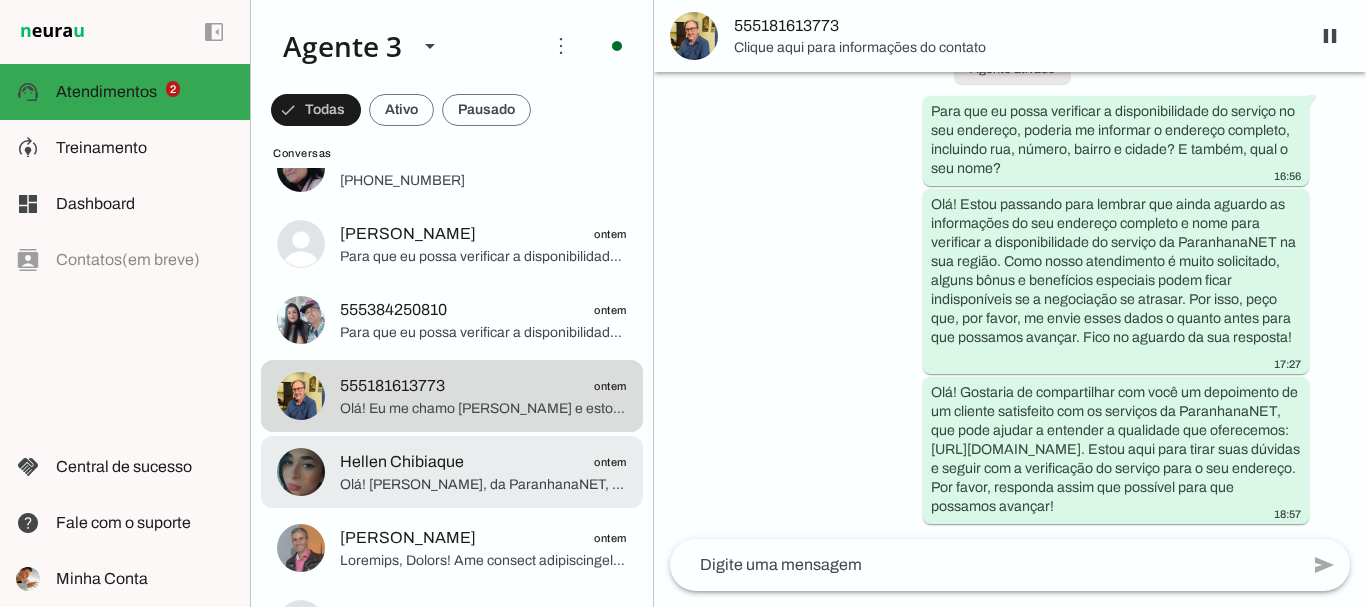 click on "Hellen Chibiaque" 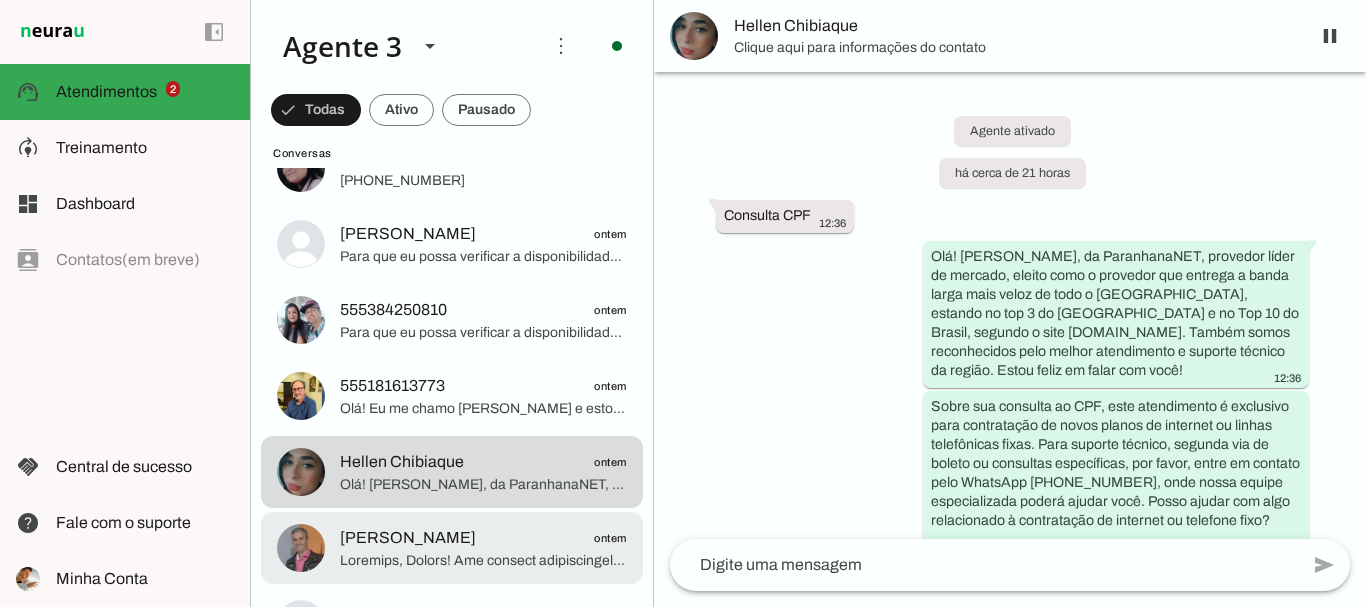scroll, scrollTop: 1547, scrollLeft: 0, axis: vertical 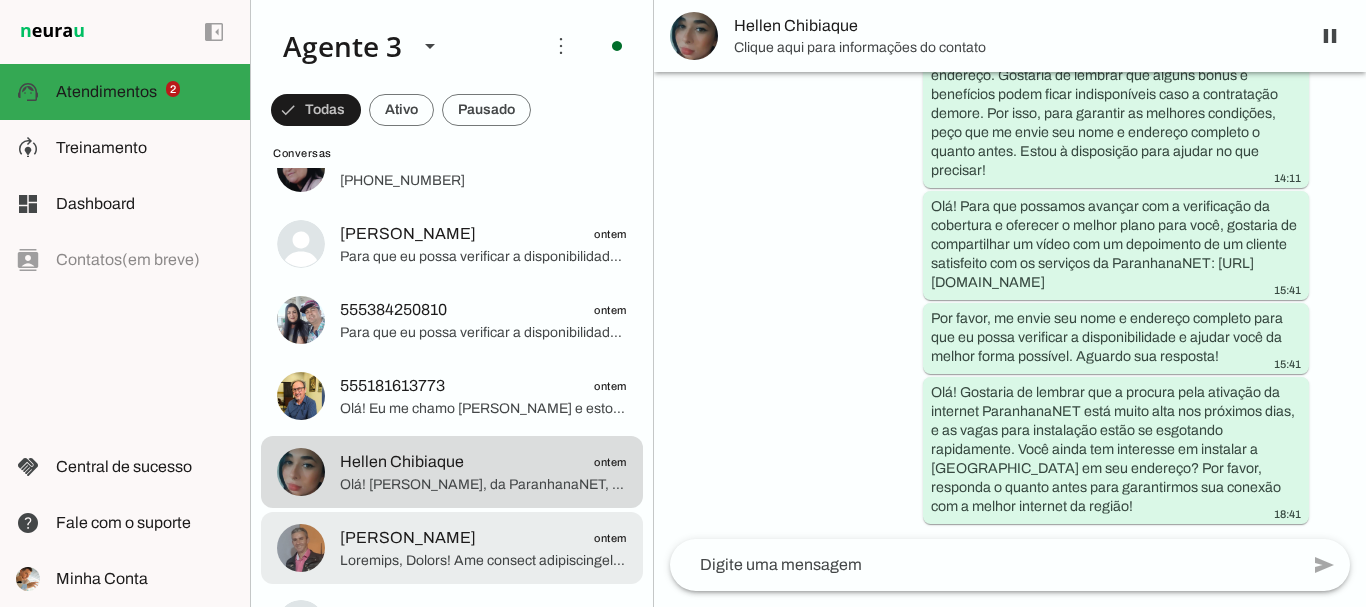click on "[PERSON_NAME]" 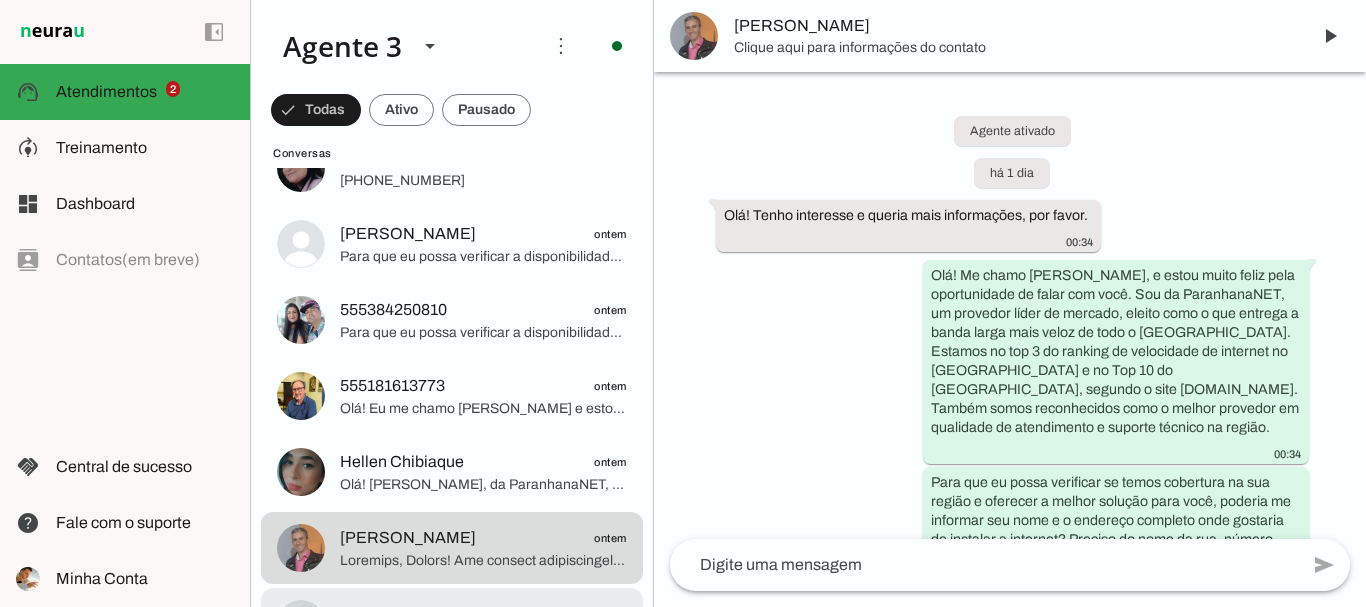 scroll, scrollTop: 1000, scrollLeft: 0, axis: vertical 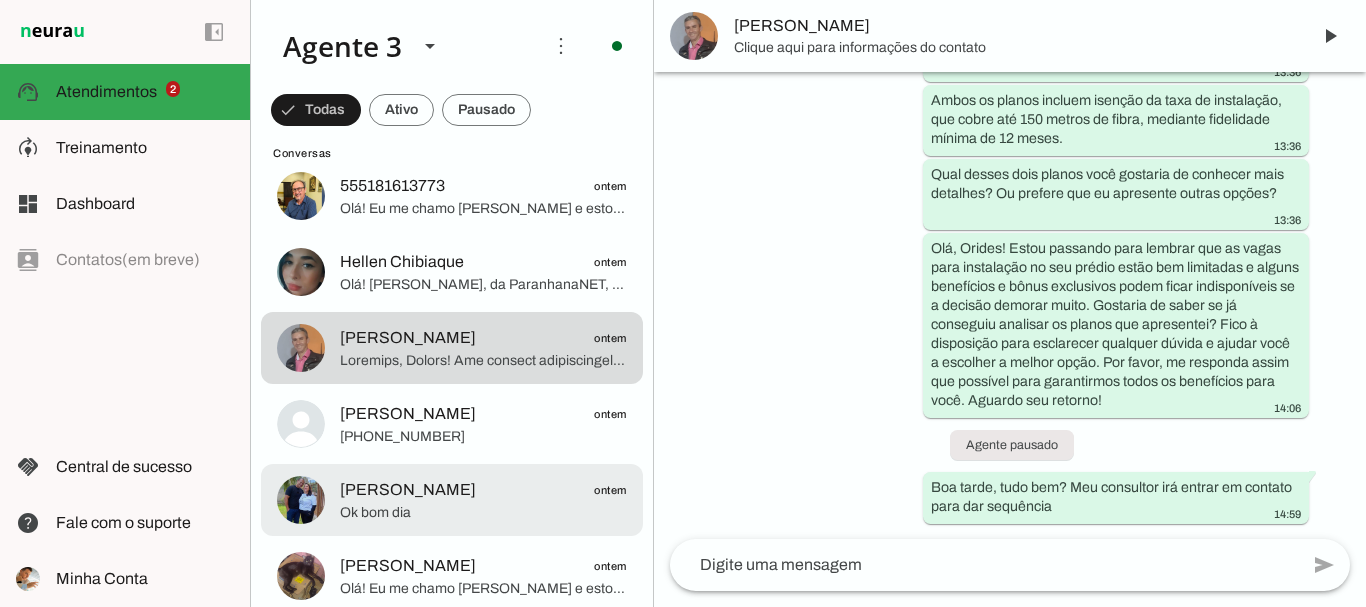 click on "[PHONE_NUMBER]" 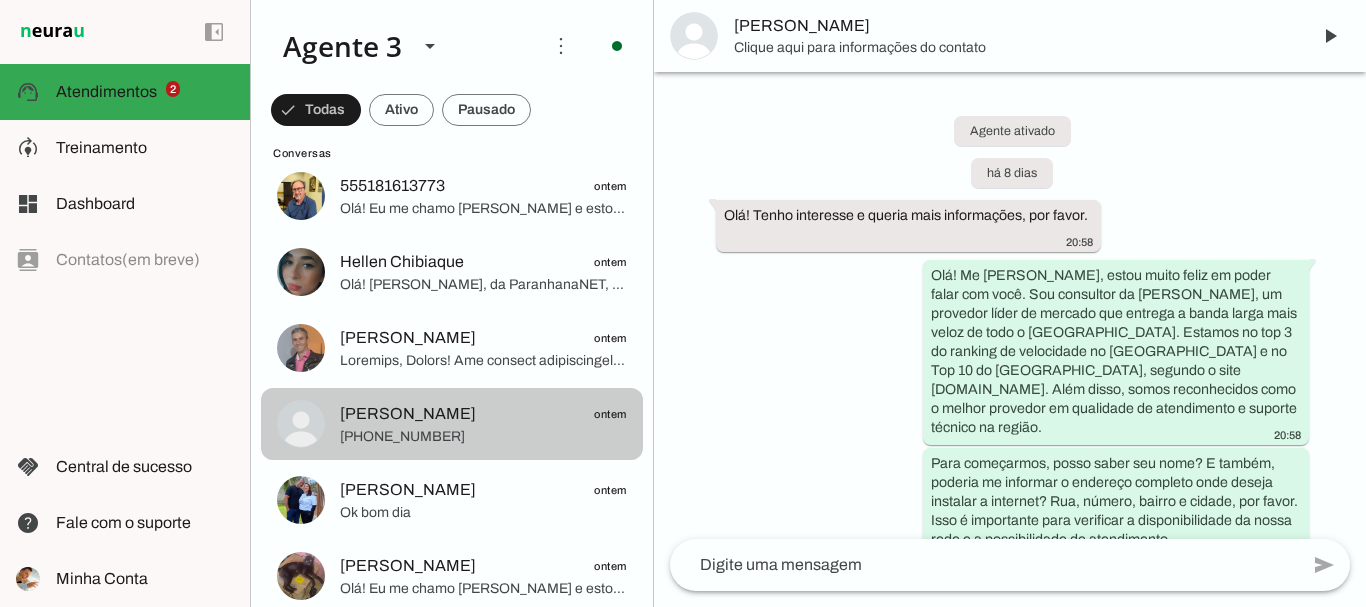 scroll, scrollTop: 1460, scrollLeft: 0, axis: vertical 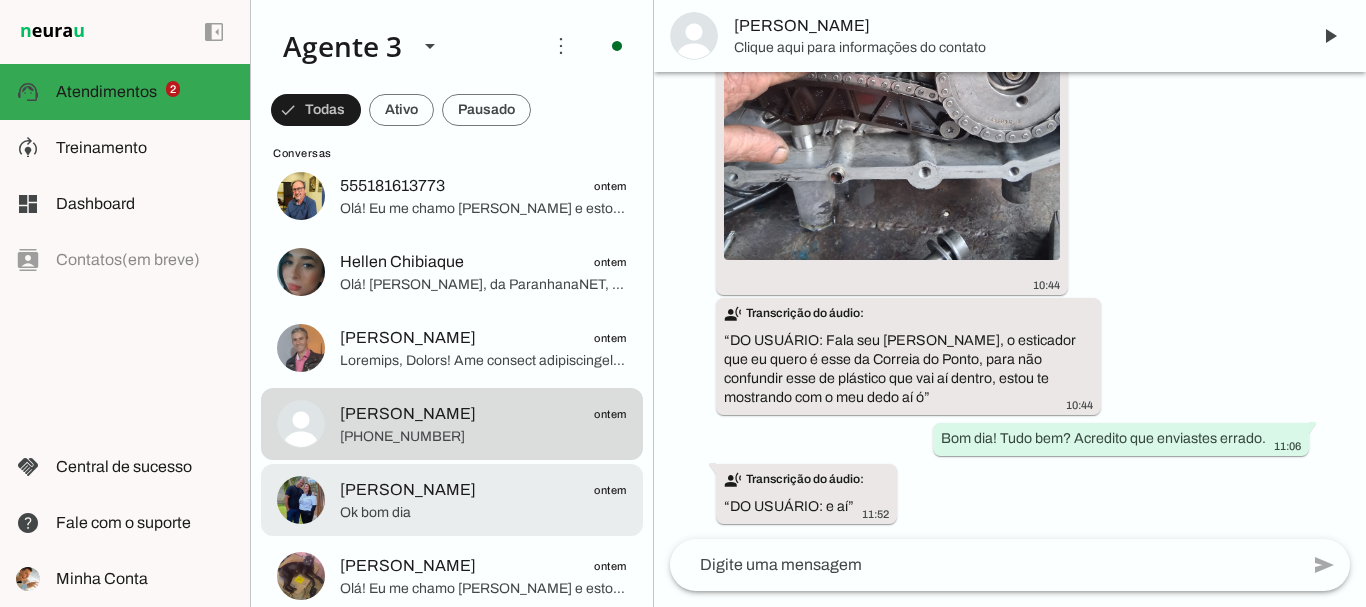 click on "Ok bom dia" 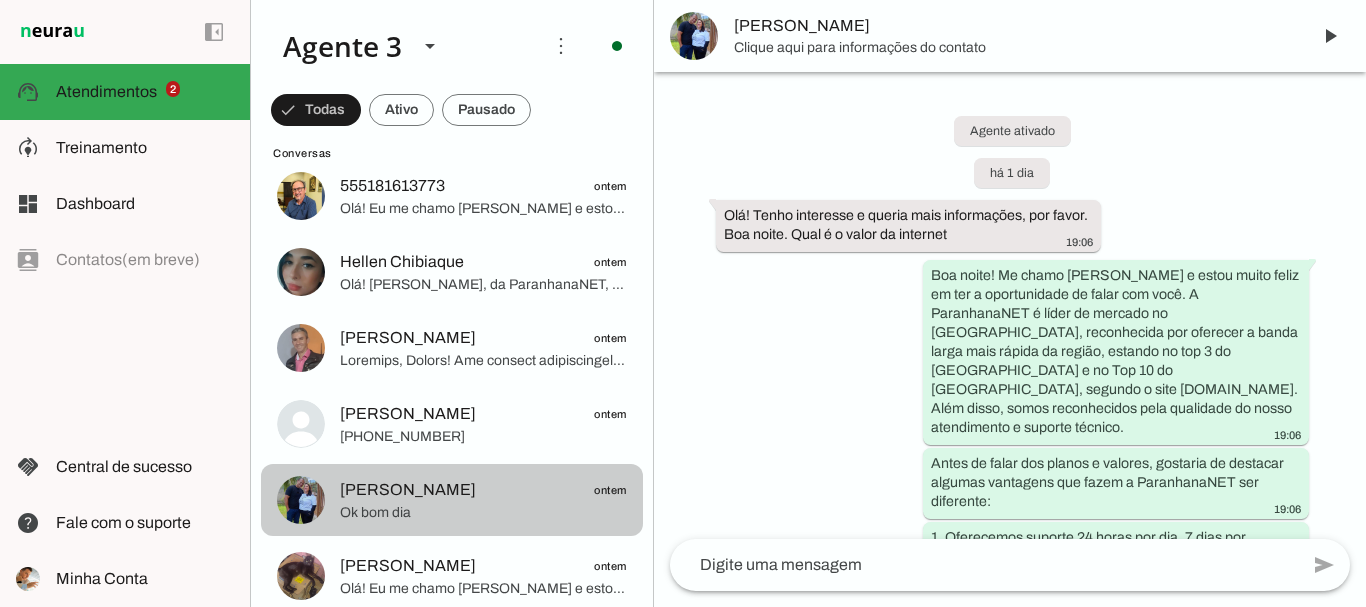 scroll, scrollTop: 3859, scrollLeft: 0, axis: vertical 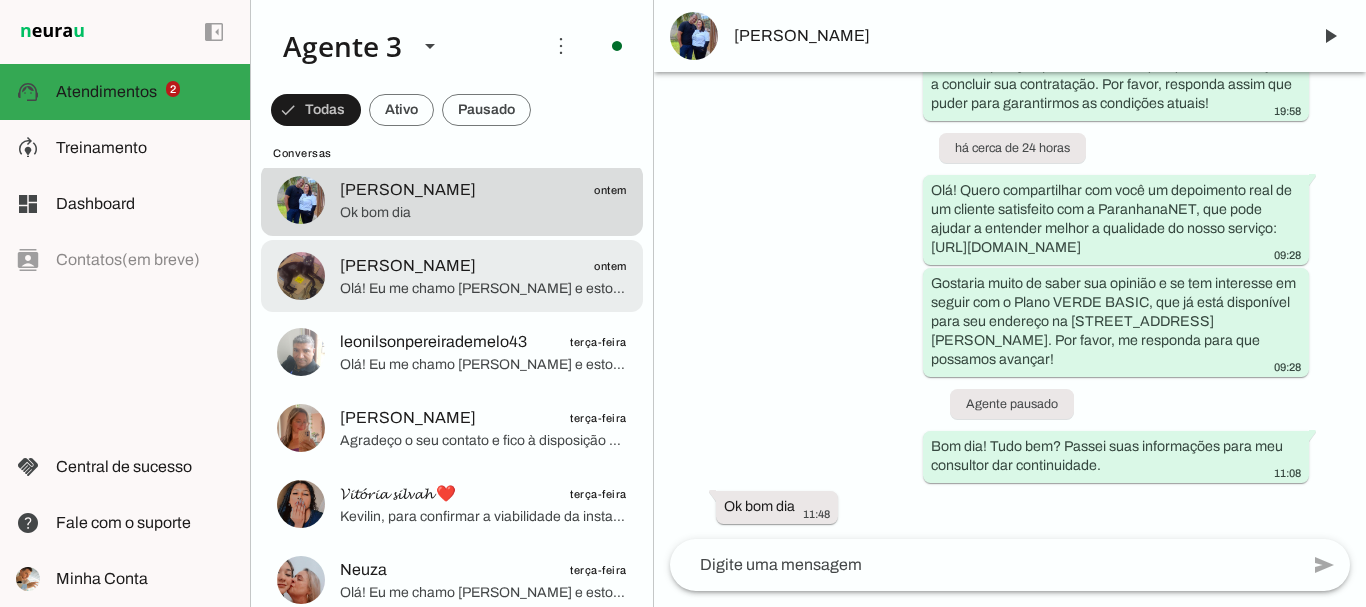 click on "[PERSON_NAME]
ontem" 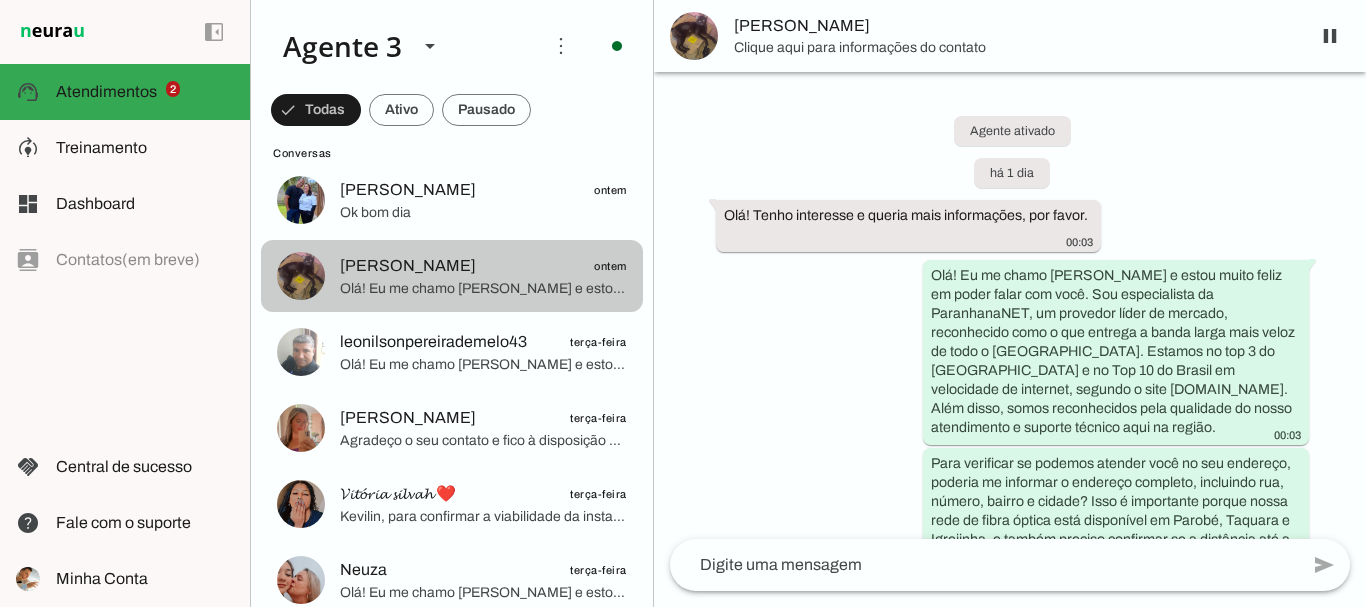 scroll, scrollTop: 633, scrollLeft: 0, axis: vertical 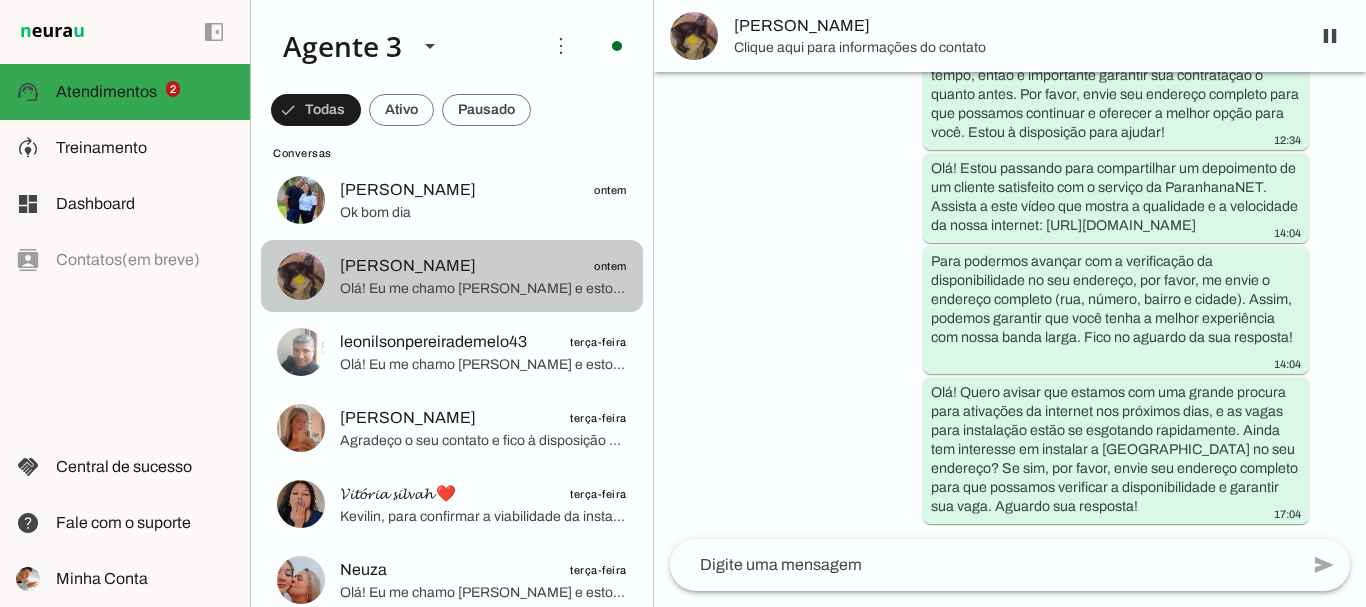click on "[PERSON_NAME]
ontem
Ok bom dia" at bounding box center [452, -1052] 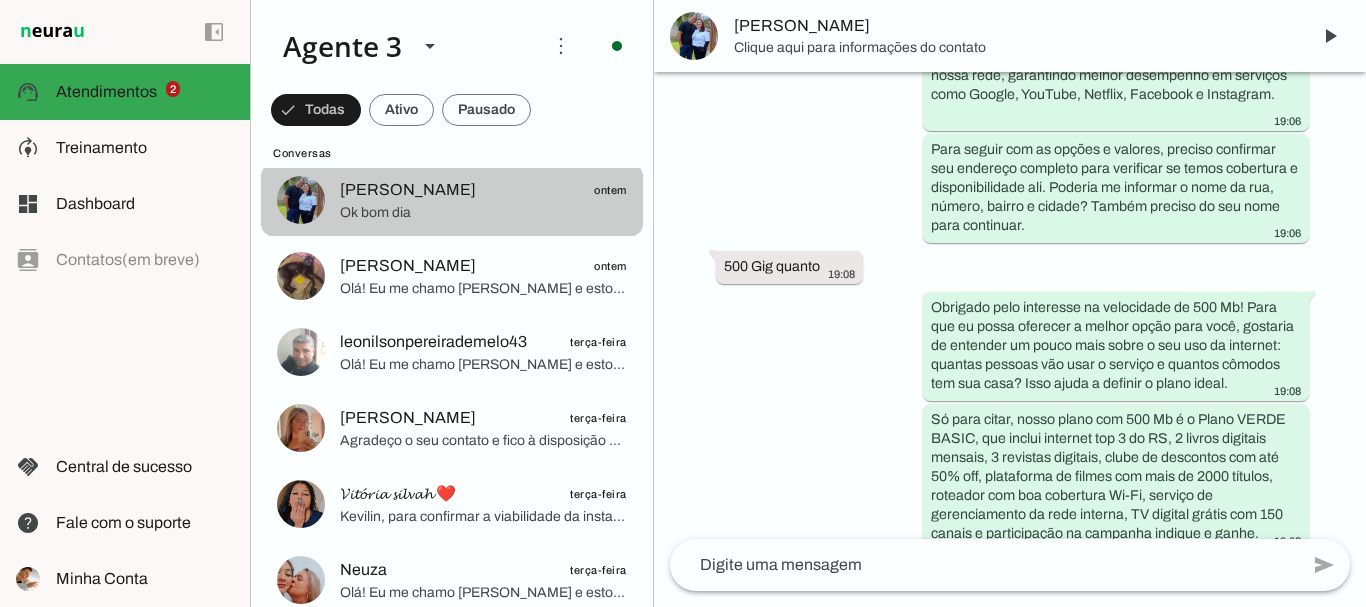 scroll, scrollTop: 3859, scrollLeft: 0, axis: vertical 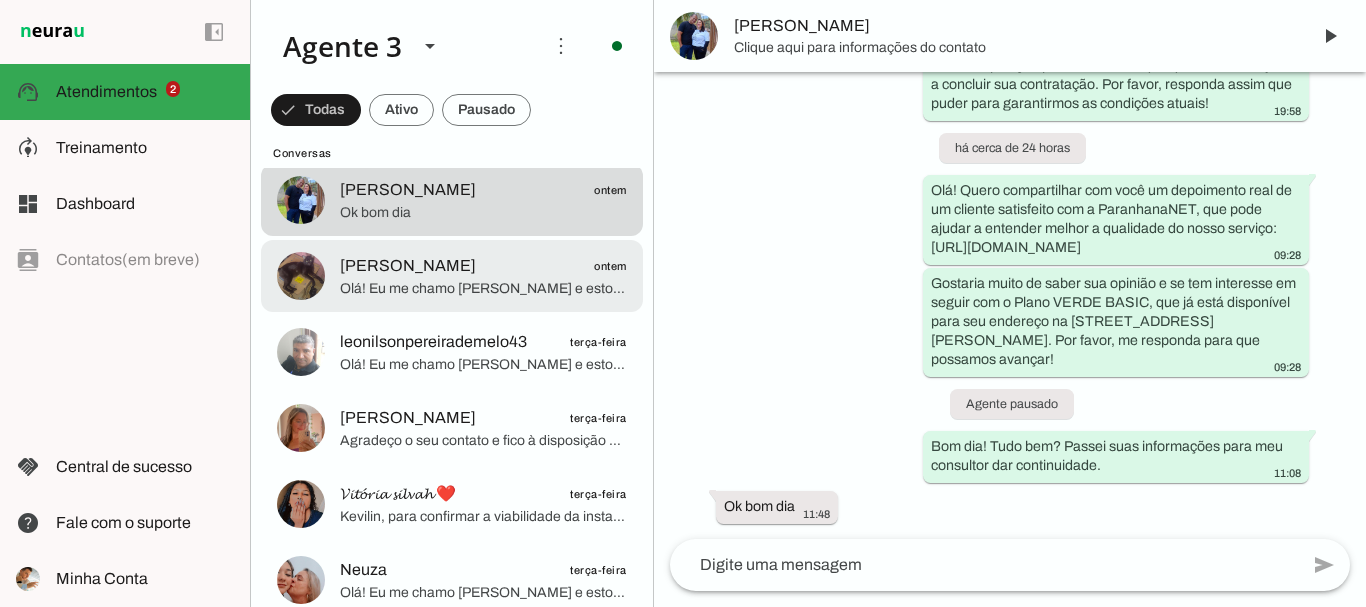 click on "[PERSON_NAME]
ontem" 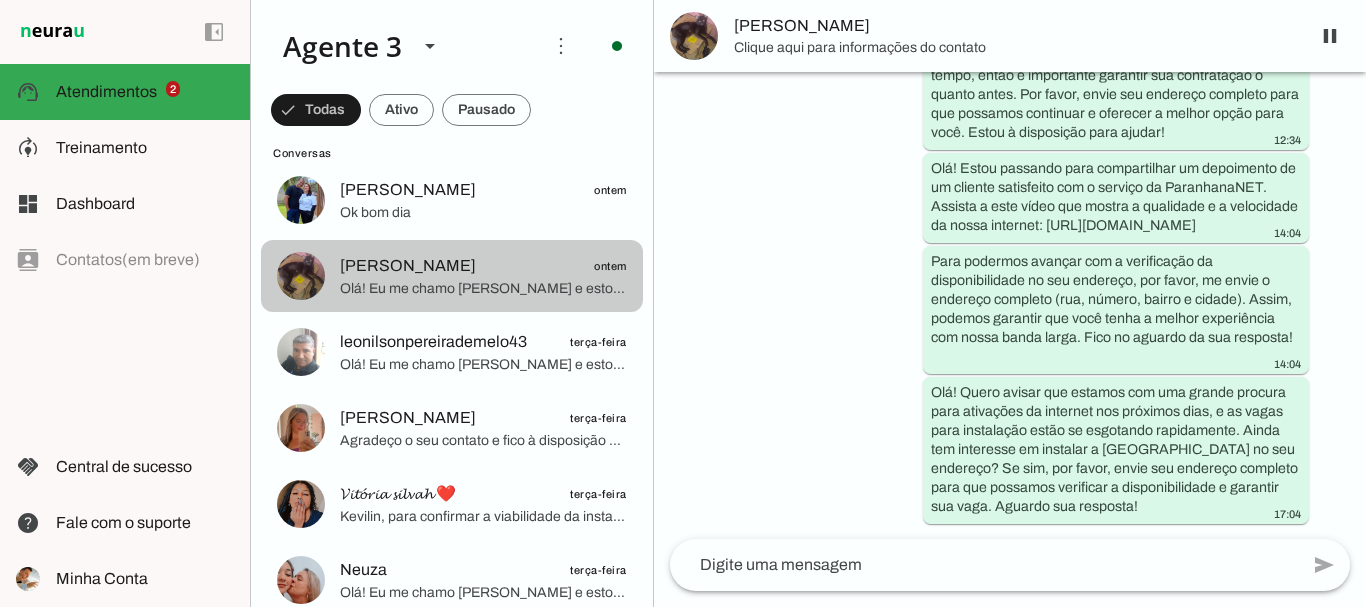 scroll, scrollTop: 633, scrollLeft: 0, axis: vertical 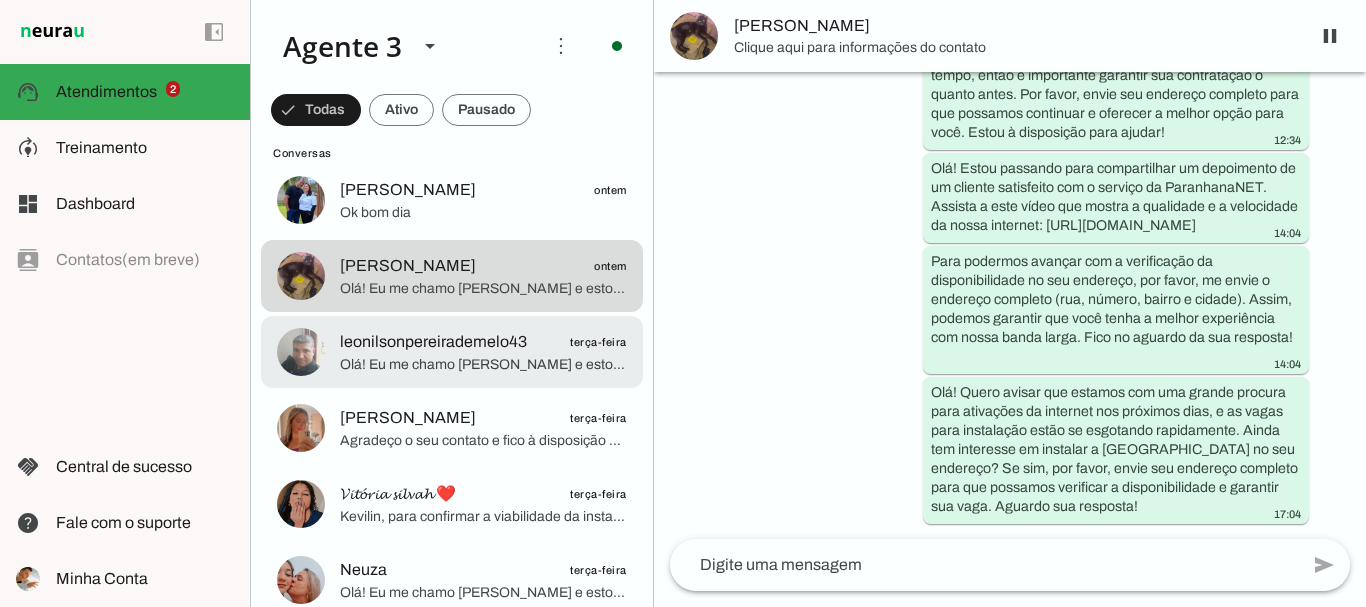 click on "Olá! Eu me chamo [PERSON_NAME] e estou muito feliz pela oportunidade de conversar com você. Sou da ParanhanaNET, um provedor líder de mercado, eleito como o provedor que entrega a banda larga mais veloz de todo o [GEOGRAPHIC_DATA]. Estamos no top 3 do ranking de velocidade de internet no [GEOGRAPHIC_DATA] e no Top 10 do [GEOGRAPHIC_DATA], segundo o site [DOMAIN_NAME]. Além disso, somos reconhecidos como o melhor provedor de internet em qualidade de atendimento e suporte técnico no Vale do Paranhana.
Para que eu possa verificar a disponibilidade de atendimento no seu endereço e te oferecer a melhor solução, poderia, por favor, me informar o endereço completo onde deseja a instalação da internet? Preciso do nome da rua, número, bairro e cidade. Qual é o seu nome?" 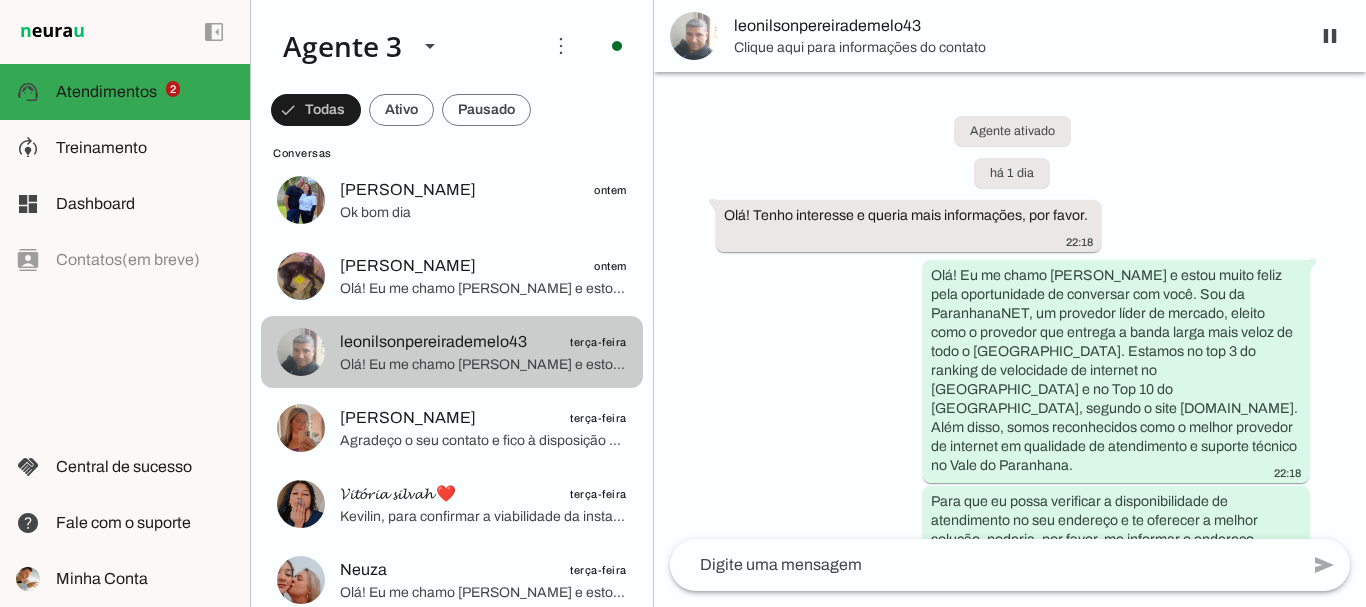 scroll, scrollTop: 815, scrollLeft: 0, axis: vertical 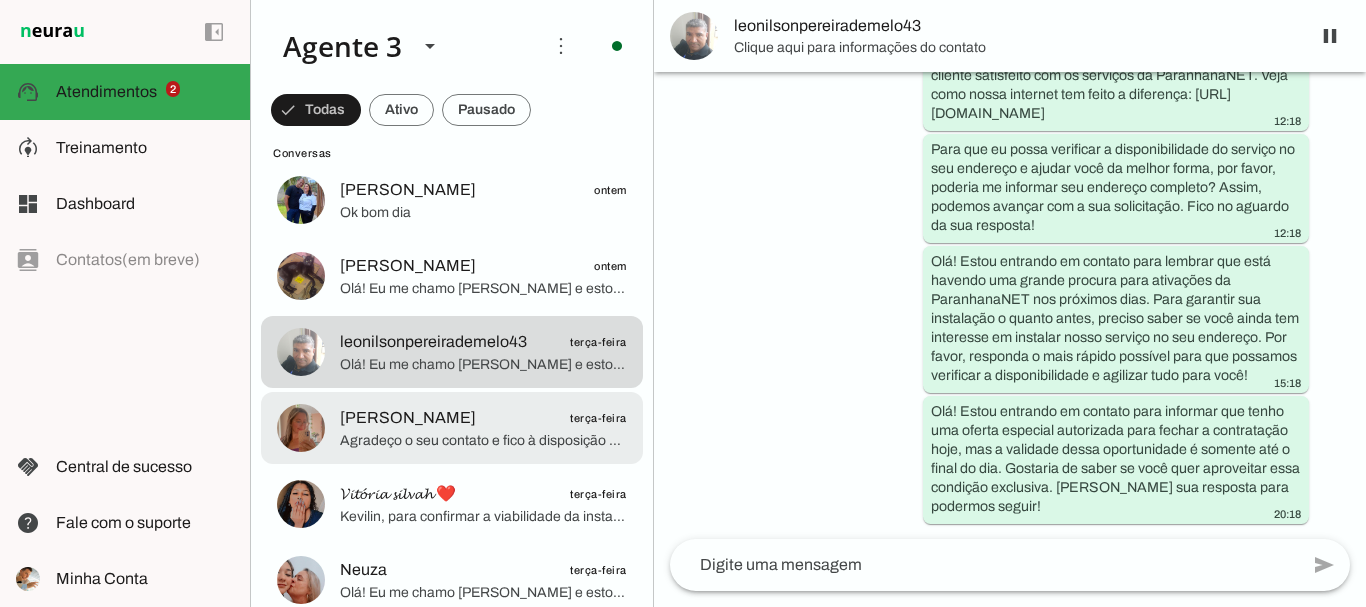click on "[PERSON_NAME]" 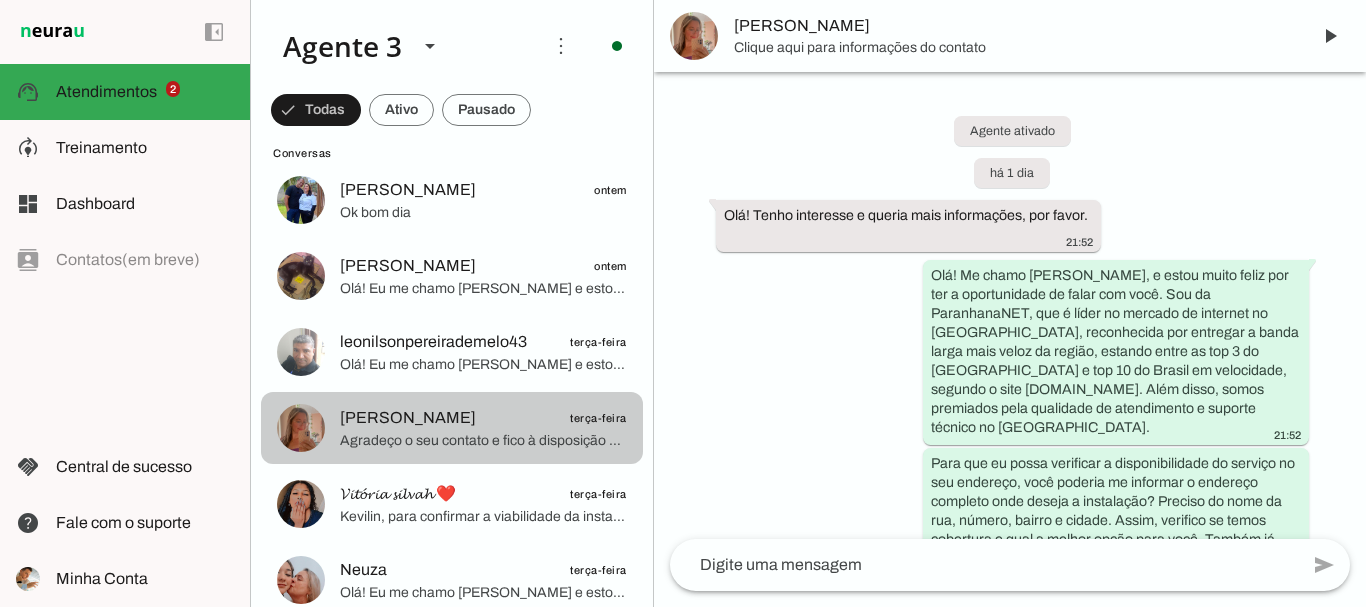 scroll, scrollTop: 1096, scrollLeft: 0, axis: vertical 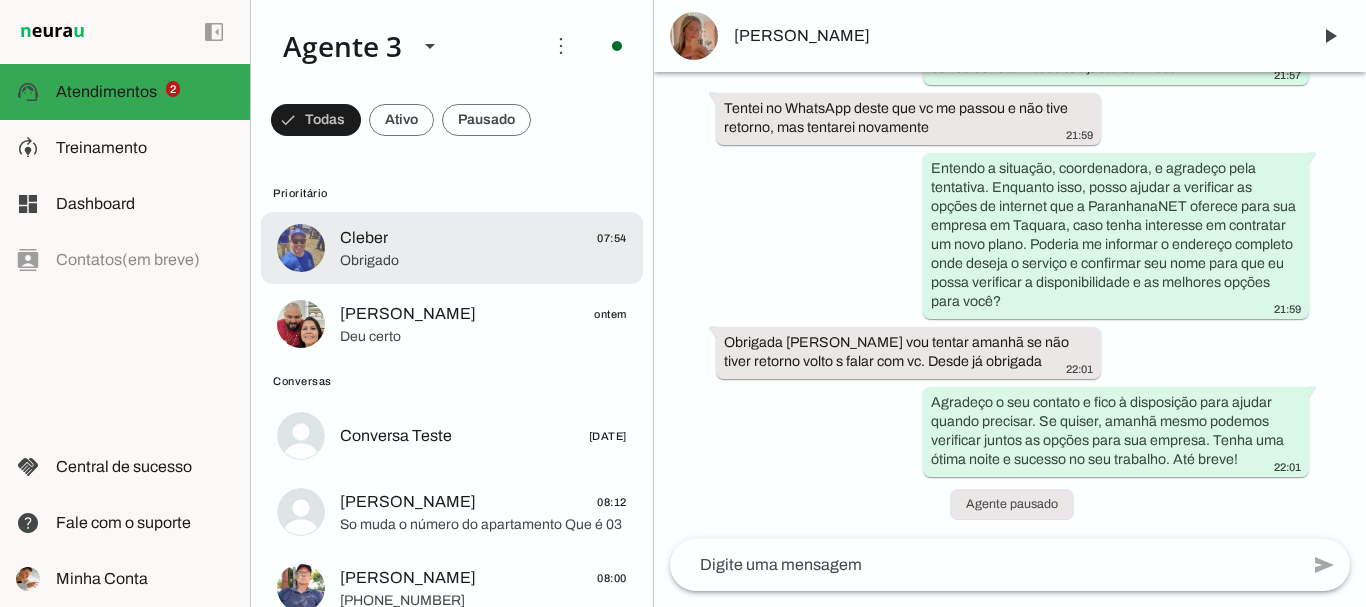 click at bounding box center (483, 248) 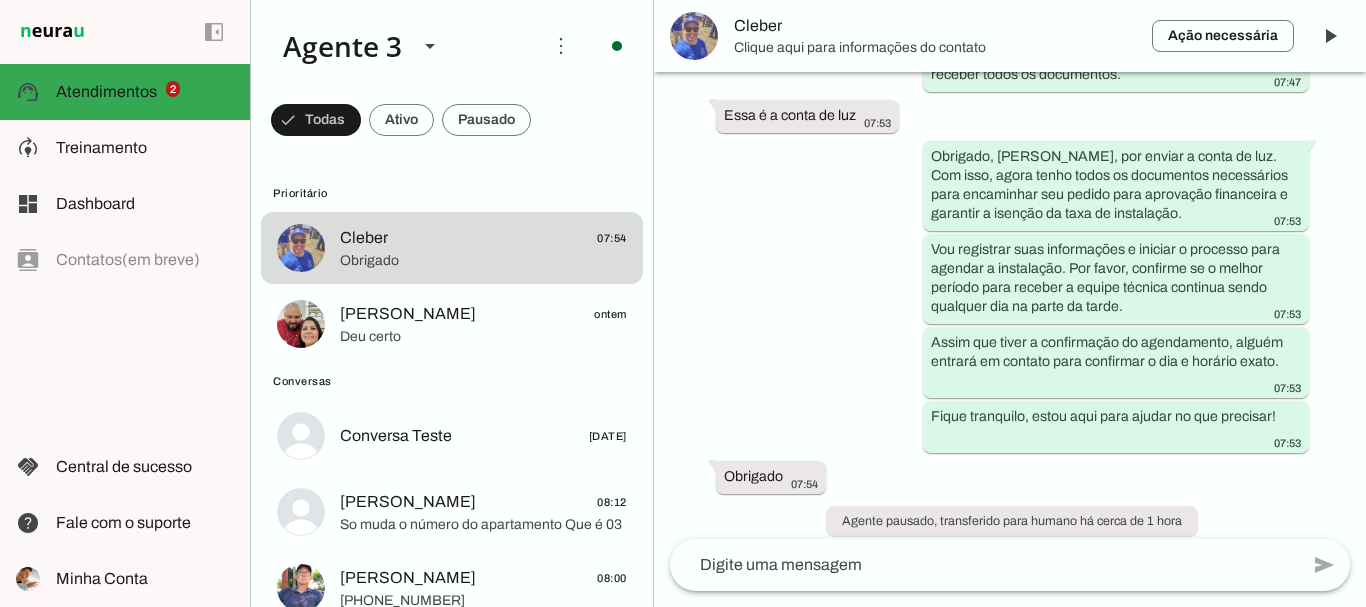 click on "Clique aqui para informações do contato" at bounding box center [935, 48] 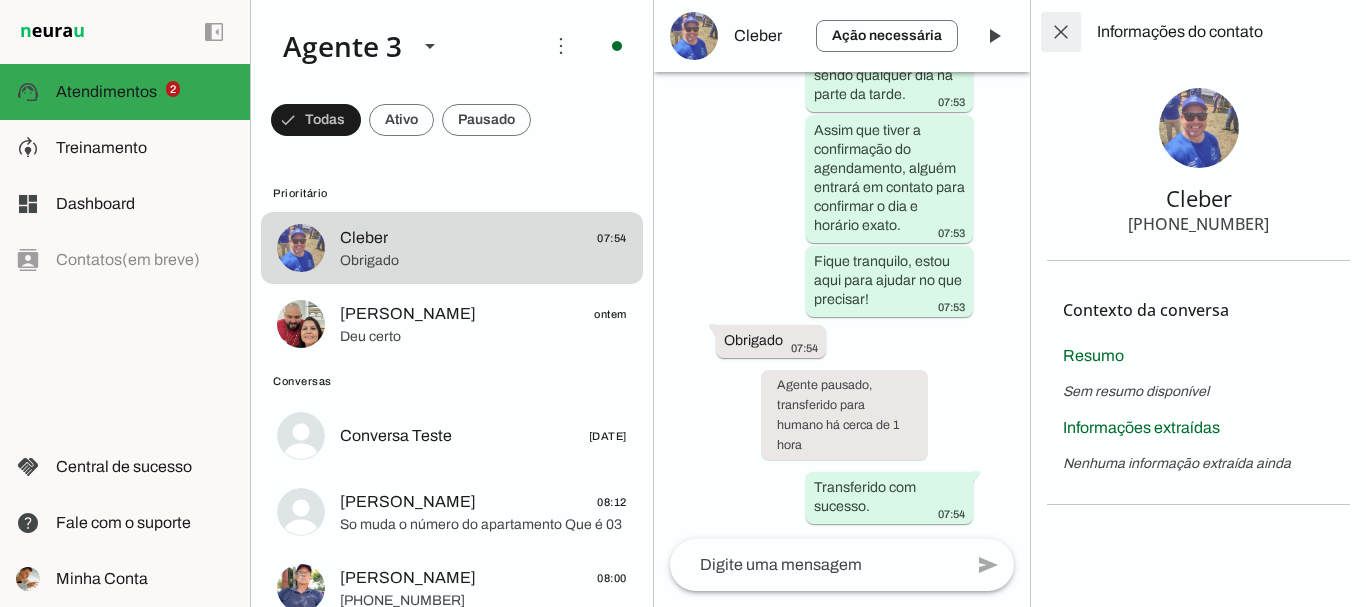 click at bounding box center (1061, 32) 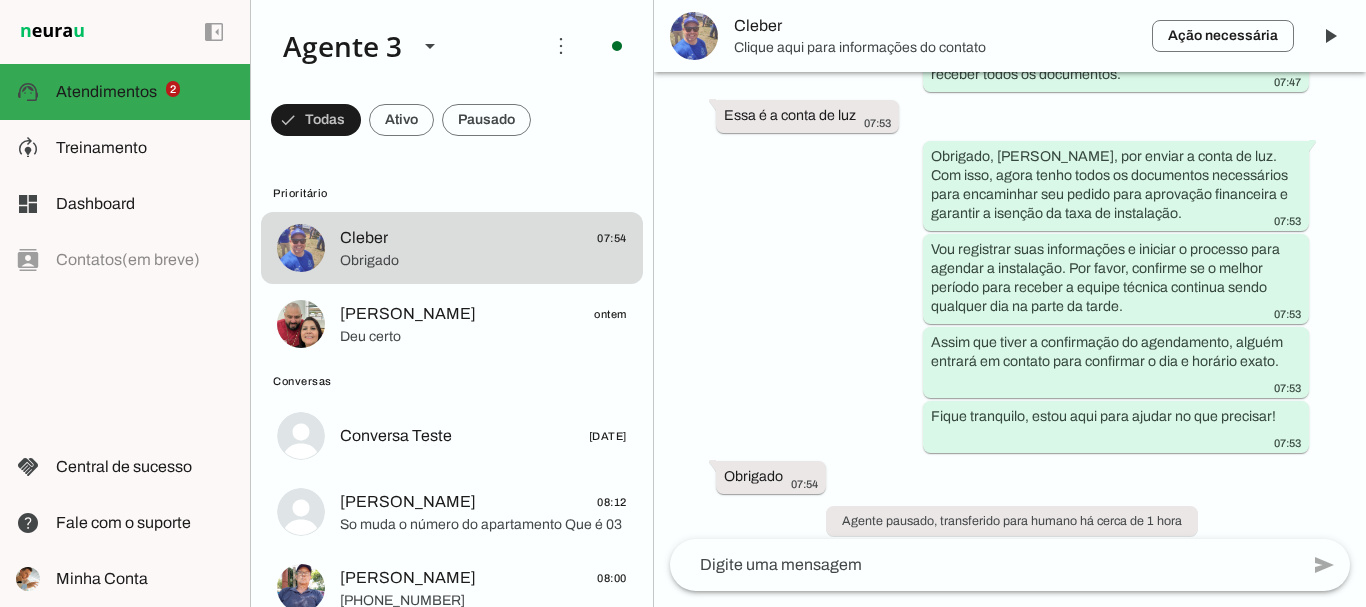 click on "Cleber" at bounding box center (935, 26) 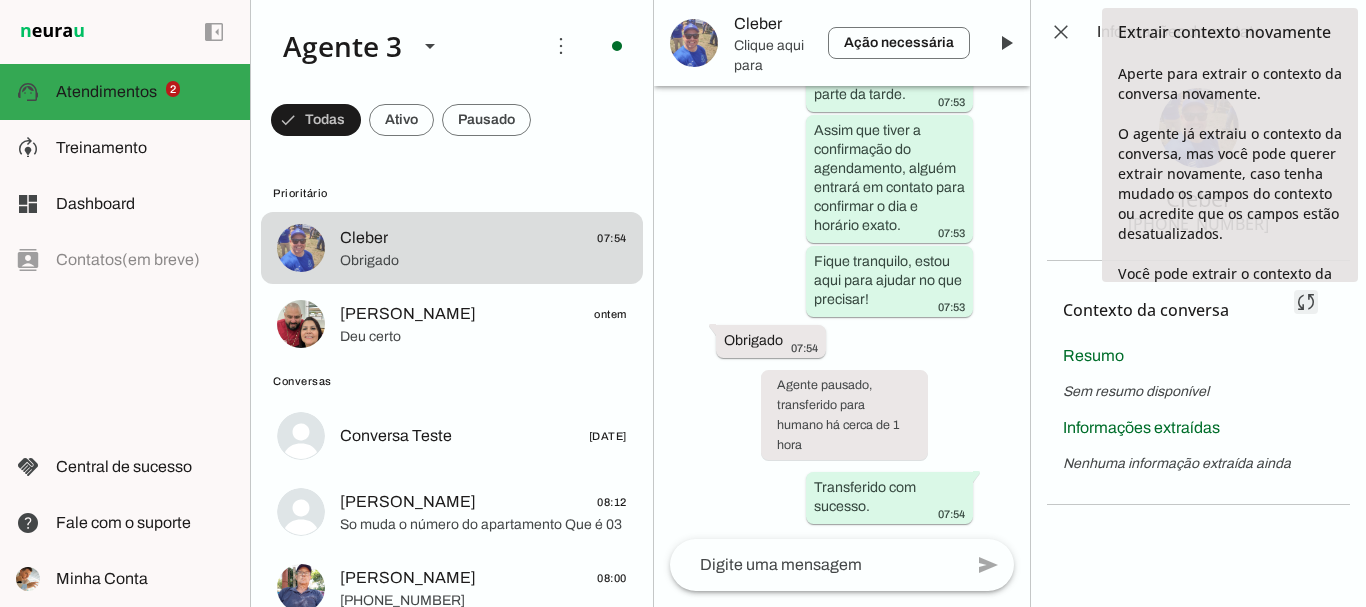 click at bounding box center (1306, 302) 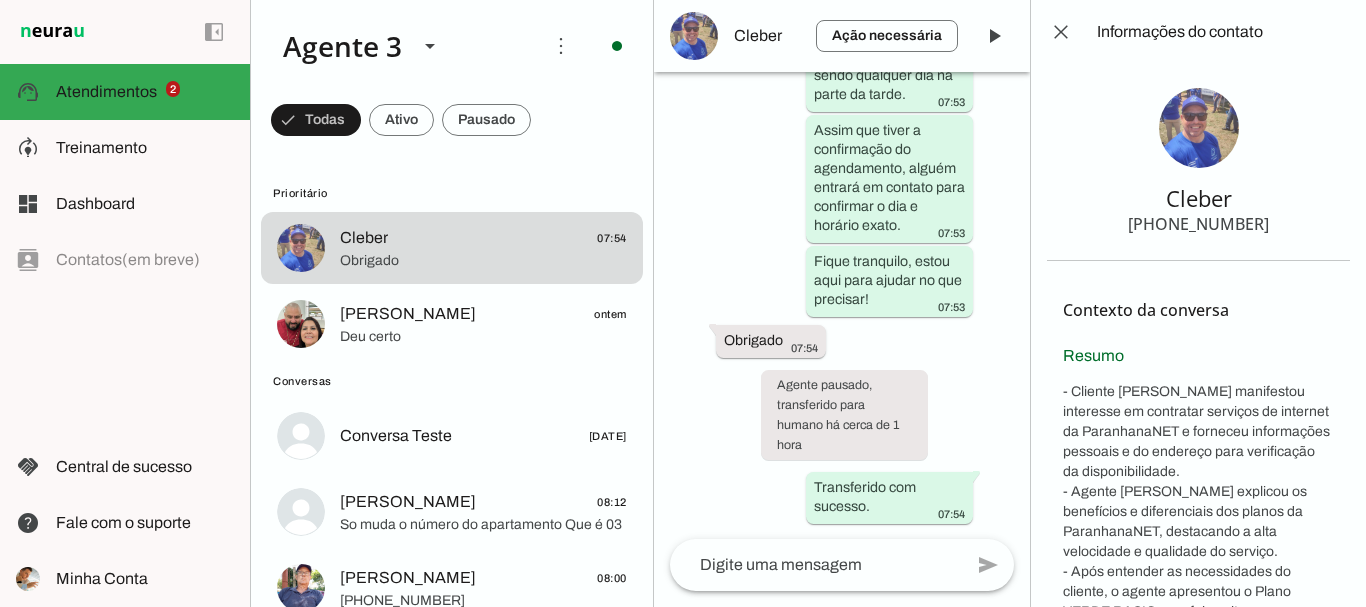 scroll, scrollTop: 11731, scrollLeft: 0, axis: vertical 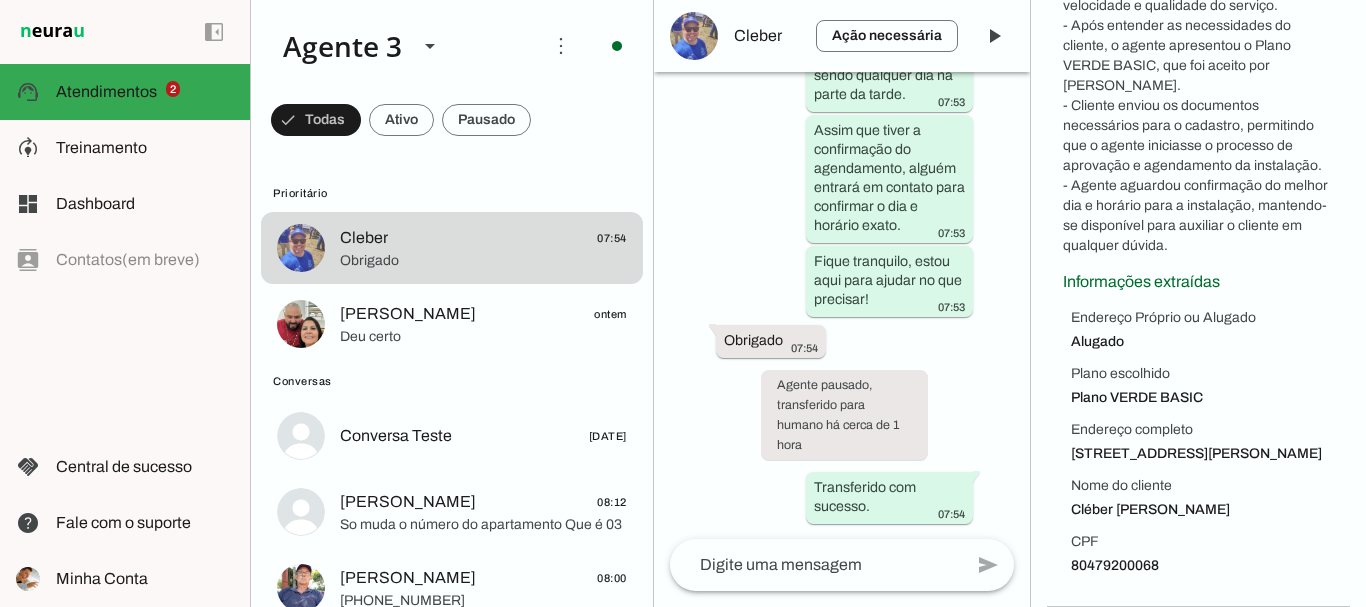 click on "80479200068" at bounding box center [1202, 566] 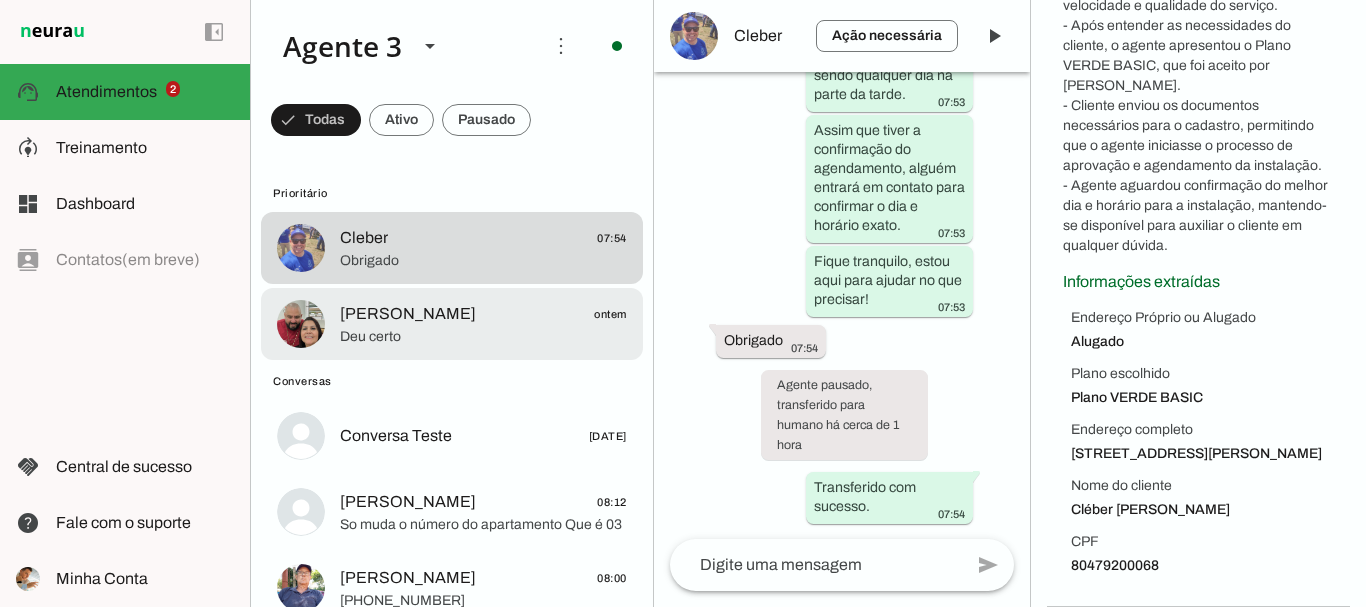 click on "Deu certo" 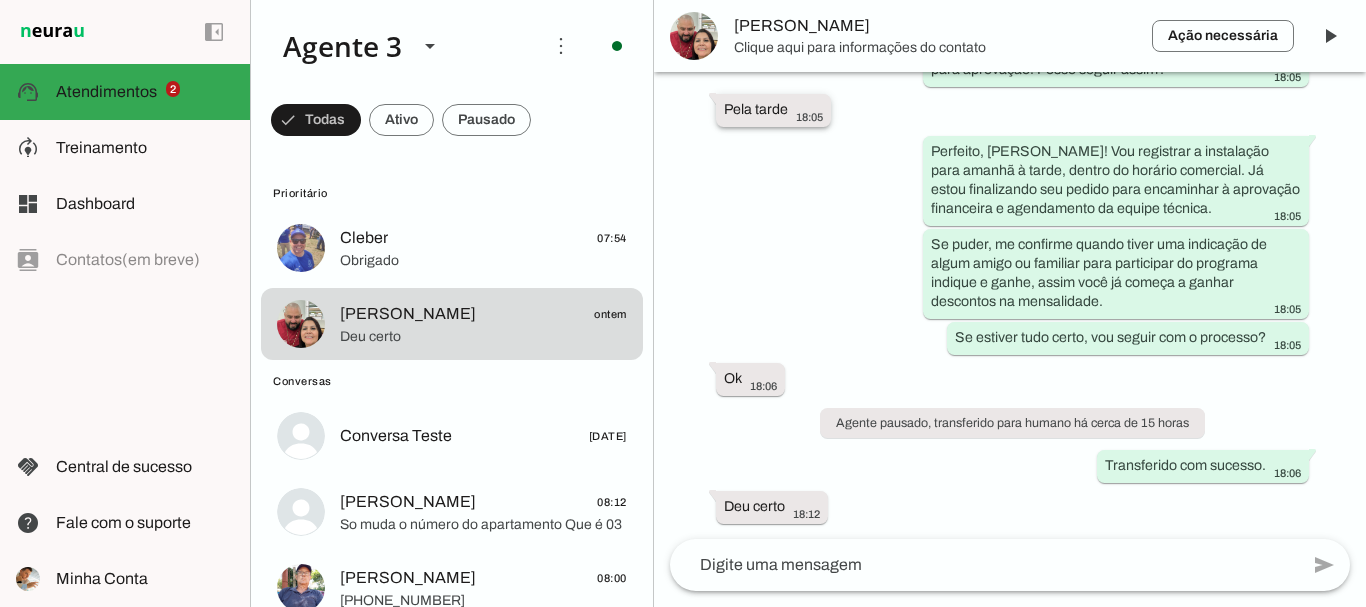 scroll, scrollTop: 6649, scrollLeft: 0, axis: vertical 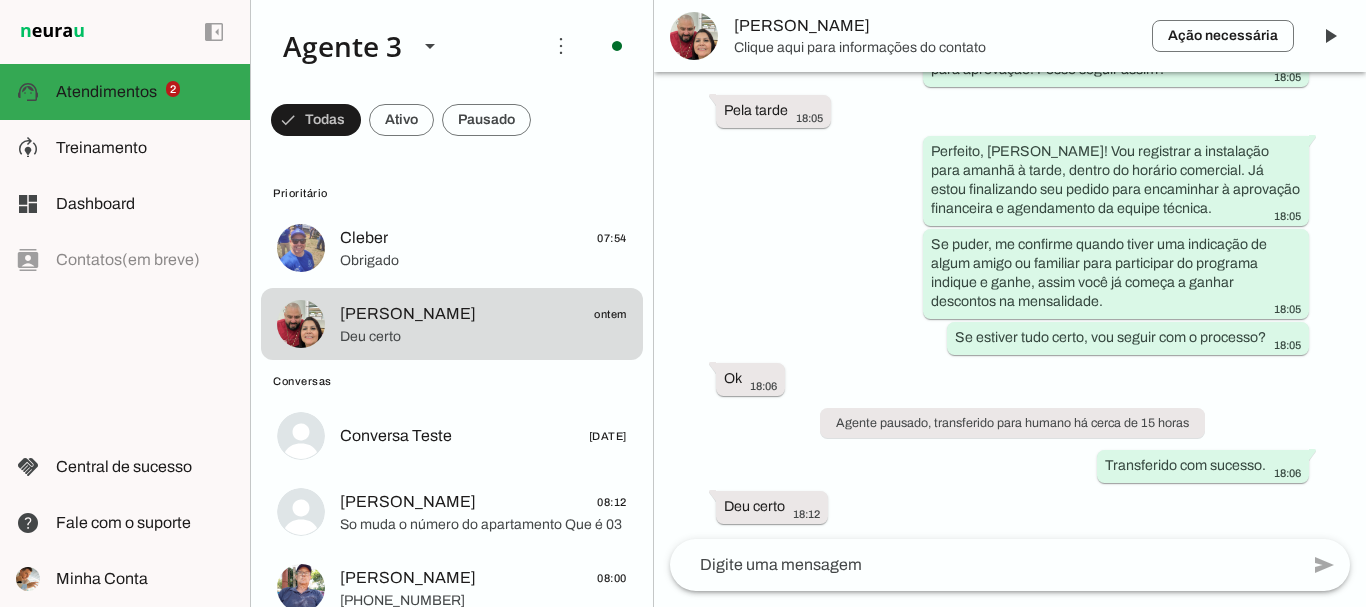 click on "[PERSON_NAME]" at bounding box center (935, 26) 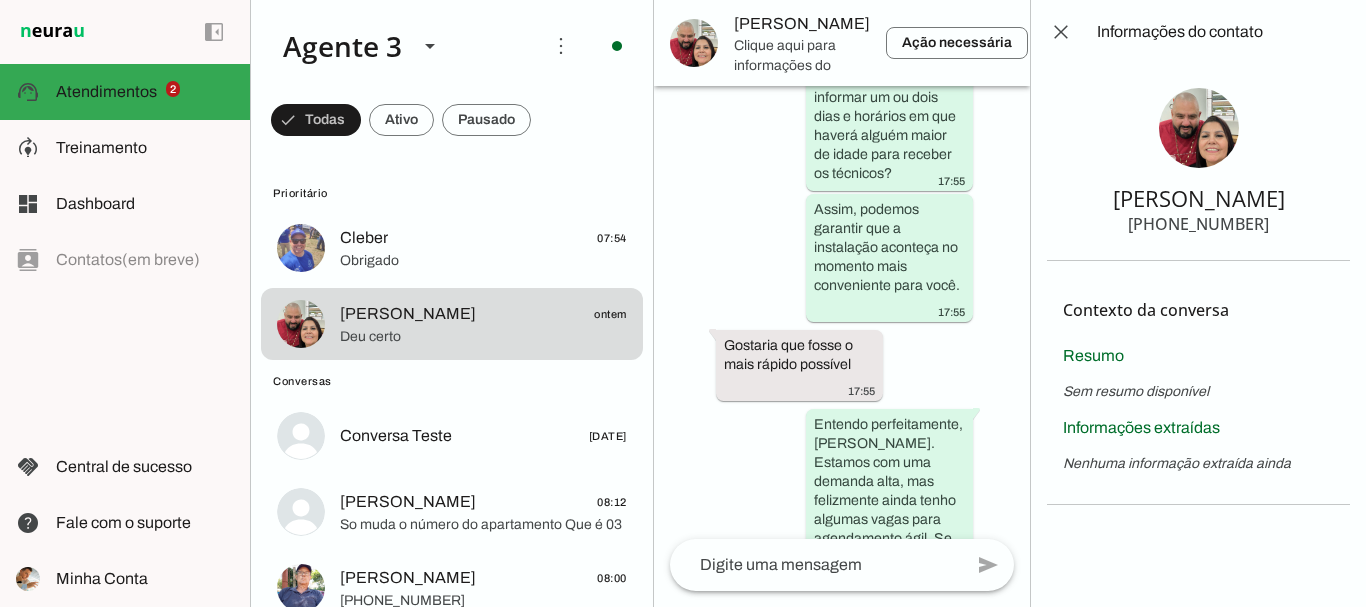 scroll, scrollTop: 0, scrollLeft: 0, axis: both 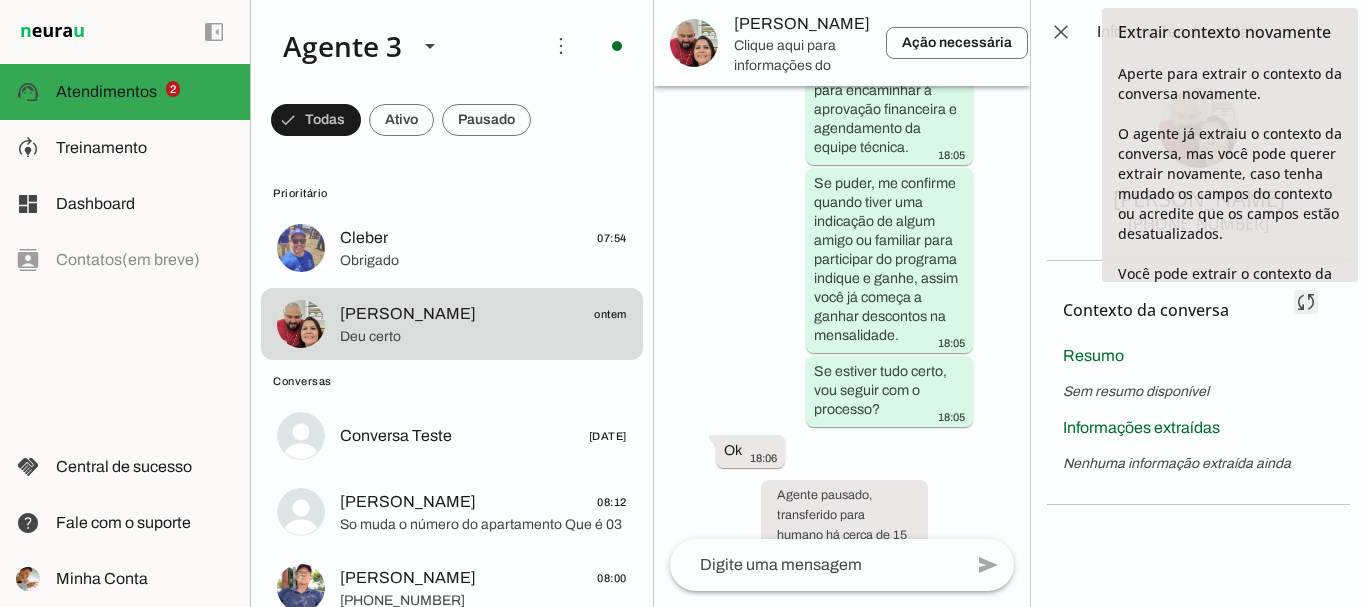 click at bounding box center (1306, 302) 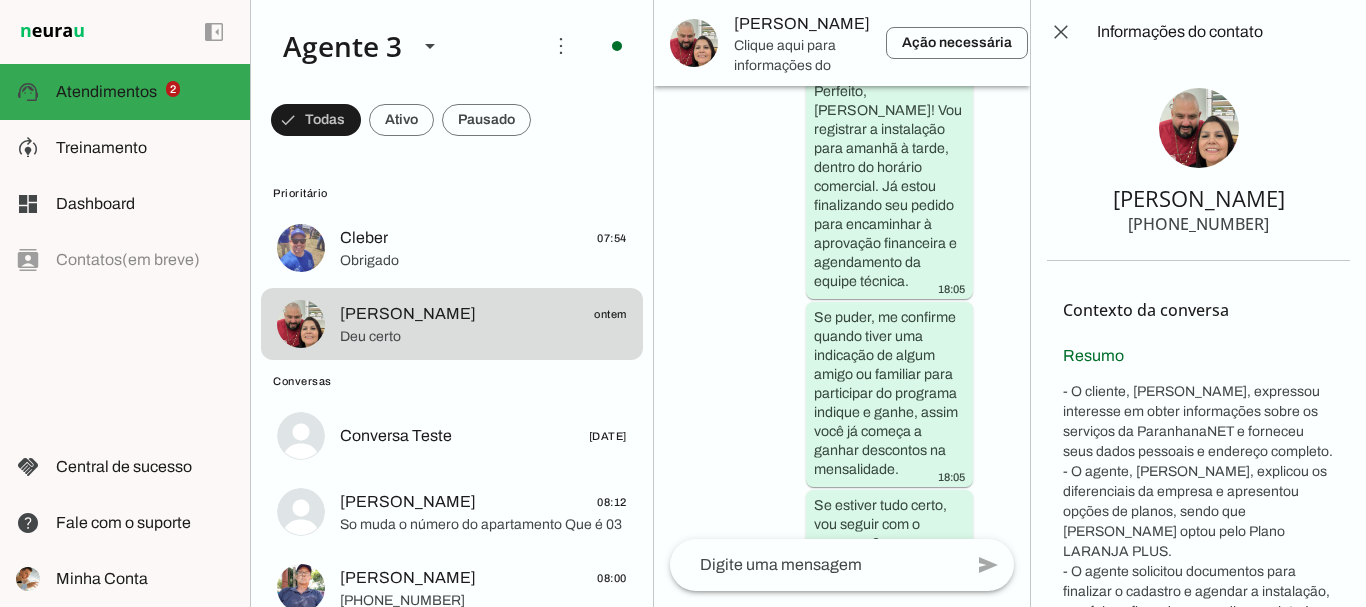 scroll, scrollTop: 0, scrollLeft: 0, axis: both 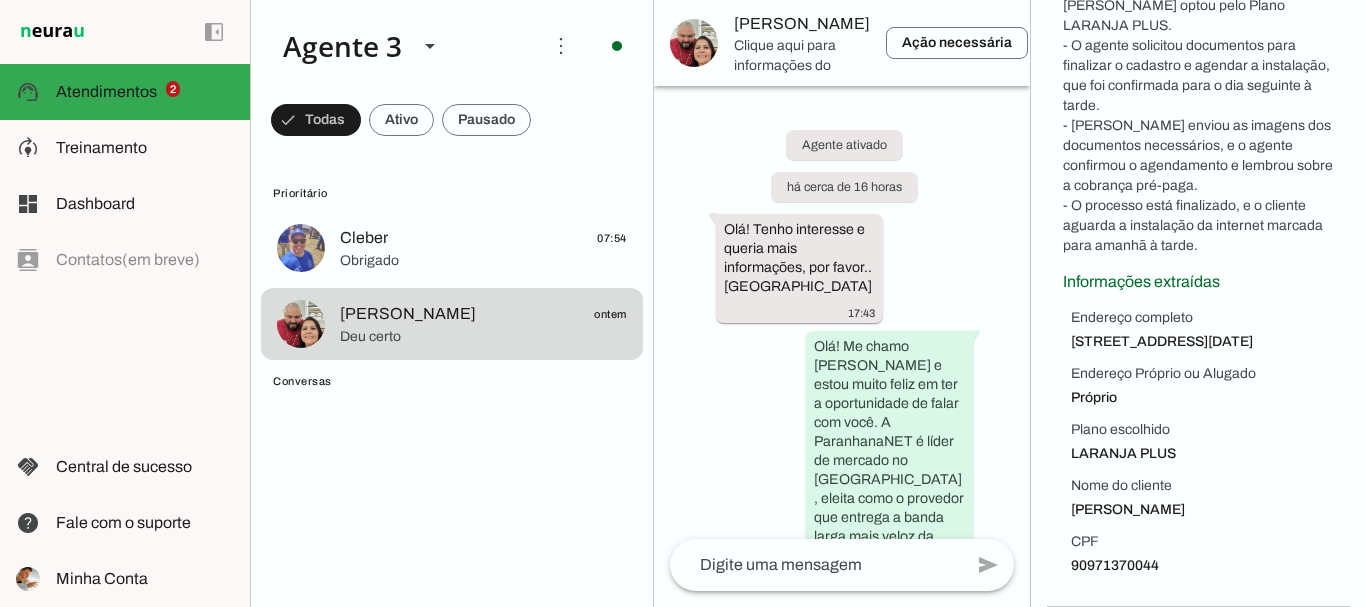 click on "90971370044" at bounding box center (1202, 566) 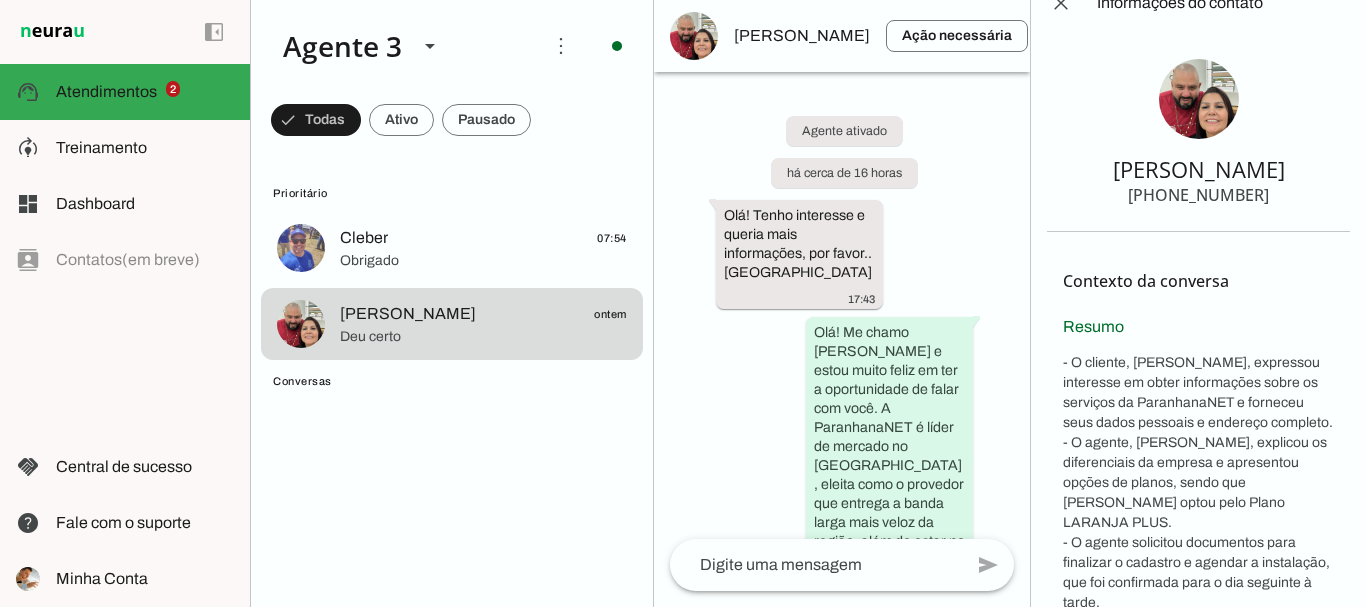 scroll, scrollTop: 0, scrollLeft: 0, axis: both 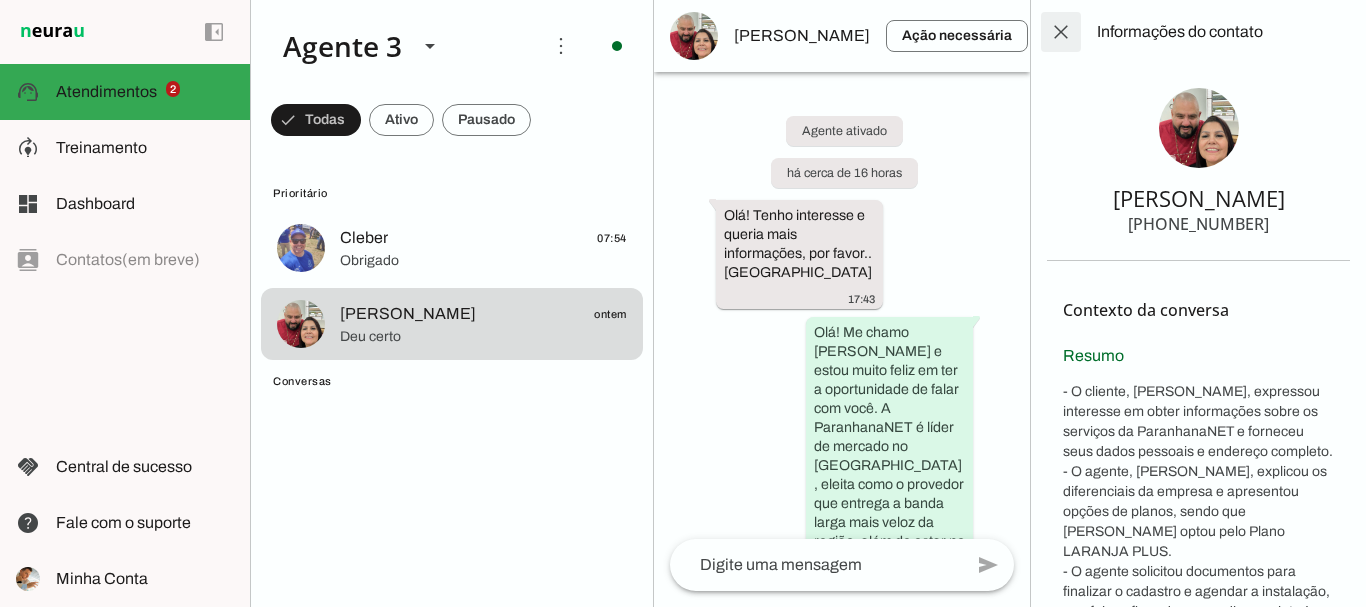 click at bounding box center [1061, 32] 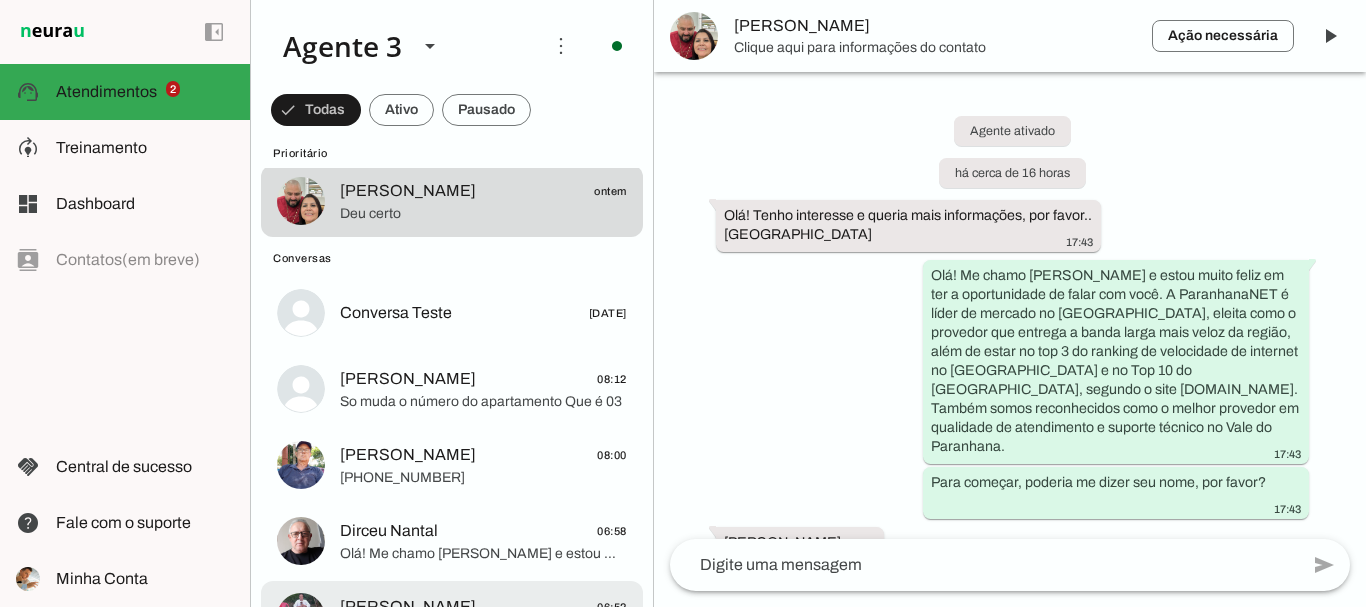 scroll, scrollTop: 100, scrollLeft: 0, axis: vertical 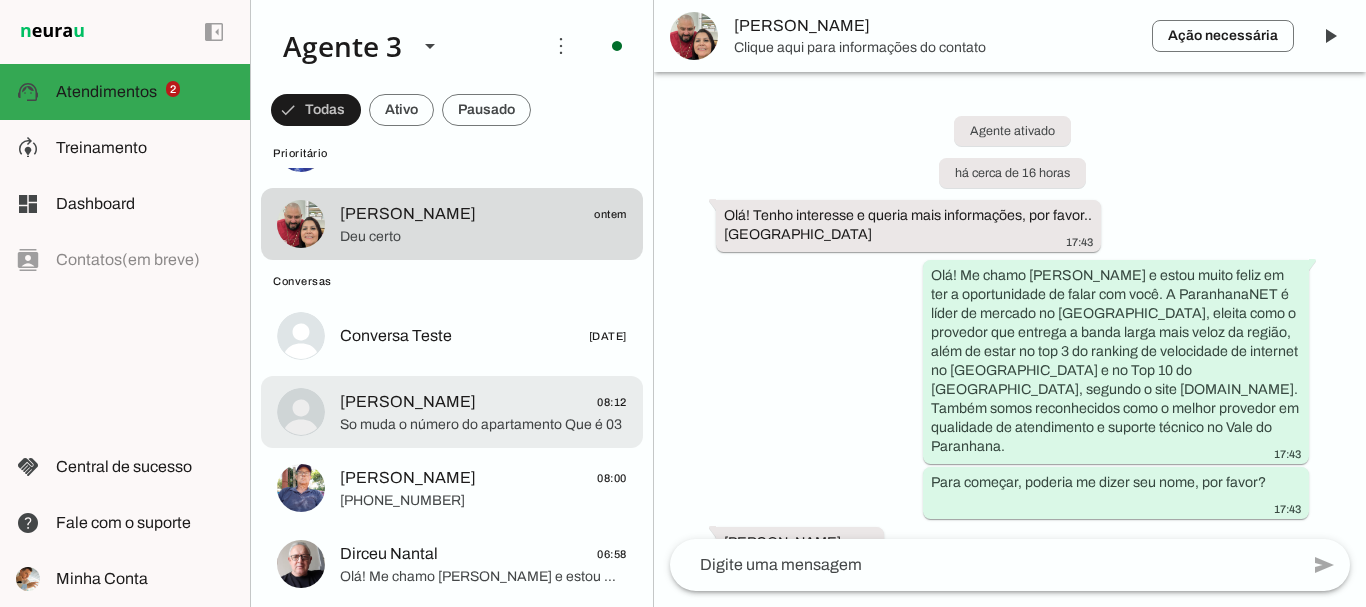 click on "[PERSON_NAME]
08:12" 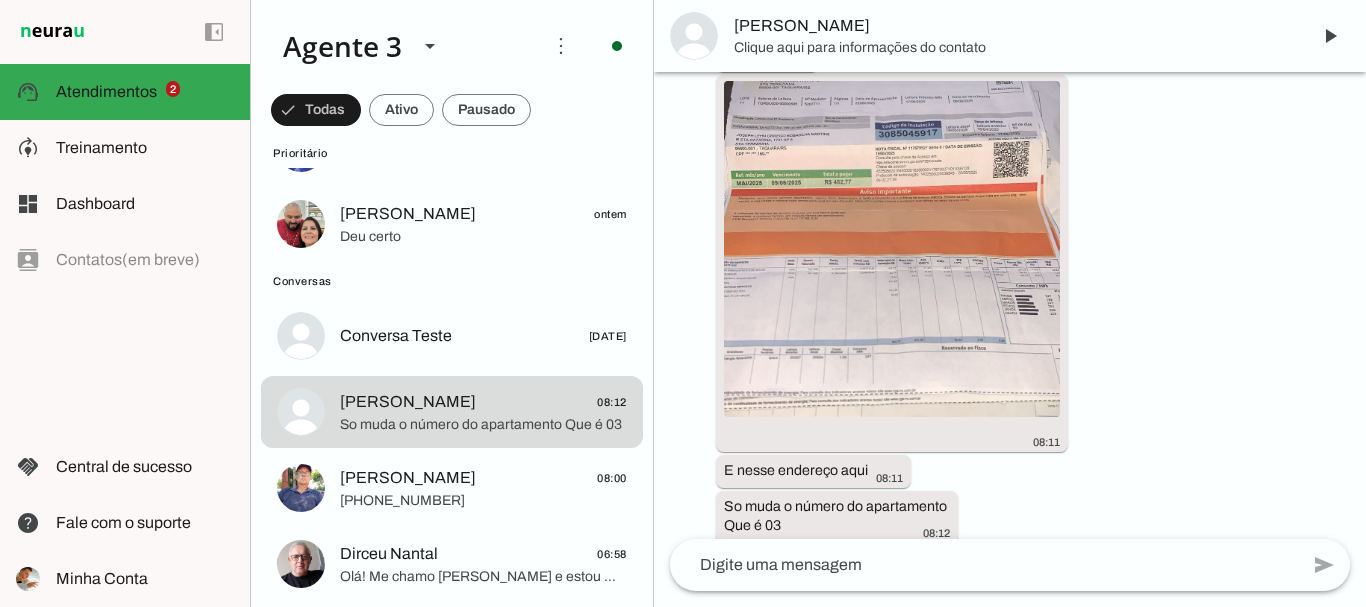 scroll, scrollTop: 6460, scrollLeft: 0, axis: vertical 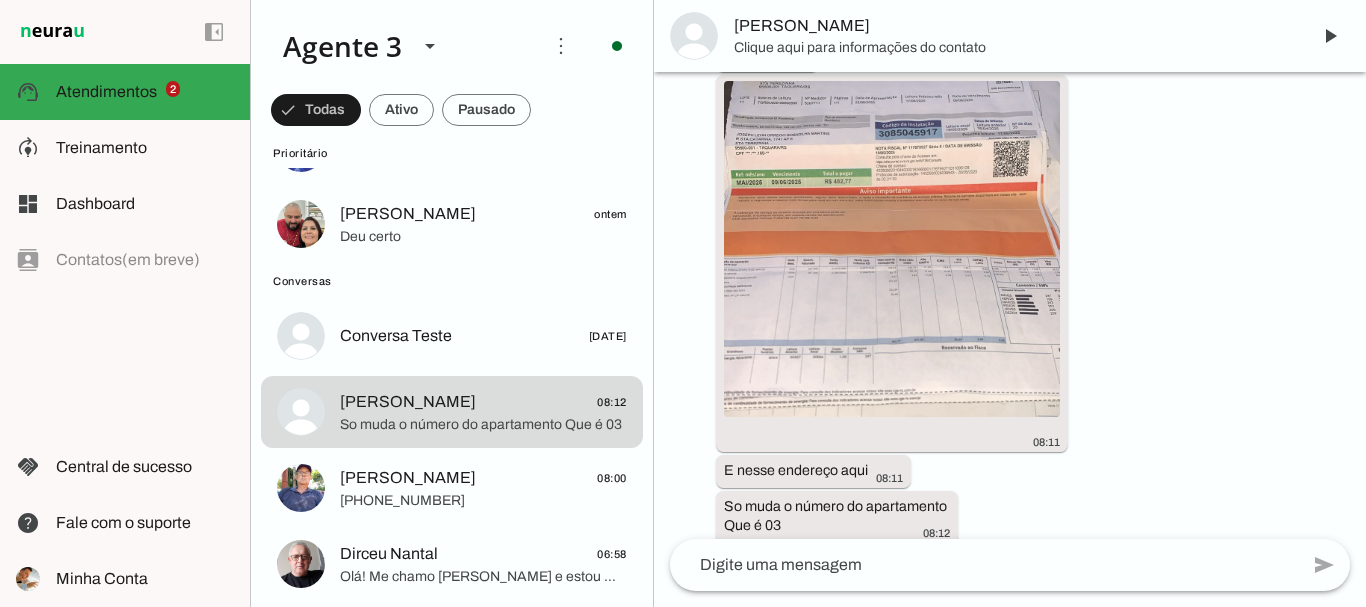 click 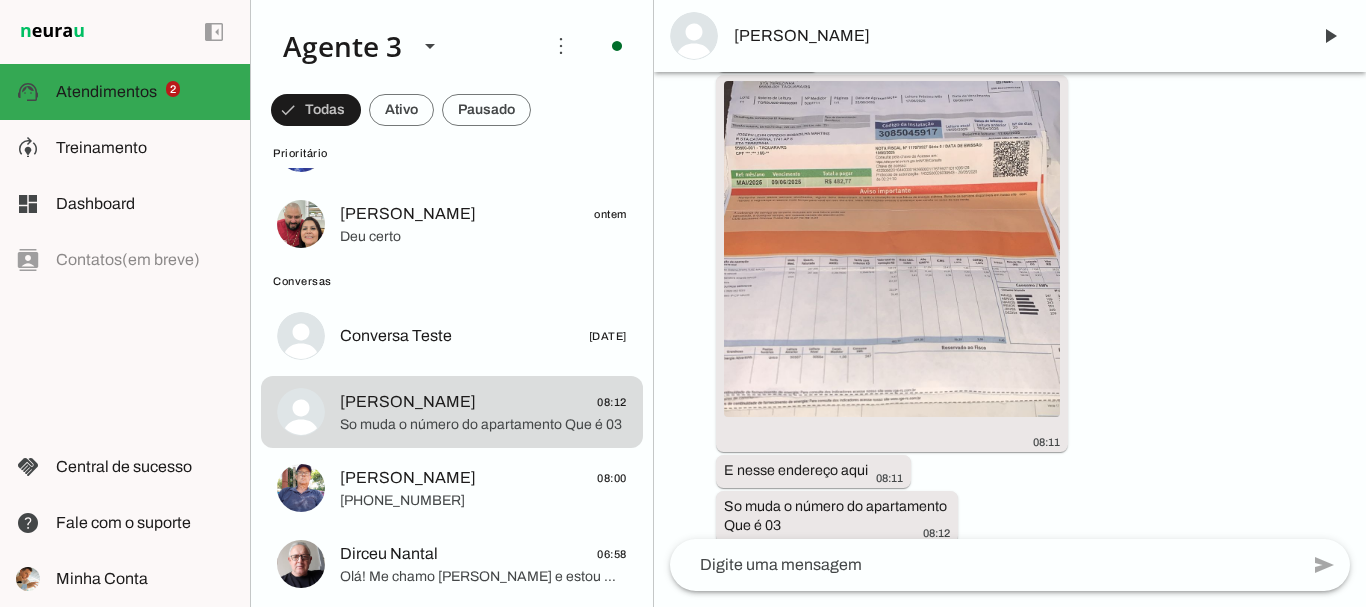click 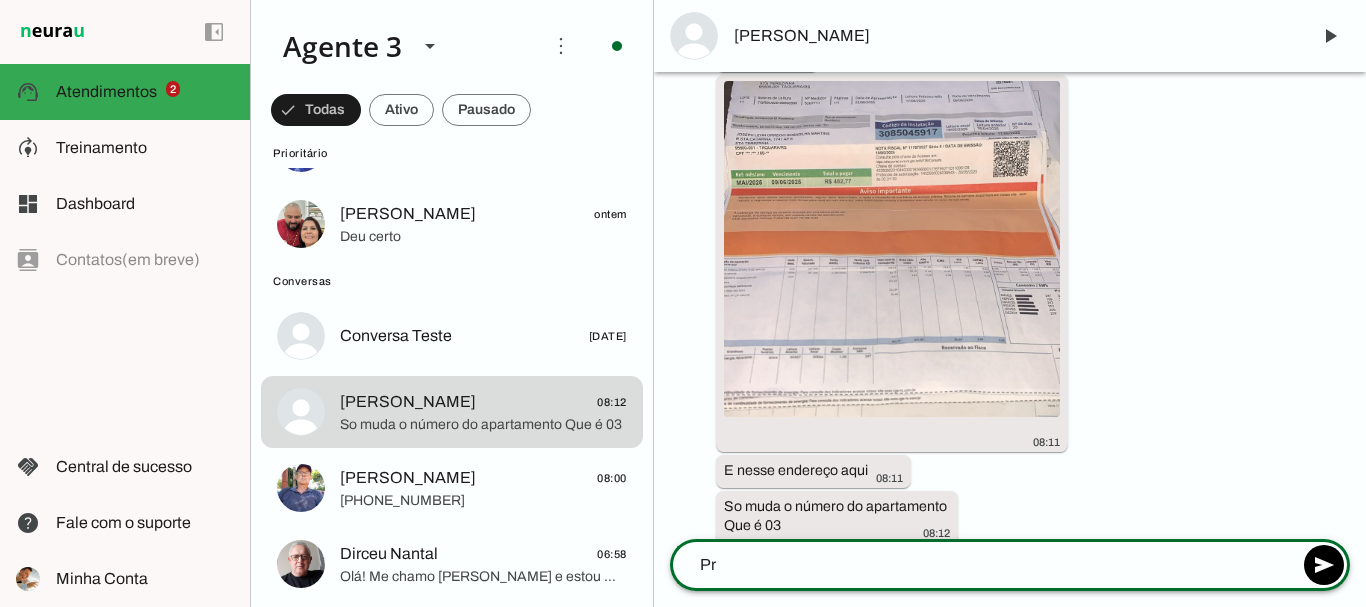 type on "P" 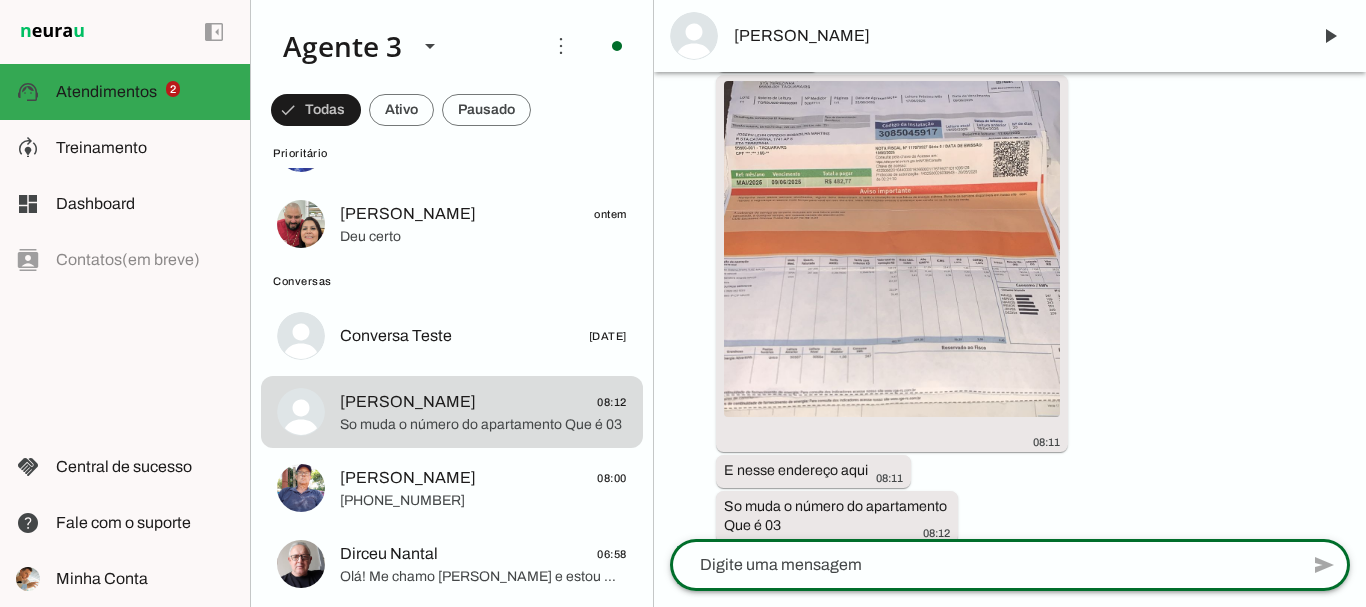 scroll, scrollTop: 6460, scrollLeft: 0, axis: vertical 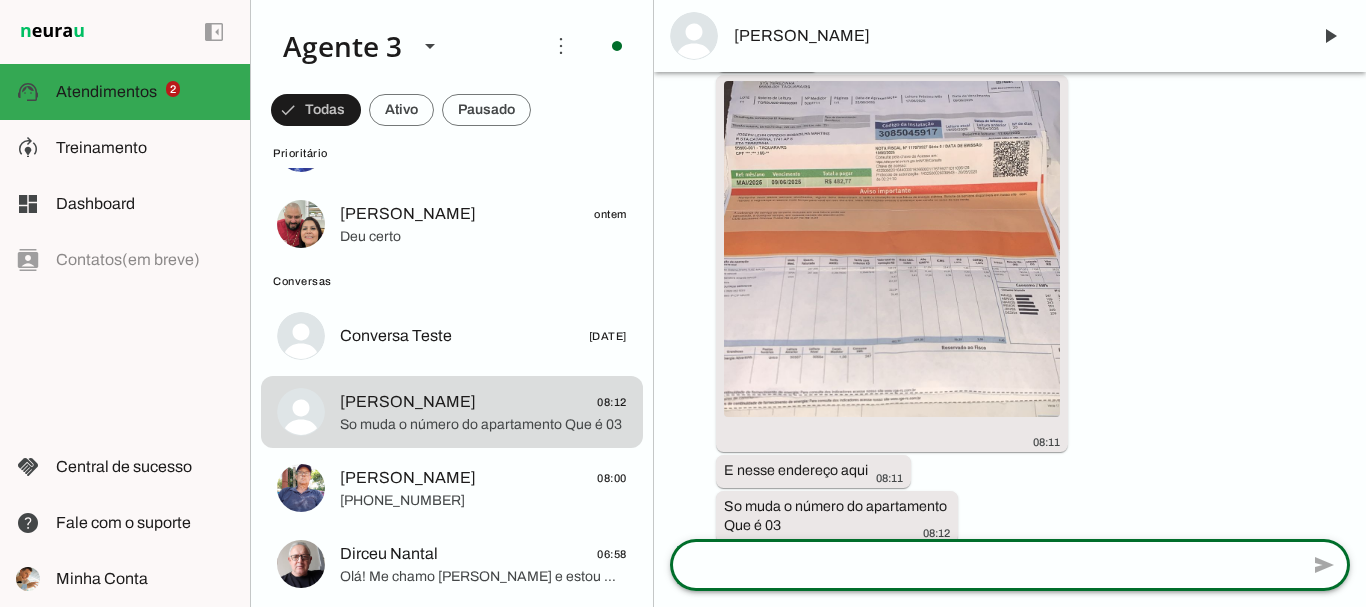 click 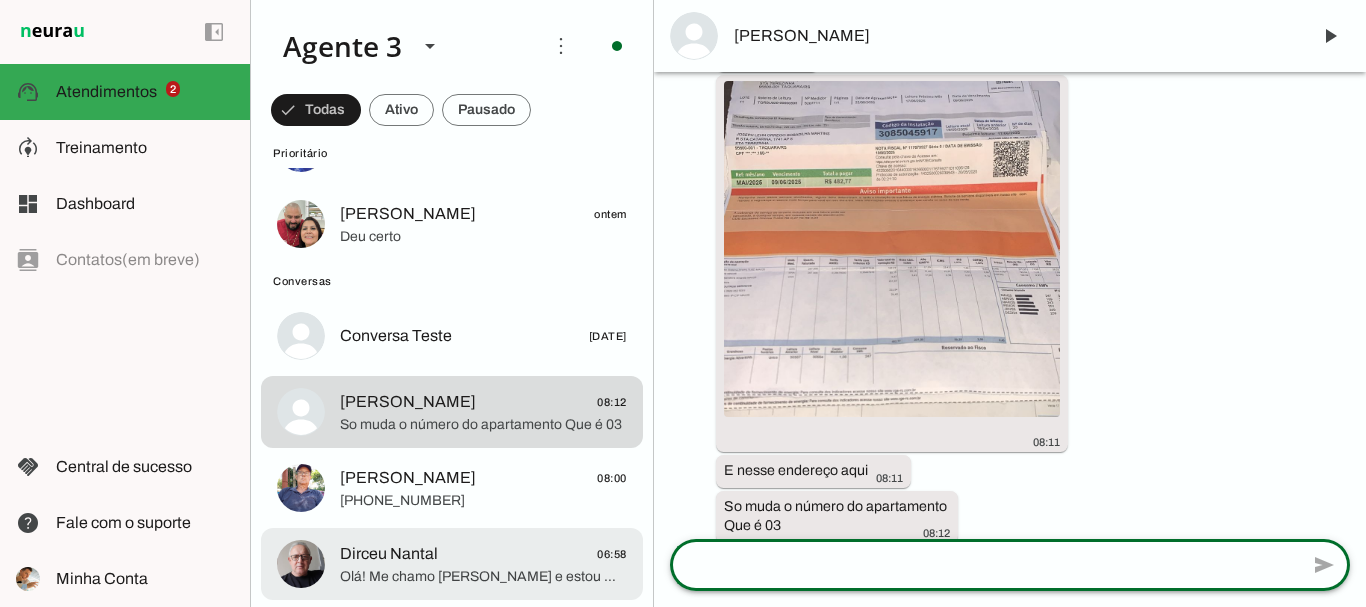 type 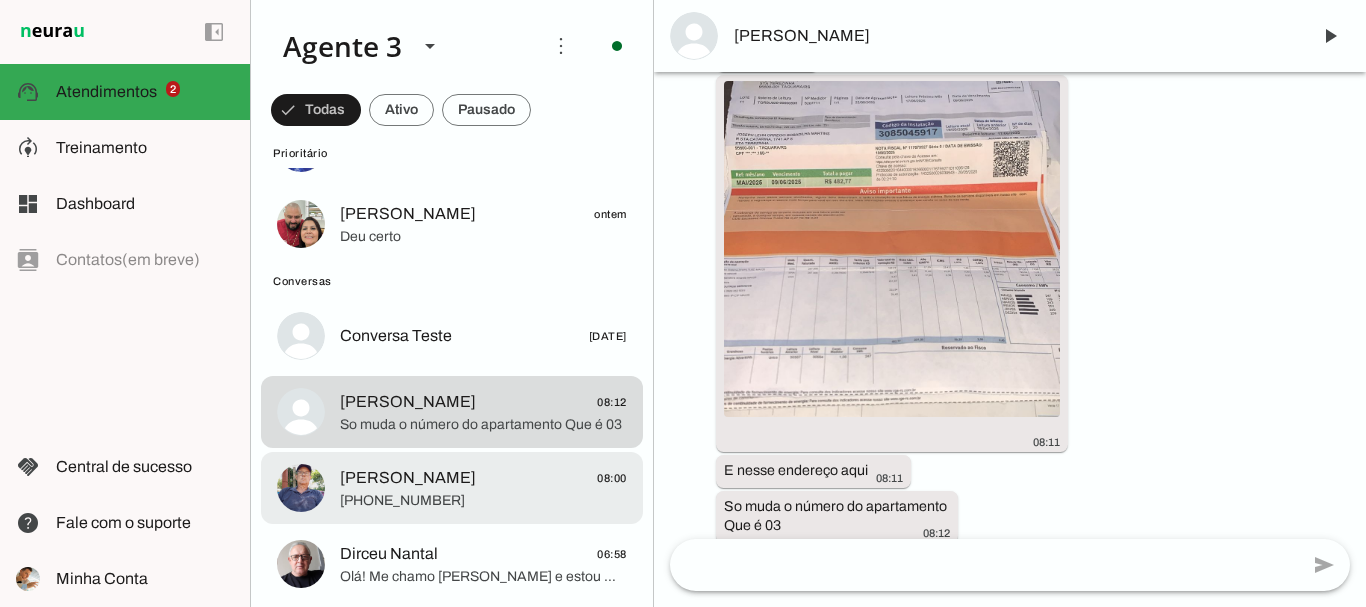 click on "[PHONE_NUMBER]" 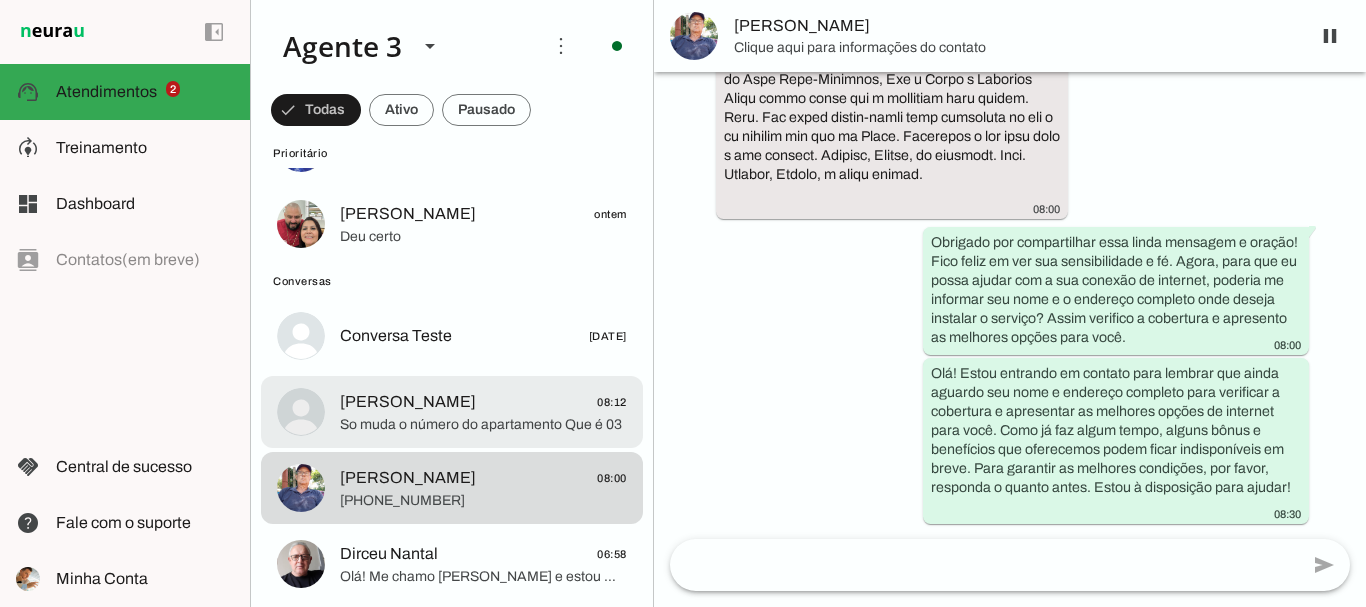 click on "[PERSON_NAME]
08:12" 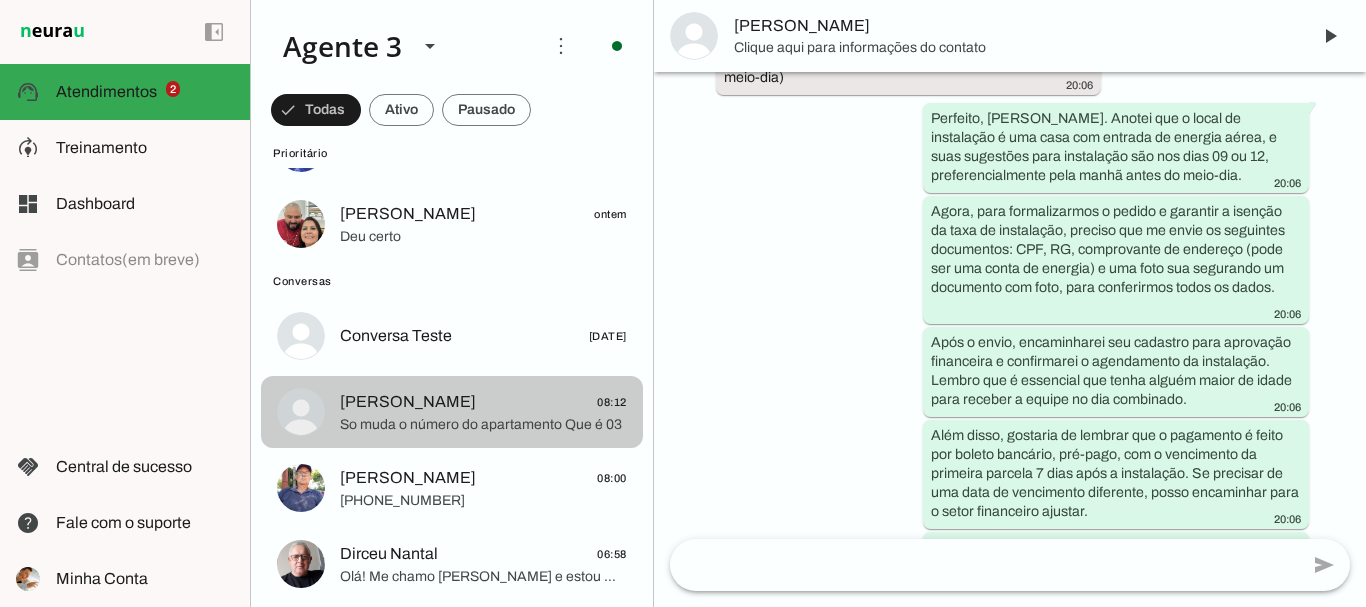 scroll, scrollTop: 6460, scrollLeft: 0, axis: vertical 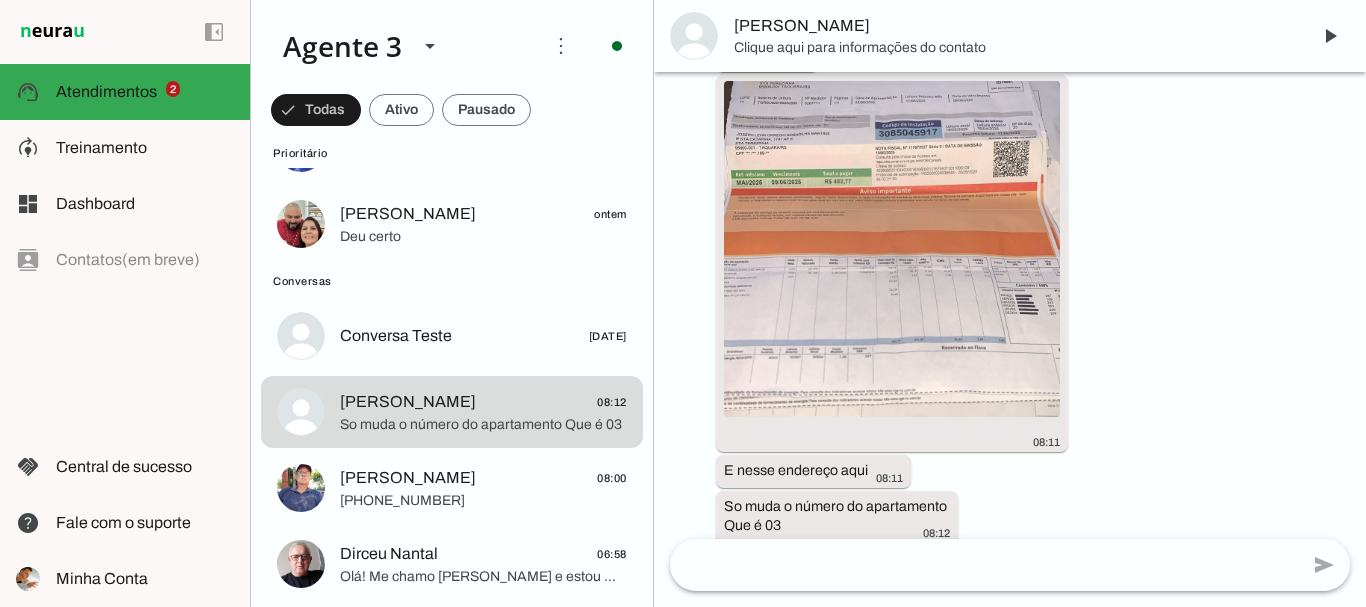click 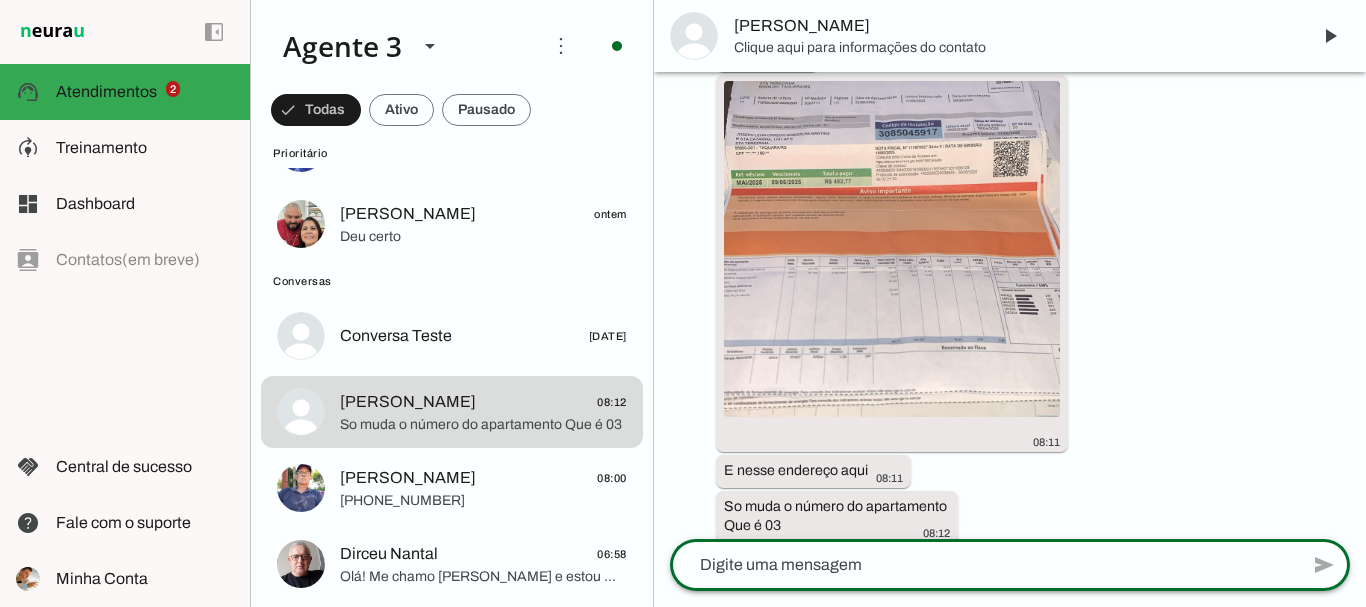 scroll, scrollTop: 6460, scrollLeft: 0, axis: vertical 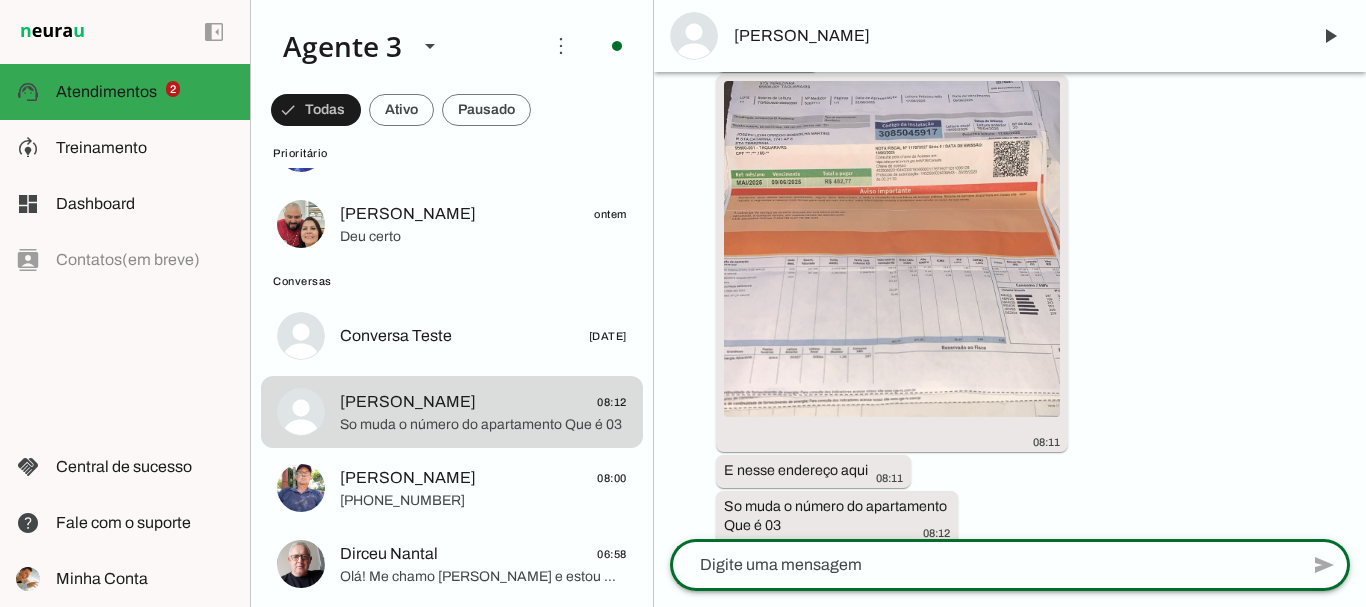 type 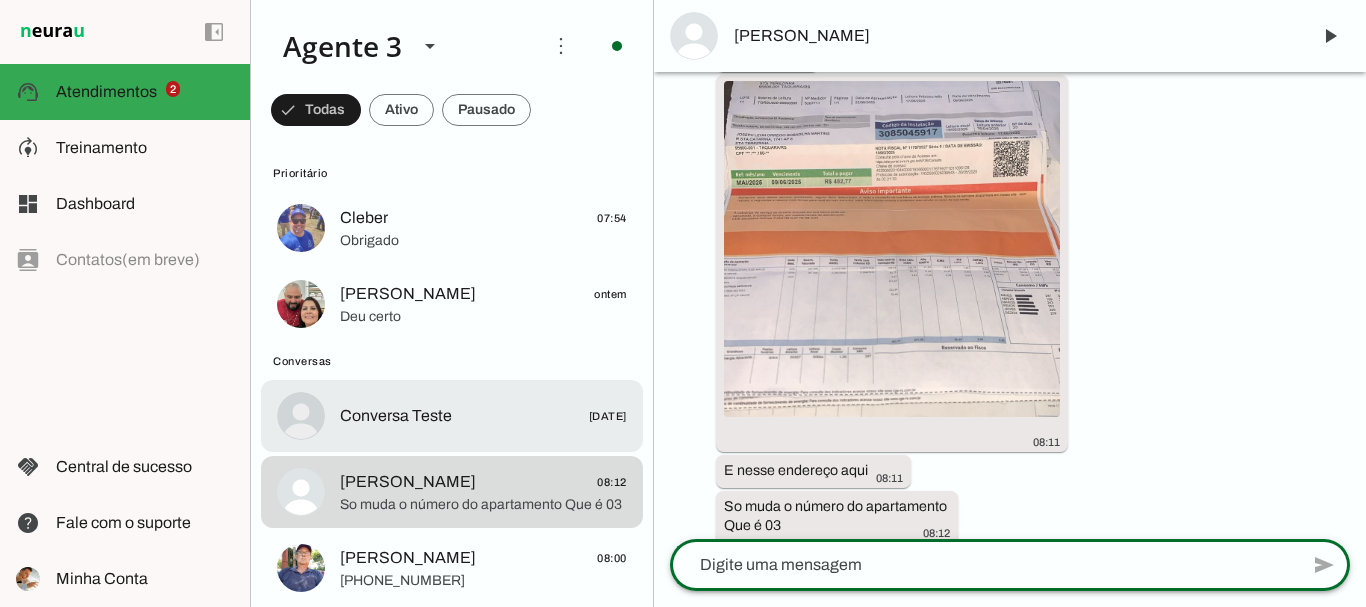 scroll, scrollTop: 0, scrollLeft: 0, axis: both 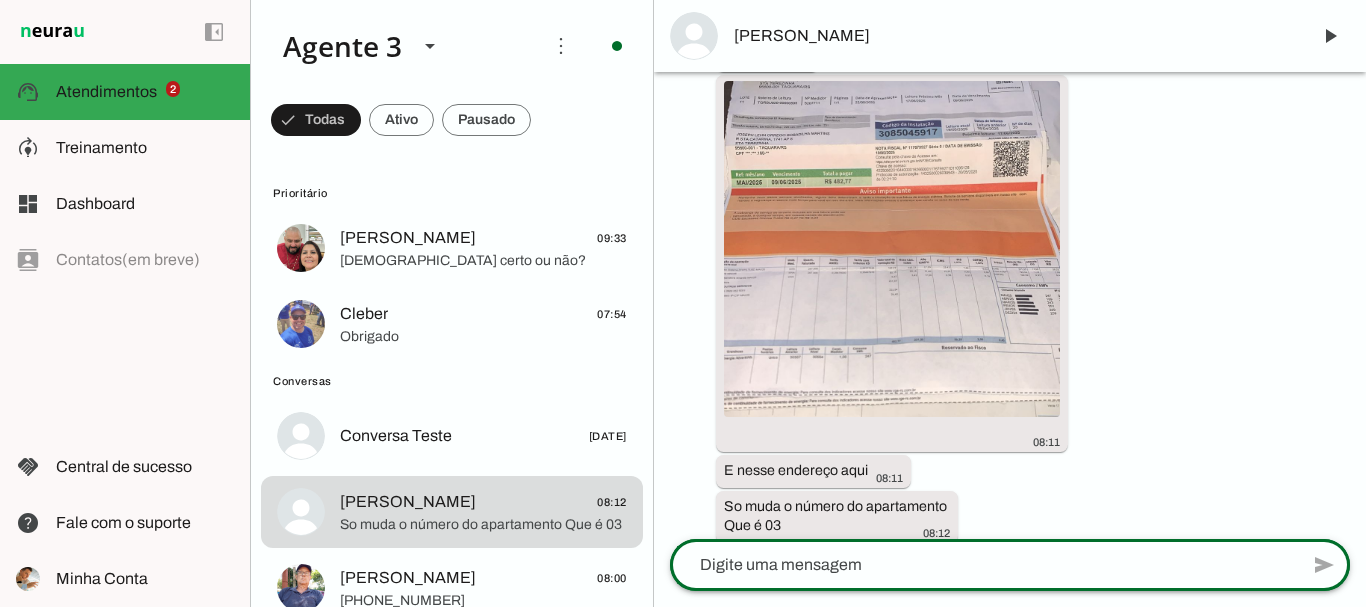 click 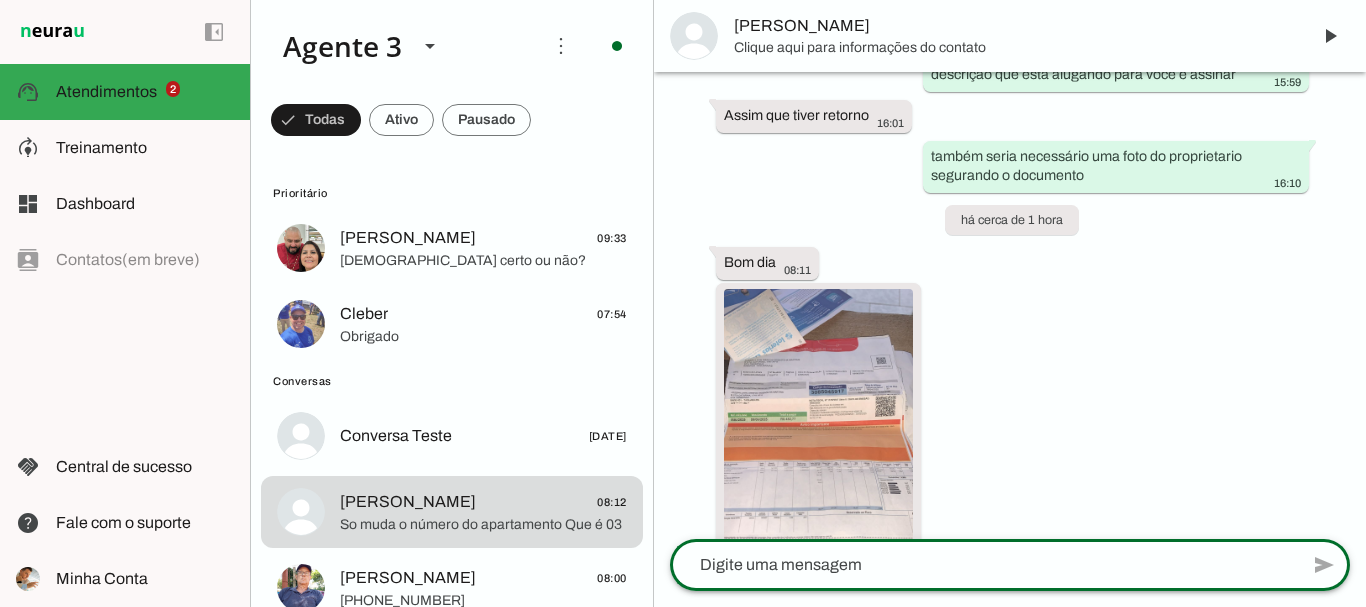 click 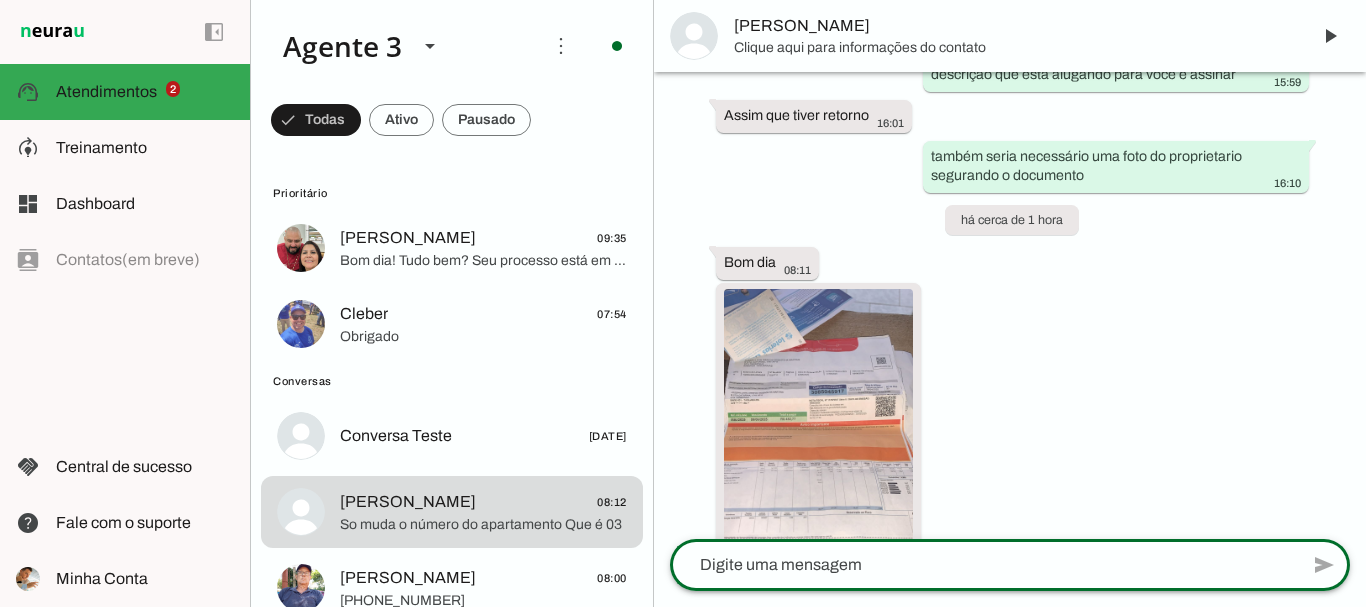 scroll, scrollTop: 6460, scrollLeft: 0, axis: vertical 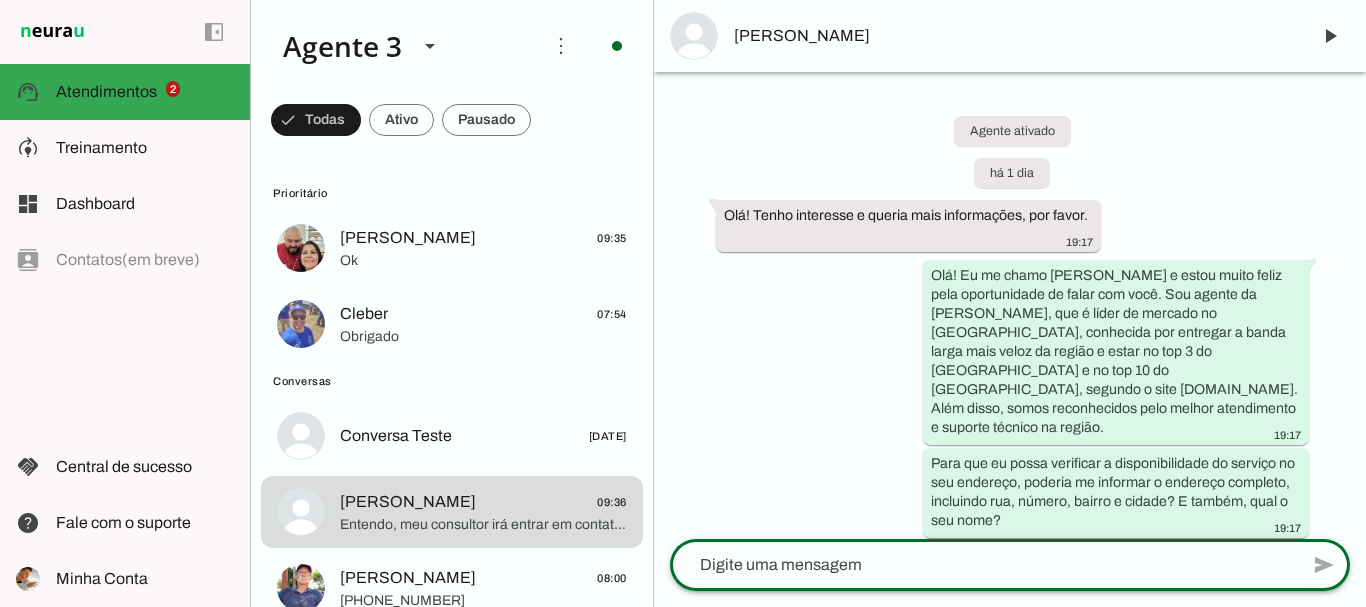 click on "Agente ativado
há 1 dia
Olá! Tenho interesse e queria mais informações, por favor. 19:17
Olá! Eu me chamo [PERSON_NAME] e estou muito feliz pela oportunidade de falar com você. Sou agente da [PERSON_NAME], que é líder de mercado no [GEOGRAPHIC_DATA], conhecida por entregar a banda larga mais veloz da região e estar no top 3 do [GEOGRAPHIC_DATA] e no top 10 do [GEOGRAPHIC_DATA], segundo o site [DOMAIN_NAME]. Além disso, somos reconhecidos pelo melhor atendimento e suporte técnico na região. 19:17 Para que eu possa verificar a disponibilidade do serviço no seu endereço, poderia me informar o endereço completo, incluindo rua, número, bairro e cidade? E também, qual o seu nome? 19:17
[STREET_ADDRESS][GEOGRAPHIC_DATA] 19:19
19:19
[PERSON_NAME]. [GEOGRAPHIC_DATA]. 02989958088 19:22
19:22 19:22
Okay 19:24 19:24 19:24" at bounding box center (1010, 305) 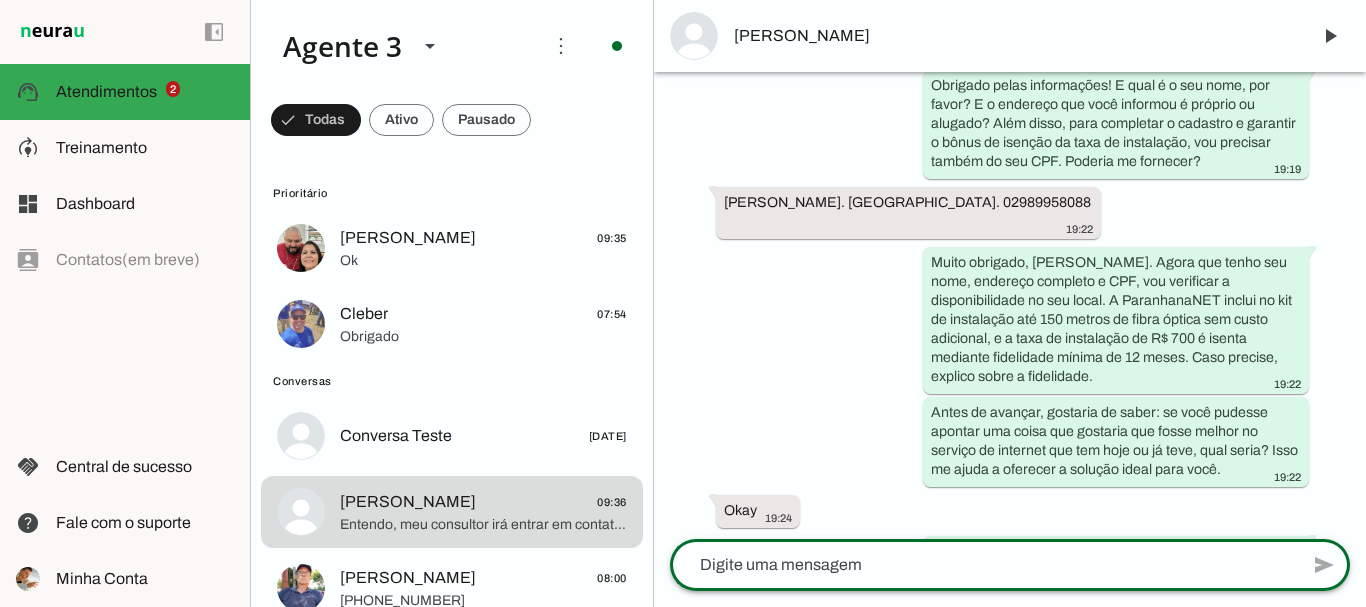 scroll, scrollTop: 684, scrollLeft: 0, axis: vertical 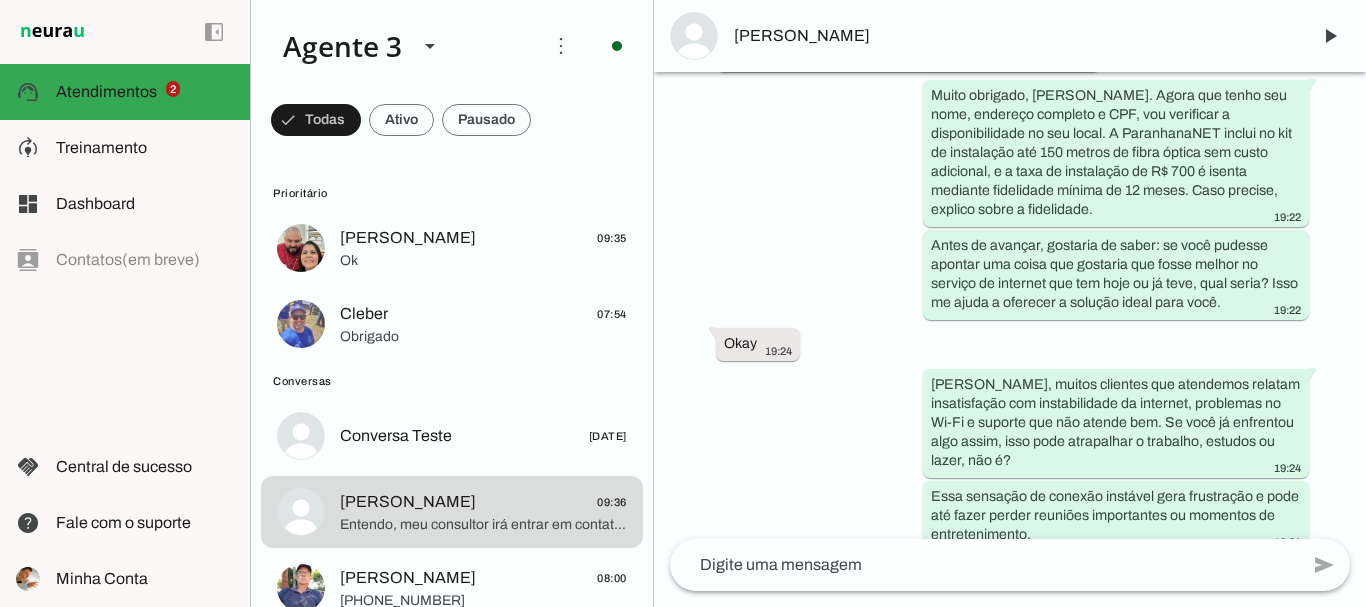 click on "Agente ativado
há 1 dia
Olá! Tenho interesse e queria mais informações, por favor. 19:17
Olá! Eu me chamo [PERSON_NAME] e estou muito feliz pela oportunidade de falar com você. Sou agente da [PERSON_NAME], que é líder de mercado no [GEOGRAPHIC_DATA], conhecida por entregar a banda larga mais veloz da região e estar no top 3 do [GEOGRAPHIC_DATA] e no top 10 do [GEOGRAPHIC_DATA], segundo o site [DOMAIN_NAME]. Além disso, somos reconhecidos pelo melhor atendimento e suporte técnico na região. 19:17 Para que eu possa verificar a disponibilidade do serviço no seu endereço, poderia me informar o endereço completo, incluindo rua, número, bairro e cidade? E também, qual o seu nome? 19:17
[STREET_ADDRESS][GEOGRAPHIC_DATA] 19:19
19:19
[PERSON_NAME]. [GEOGRAPHIC_DATA]. 02989958088 19:22
19:22 19:22
Okay 19:24 19:24 19:24" at bounding box center (1010, 305) 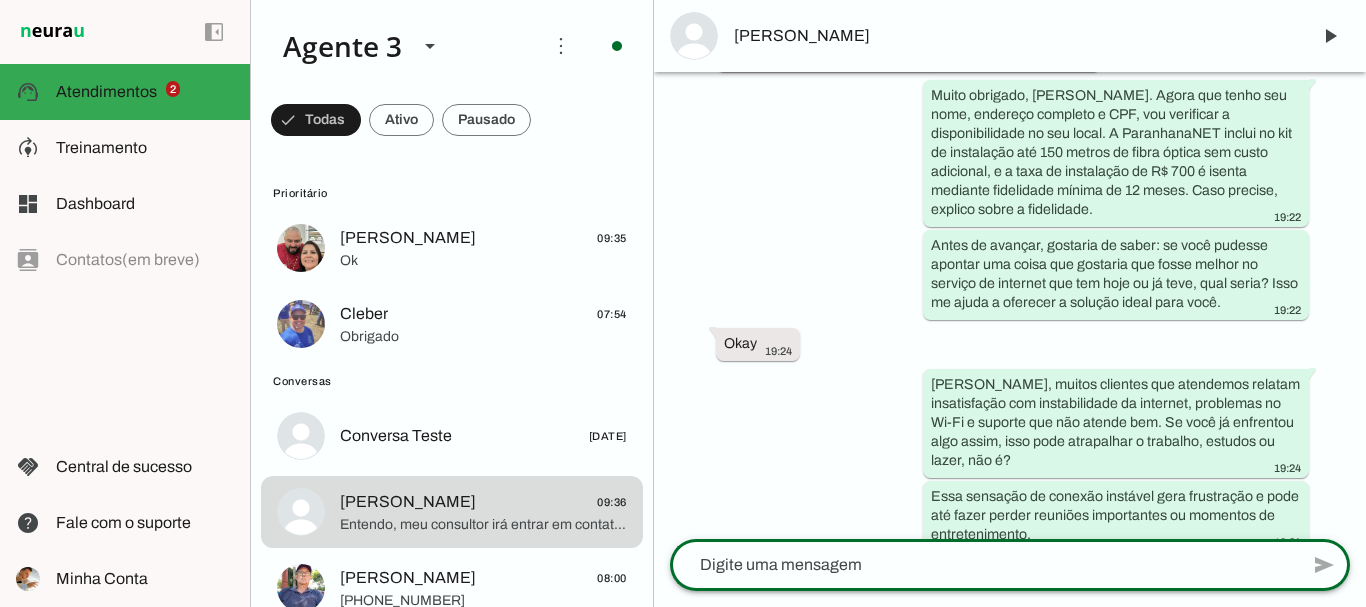 click 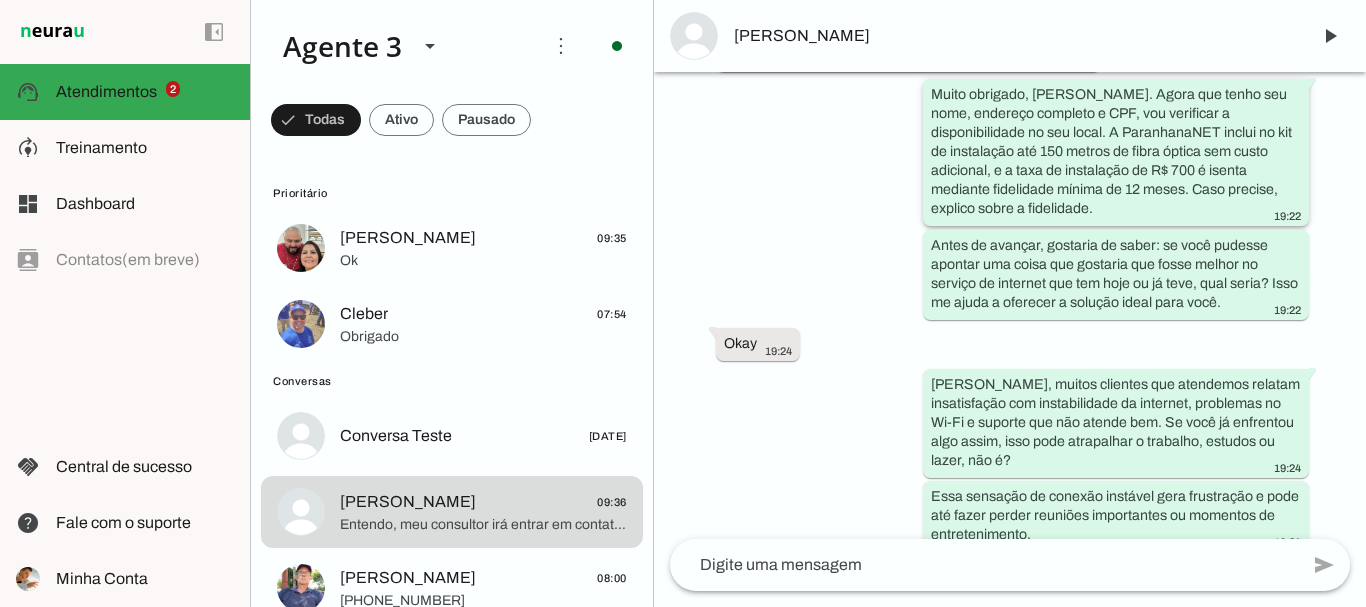 click on "Muito obrigado, [PERSON_NAME]. Agora que tenho seu nome, endereço completo e CPF, vou verificar a disponibilidade no seu local. A ParanhanaNET inclui no kit de instalação até 150 metros de fibra óptica sem custo adicional, e a taxa de instalação de R$ 700 é isenta mediante fidelidade mínima de 12 meses. Caso precise, explico sobre a fidelidade." 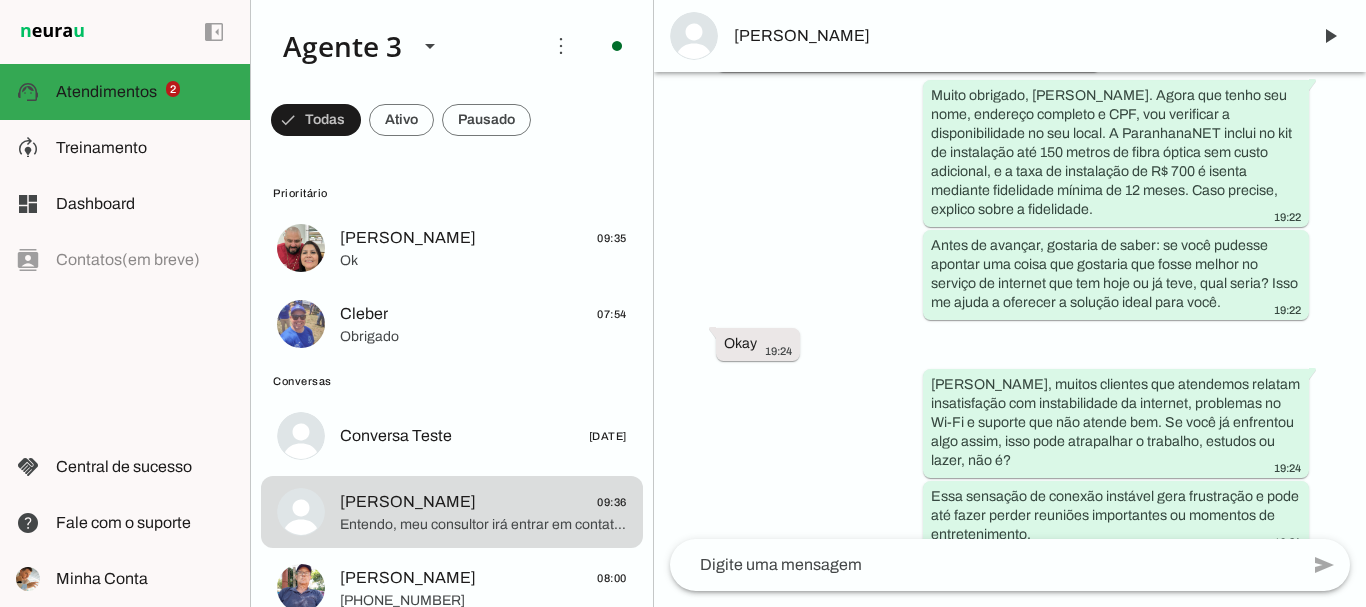 click on "Agente ativado
há 1 dia
Olá! Tenho interesse e queria mais informações, por favor. 19:17
Olá! Eu me chamo [PERSON_NAME] e estou muito feliz pela oportunidade de falar com você. Sou agente da [PERSON_NAME], que é líder de mercado no [GEOGRAPHIC_DATA], conhecida por entregar a banda larga mais veloz da região e estar no top 3 do [GEOGRAPHIC_DATA] e no top 10 do [GEOGRAPHIC_DATA], segundo o site [DOMAIN_NAME]. Além disso, somos reconhecidos pelo melhor atendimento e suporte técnico na região. 19:17 Para que eu possa verificar a disponibilidade do serviço no seu endereço, poderia me informar o endereço completo, incluindo rua, número, bairro e cidade? E também, qual o seu nome? 19:17
[STREET_ADDRESS][GEOGRAPHIC_DATA] 19:19
19:19
[PERSON_NAME]. [GEOGRAPHIC_DATA]. 02989958088 19:22
19:22 19:22
Okay 19:24 19:24 19:24" at bounding box center (1010, 305) 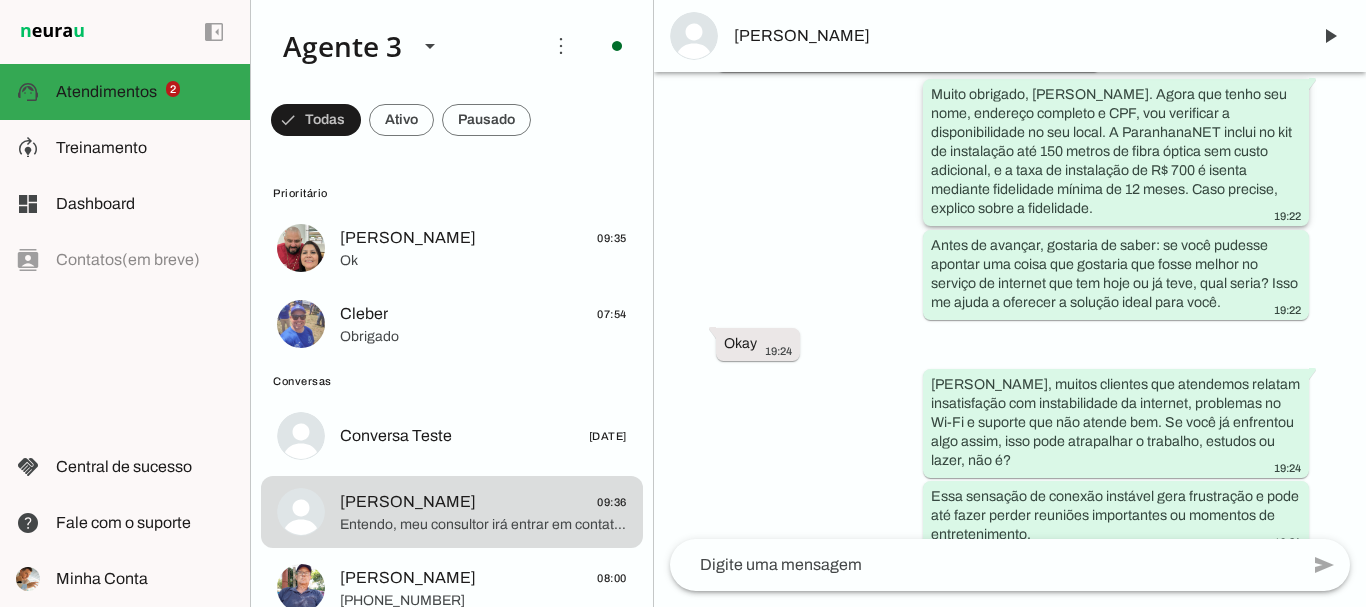 click on "Muito obrigado, [PERSON_NAME]. Agora que tenho seu nome, endereço completo e CPF, vou verificar a disponibilidade no seu local. A ParanhanaNET inclui no kit de instalação até 150 metros de fibra óptica sem custo adicional, e a taxa de instalação de R$ 700 é isenta mediante fidelidade mínima de 12 meses. Caso precise, explico sobre a fidelidade. 19:22" 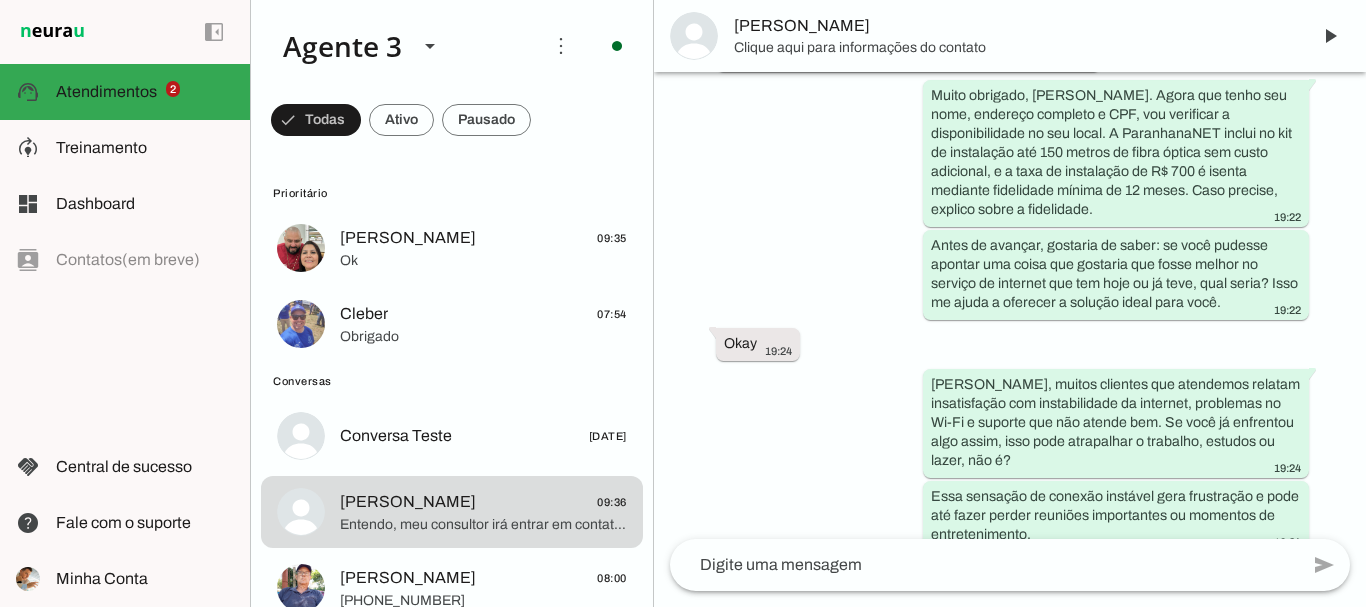 scroll, scrollTop: 684, scrollLeft: 0, axis: vertical 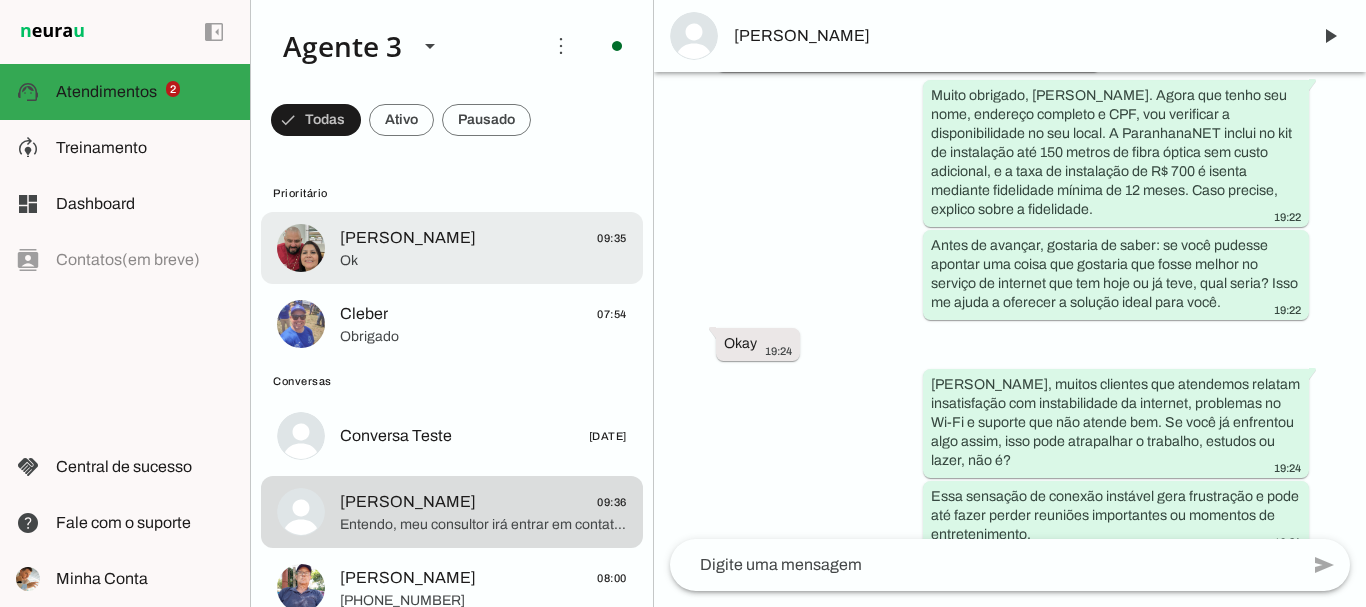 click on "[PERSON_NAME]
09:35" 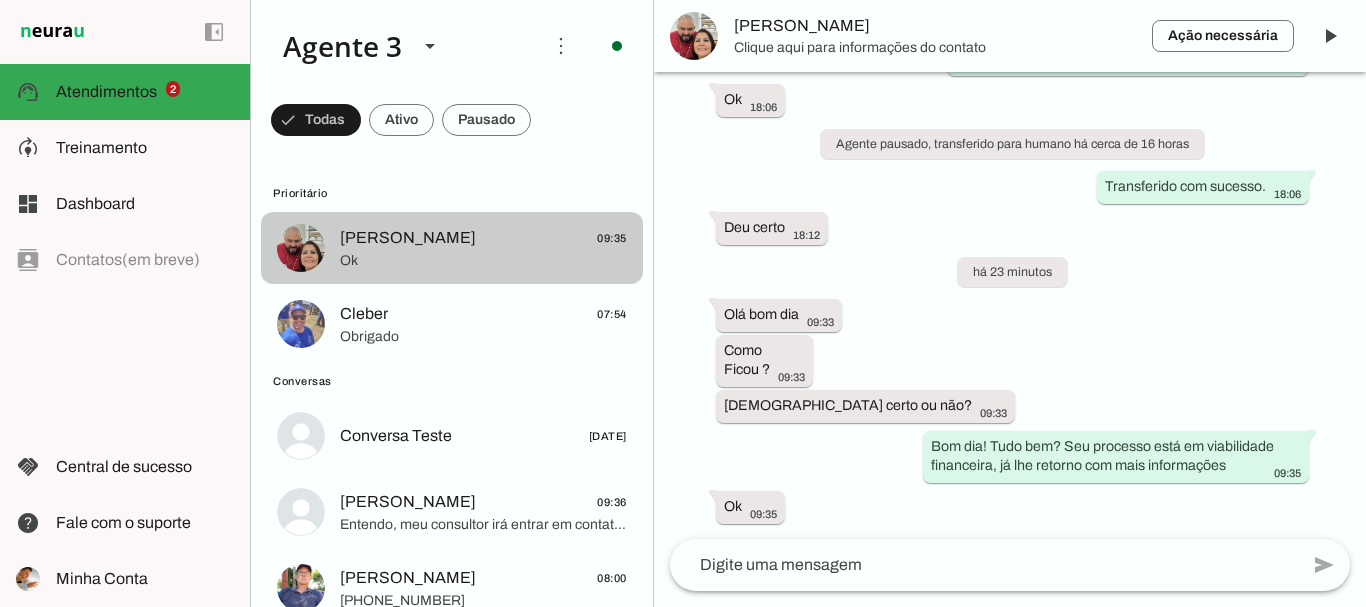 scroll, scrollTop: 6928, scrollLeft: 0, axis: vertical 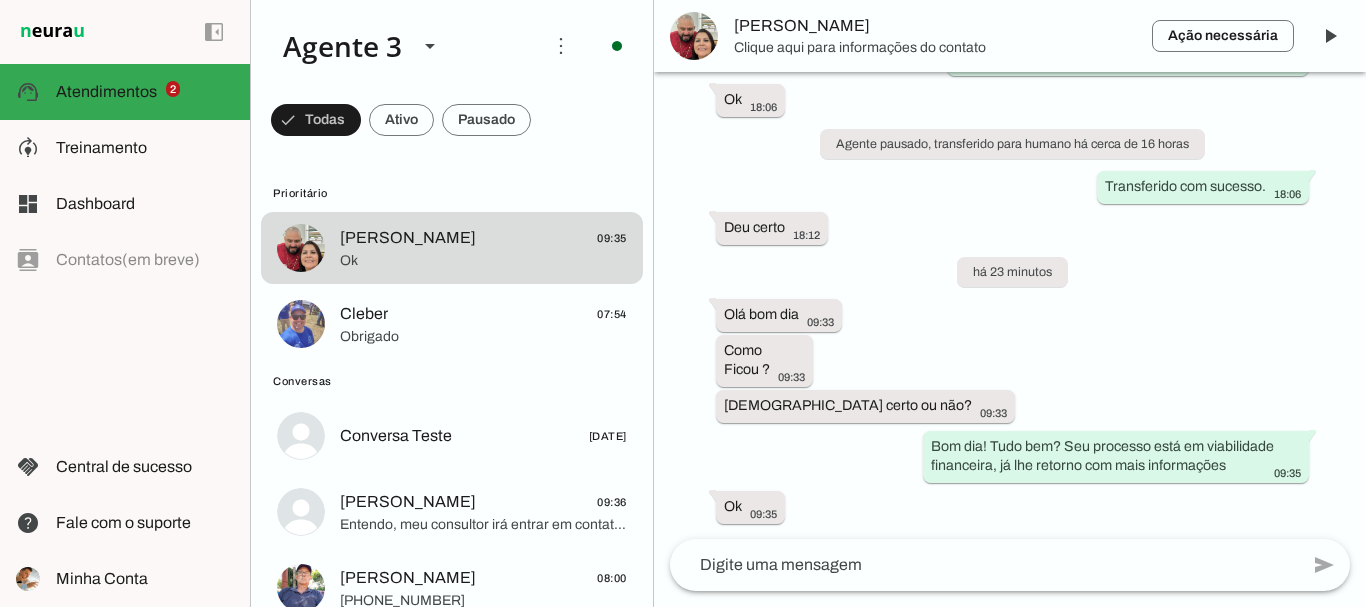 click on "Clique aqui para informações do contato" at bounding box center [935, 48] 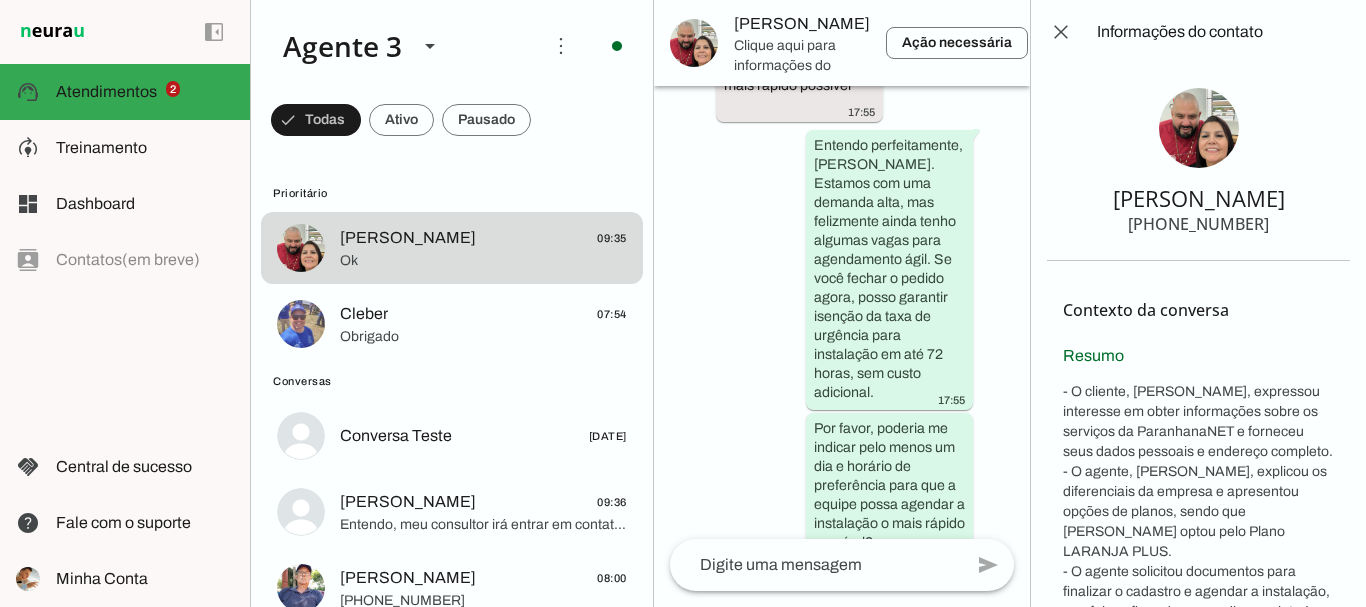 scroll, scrollTop: 13613, scrollLeft: 0, axis: vertical 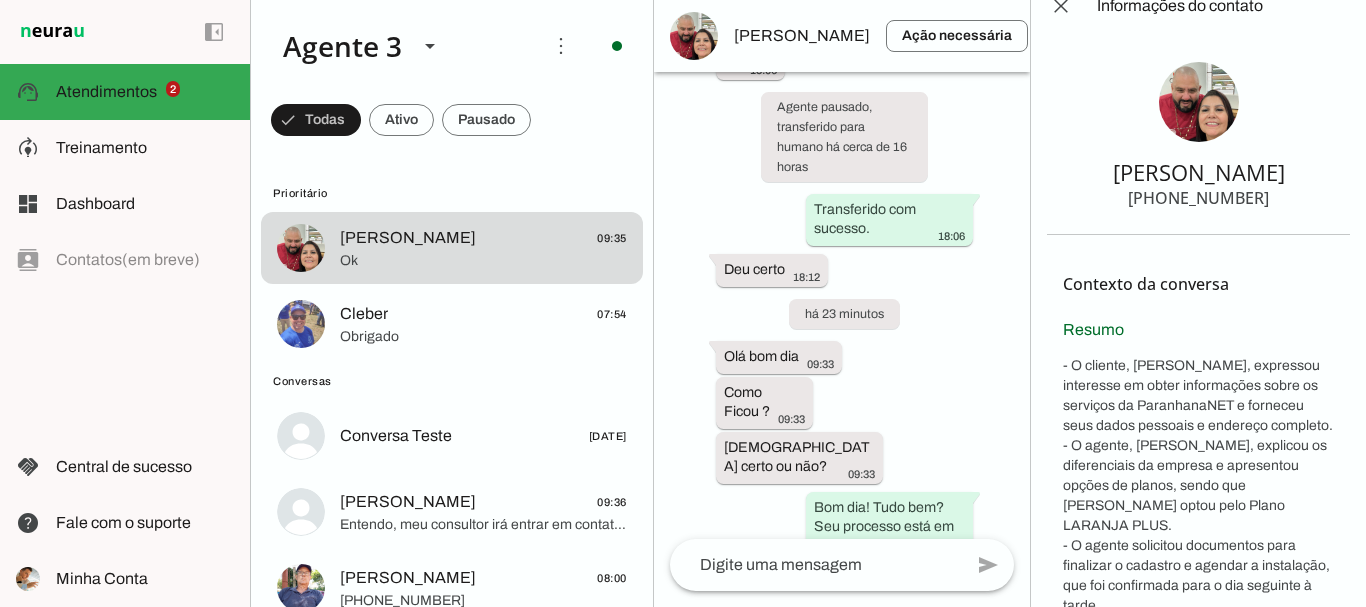click on "[PHONE_NUMBER]" at bounding box center (1198, 198) 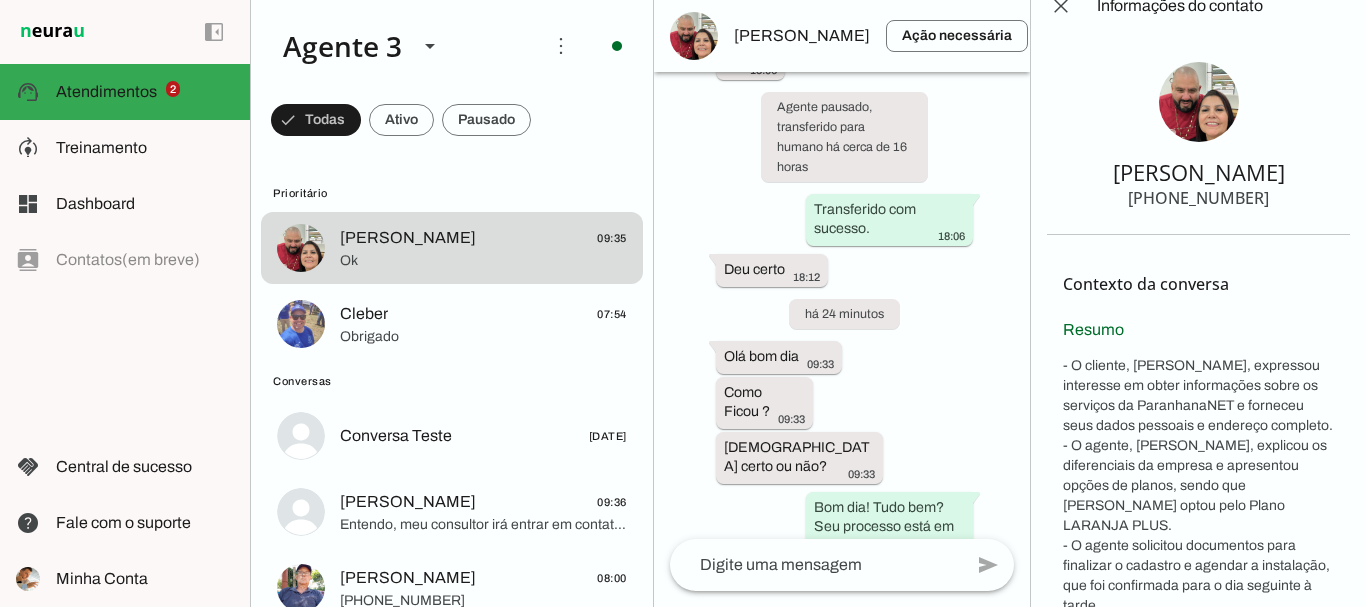 click on "[PERSON_NAME]" at bounding box center [1199, 172] 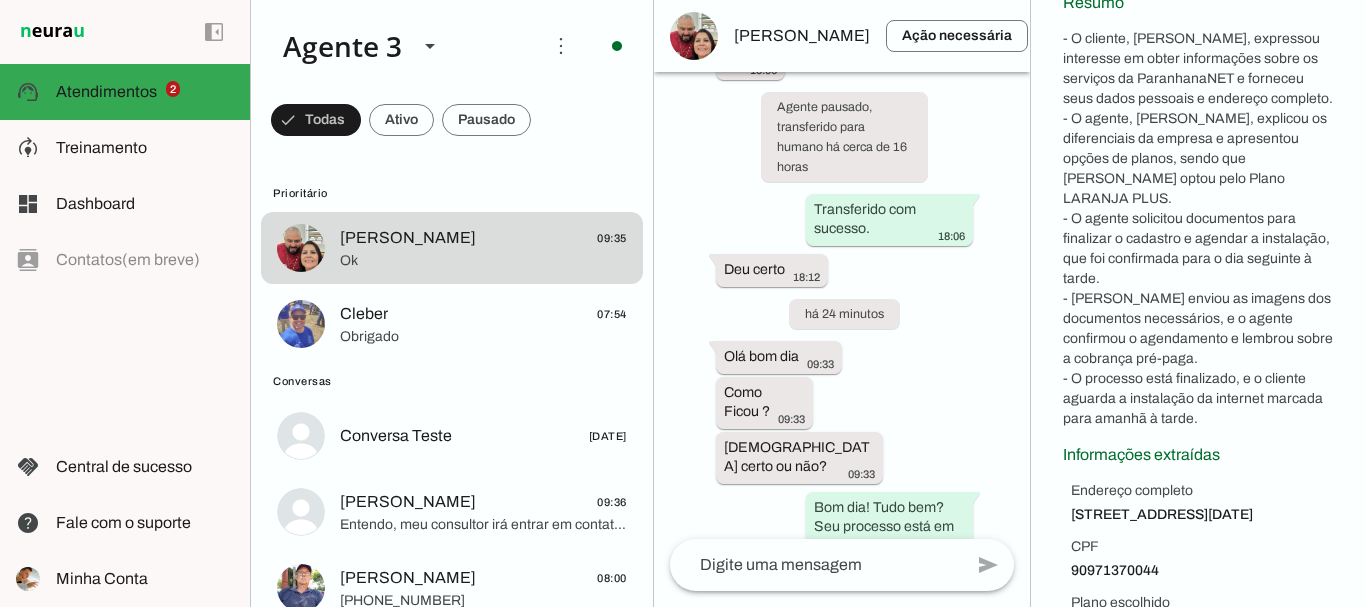 scroll, scrollTop: 526, scrollLeft: 0, axis: vertical 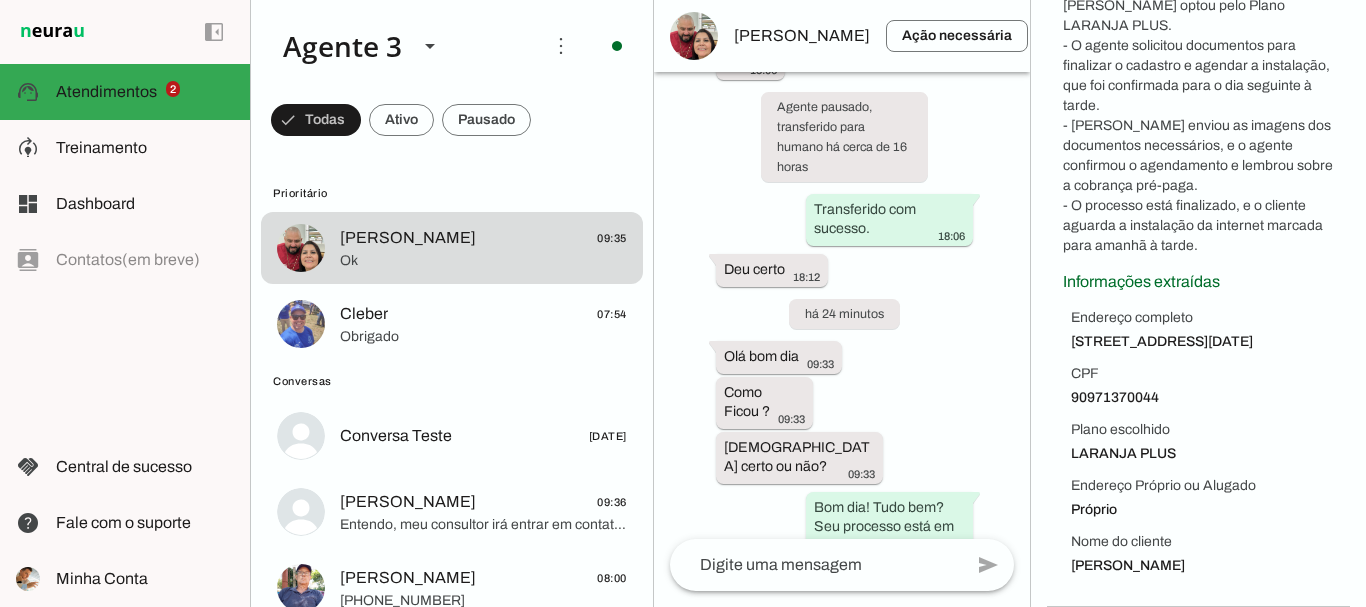 drag, startPoint x: 1059, startPoint y: 300, endPoint x: 1190, endPoint y: 499, distance: 238.24777 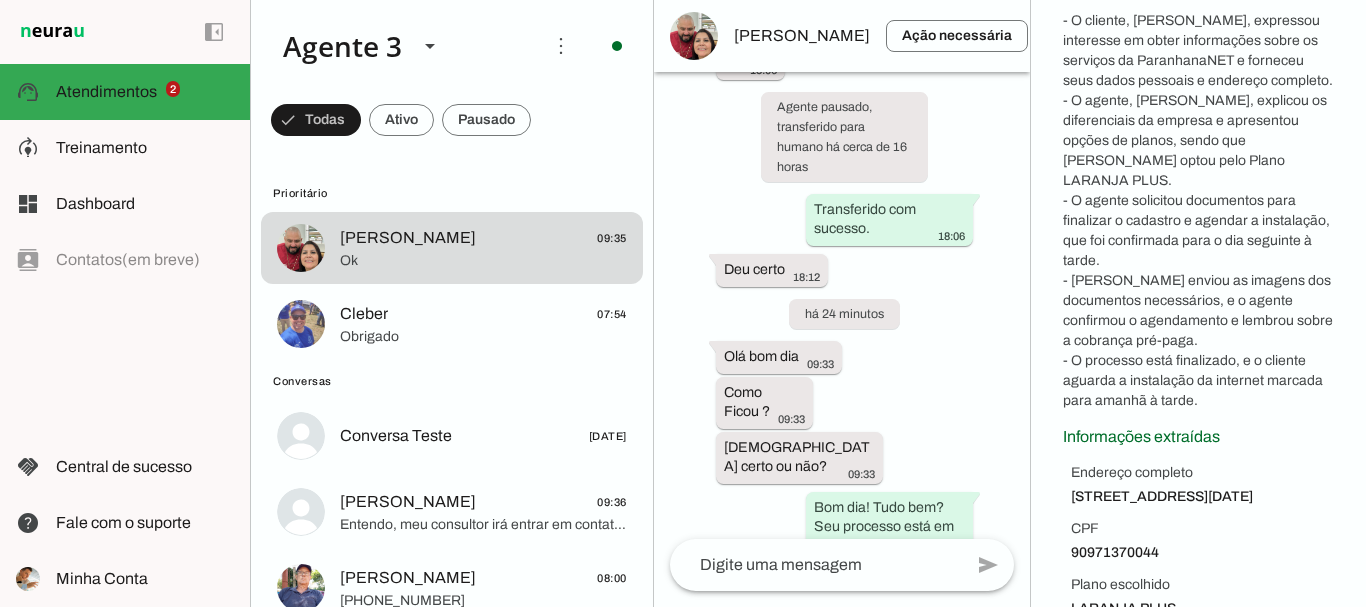 scroll, scrollTop: 226, scrollLeft: 0, axis: vertical 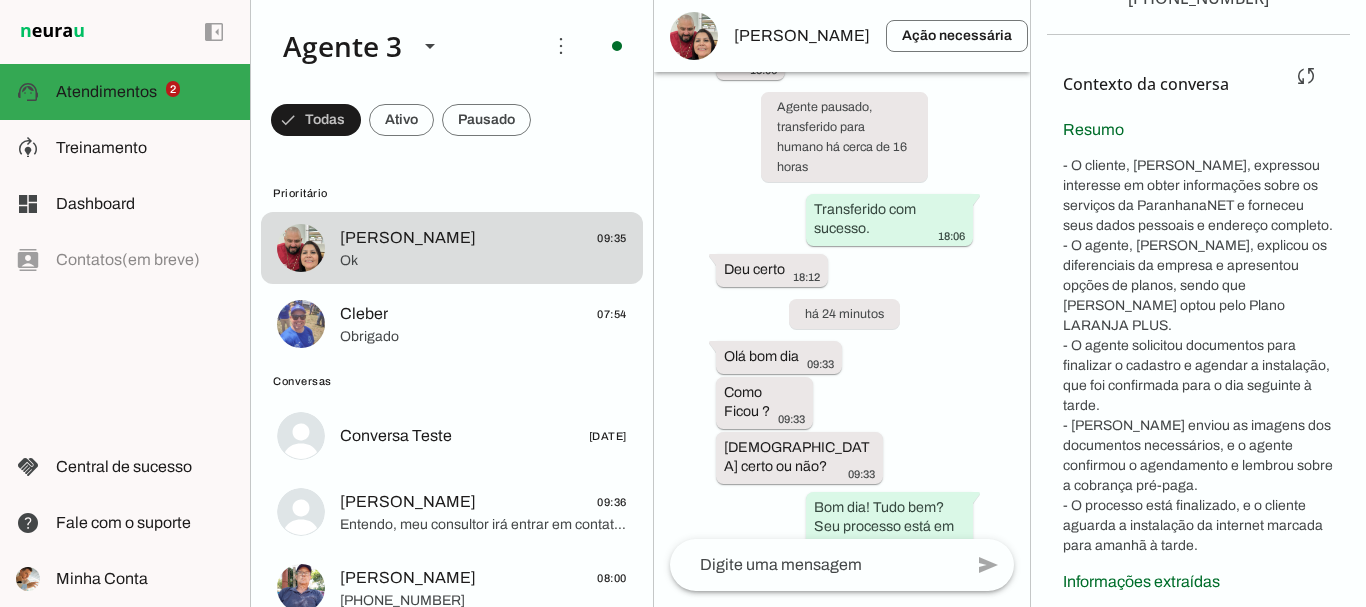click on "- O cliente, [PERSON_NAME], expressou interesse em obter informações sobre os serviços da ParanhanaNET e forneceu seus dados pessoais e endereço completo.
- O agente, [PERSON_NAME], explicou os diferenciais da empresa e apresentou opções de planos, sendo que [PERSON_NAME] optou pelo Plano LARANJA PLUS.
- O agente solicitou documentos para finalizar o cadastro e agendar a instalação, que foi confirmada para o dia seguinte à tarde.
- [PERSON_NAME] enviou as imagens dos documentos necessários, e o agente confirmou o agendamento e lembrou sobre a cobrança pré-paga.
- O processo está finalizado, e o cliente aguarda a instalação da internet marcada para amanhã à tarde." at bounding box center [1198, 356] 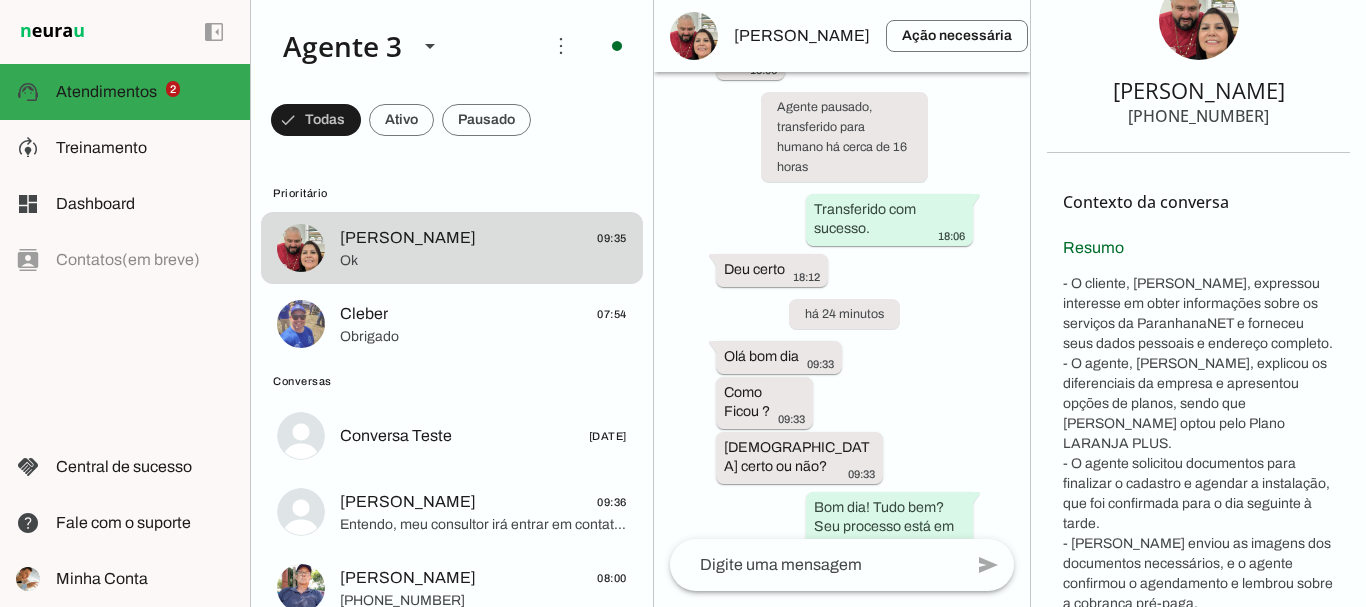 scroll, scrollTop: 0, scrollLeft: 0, axis: both 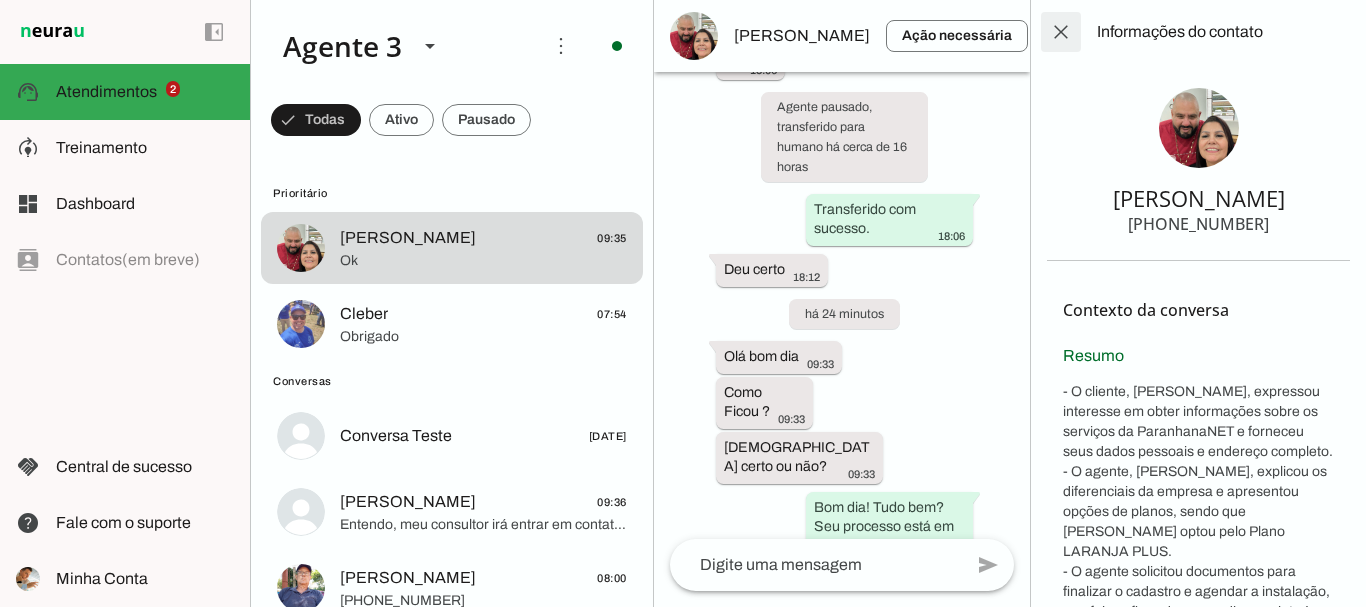 click at bounding box center [1061, 32] 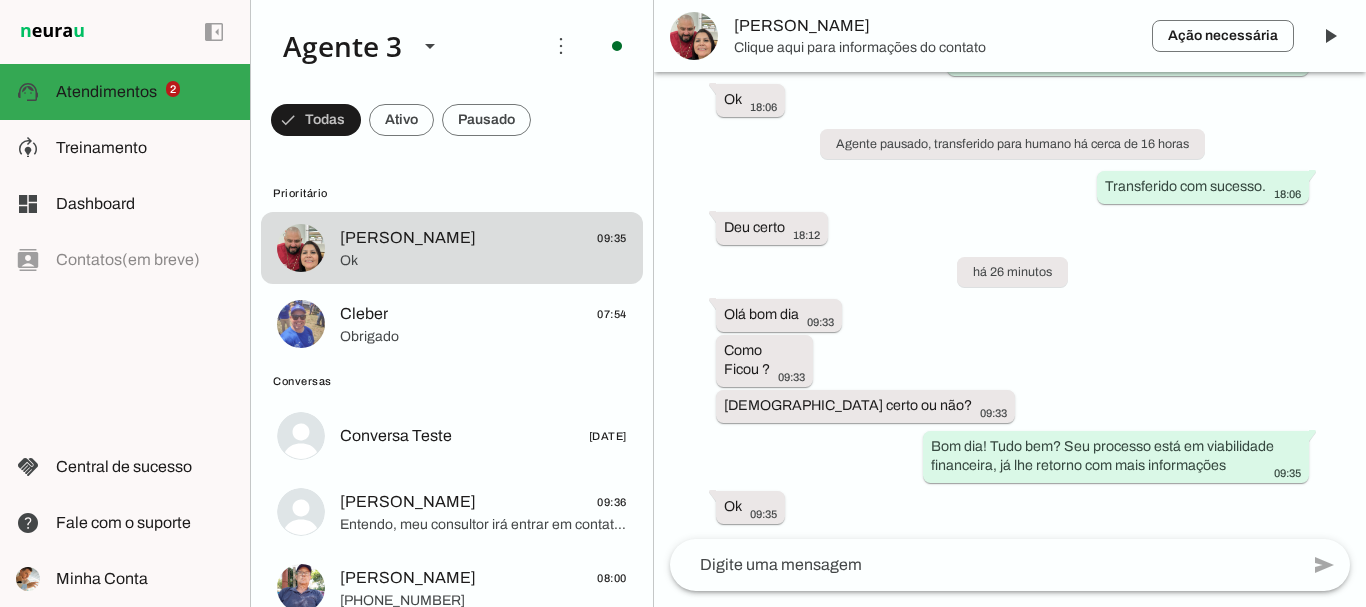 scroll, scrollTop: 6928, scrollLeft: 0, axis: vertical 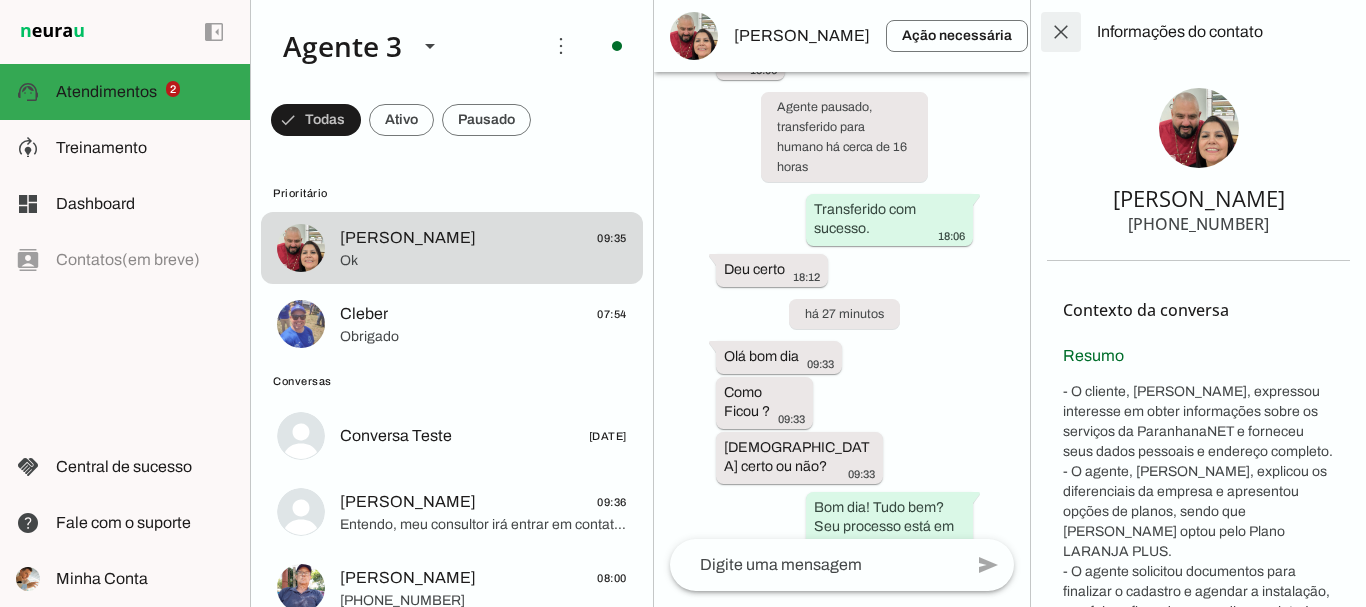 click at bounding box center (1061, 32) 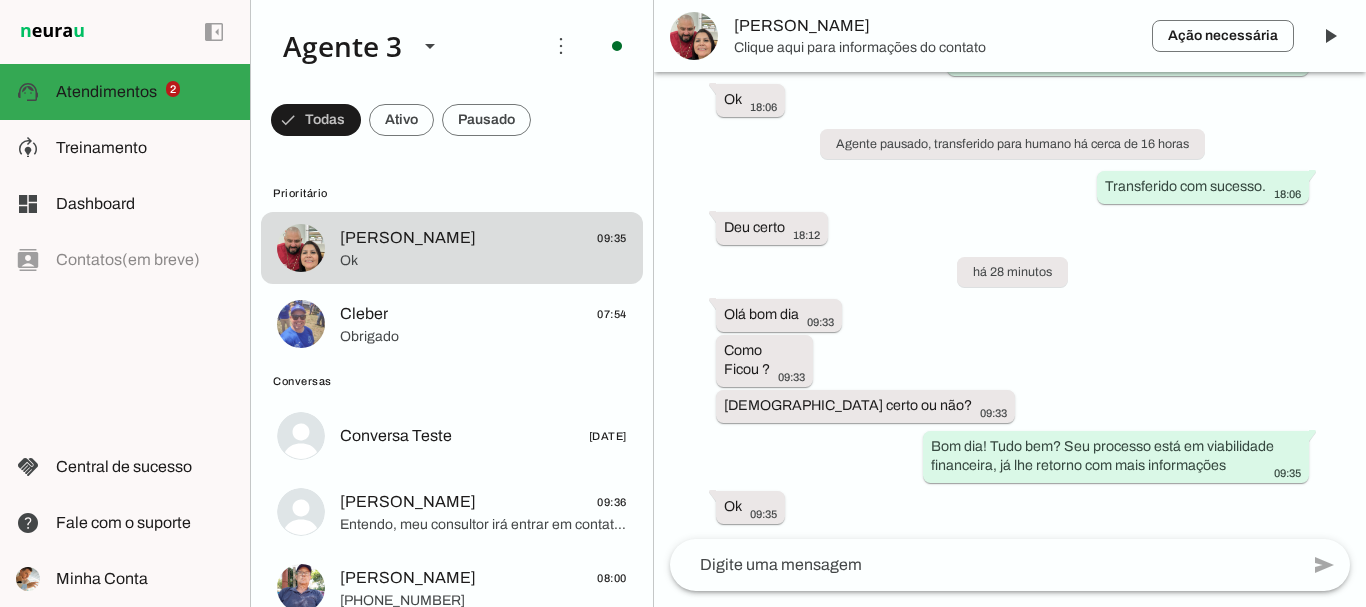 scroll, scrollTop: 6928, scrollLeft: 0, axis: vertical 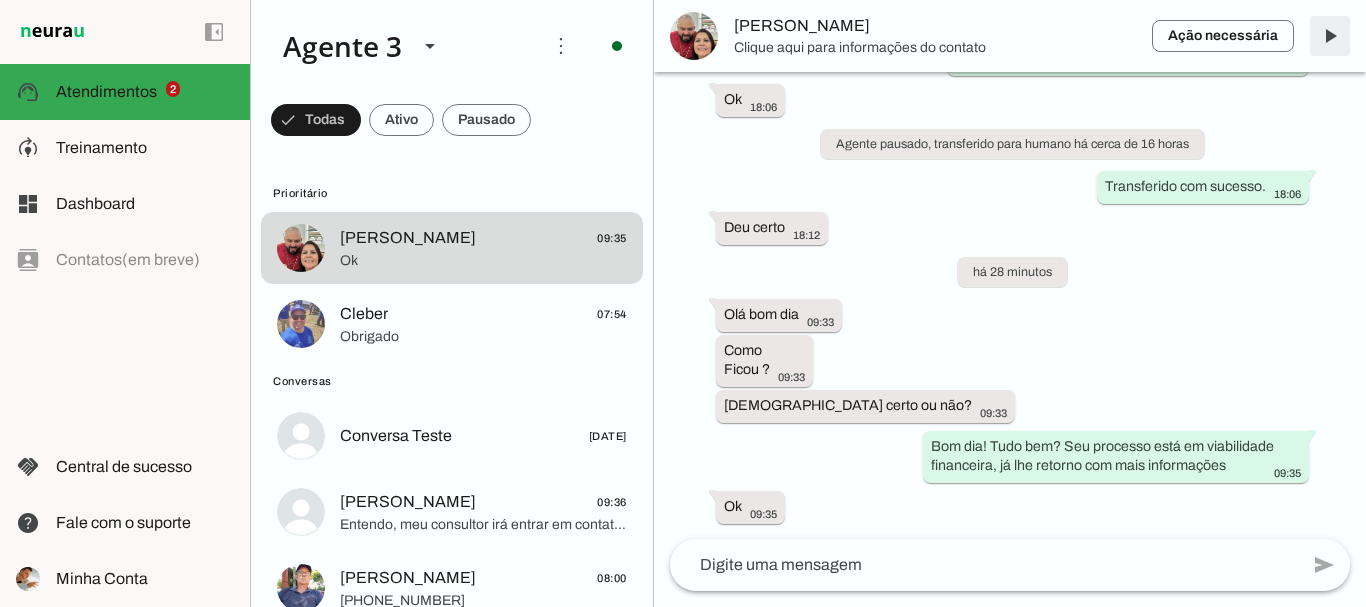 click at bounding box center (1330, 36) 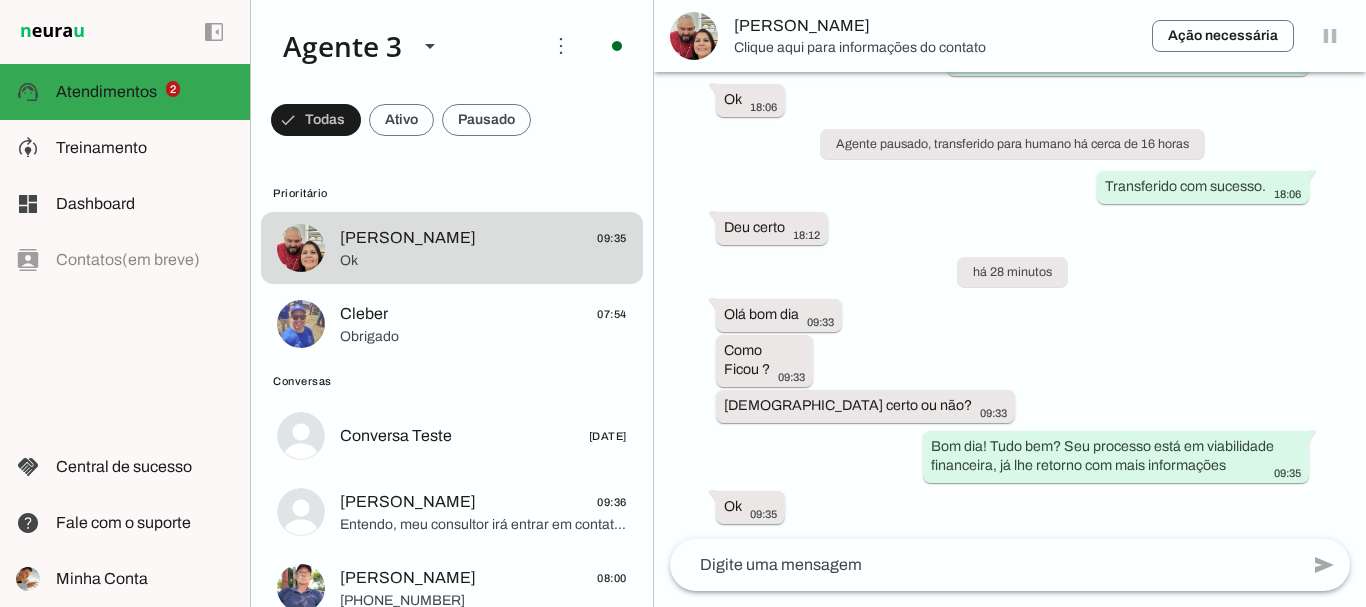 scroll, scrollTop: 0, scrollLeft: 0, axis: both 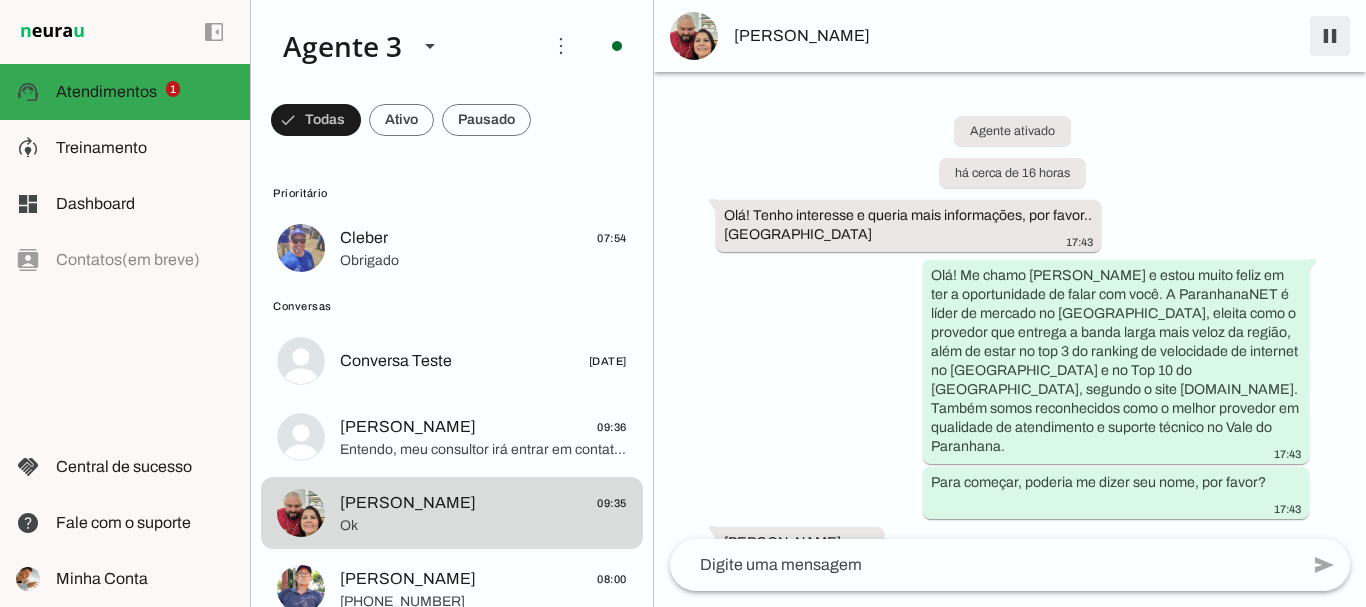 click at bounding box center (1330, 36) 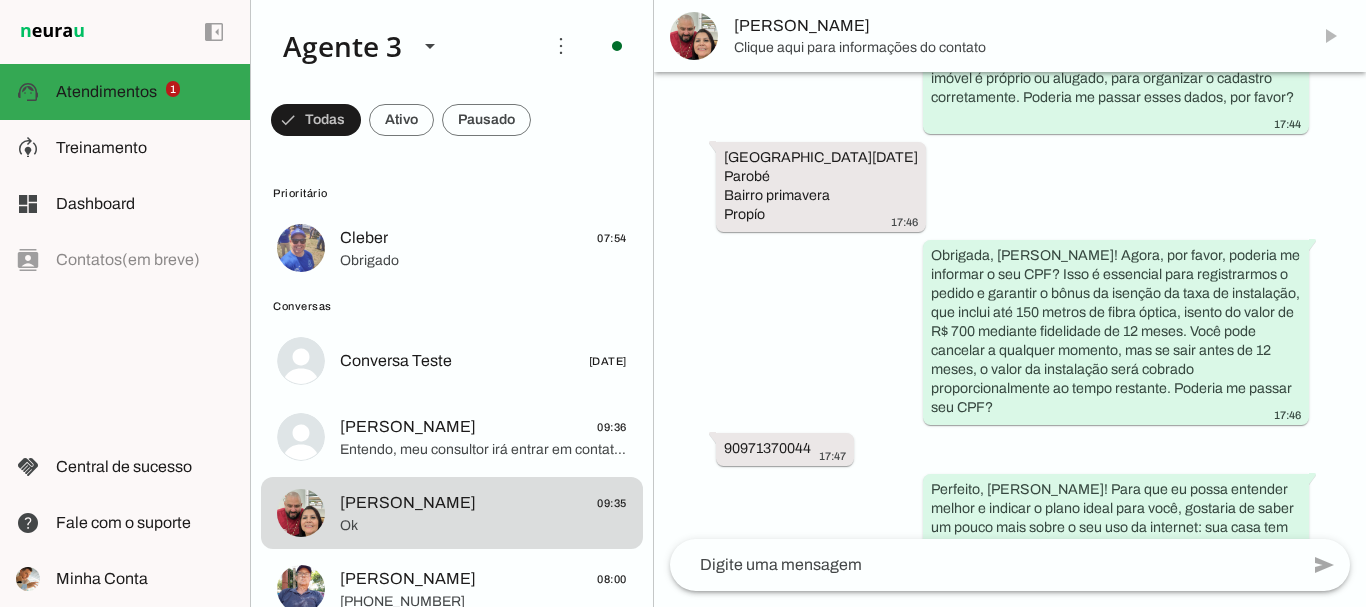 scroll, scrollTop: 715, scrollLeft: 0, axis: vertical 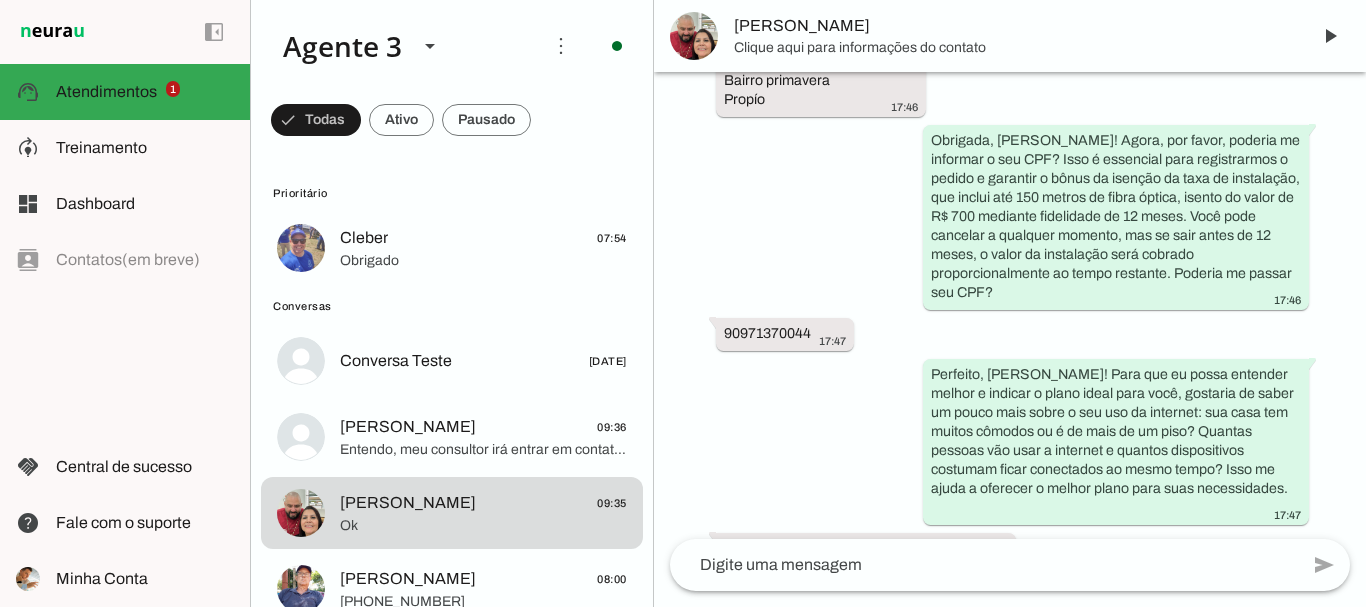 click on "Obrigado" 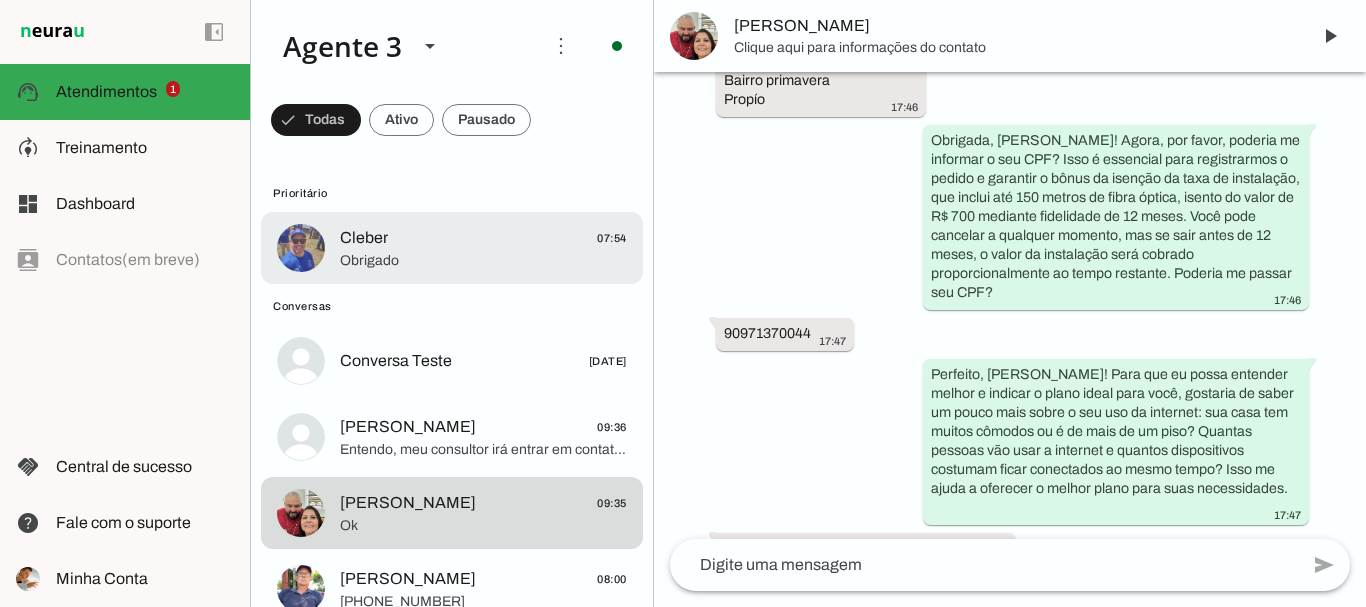 scroll, scrollTop: 5506, scrollLeft: 0, axis: vertical 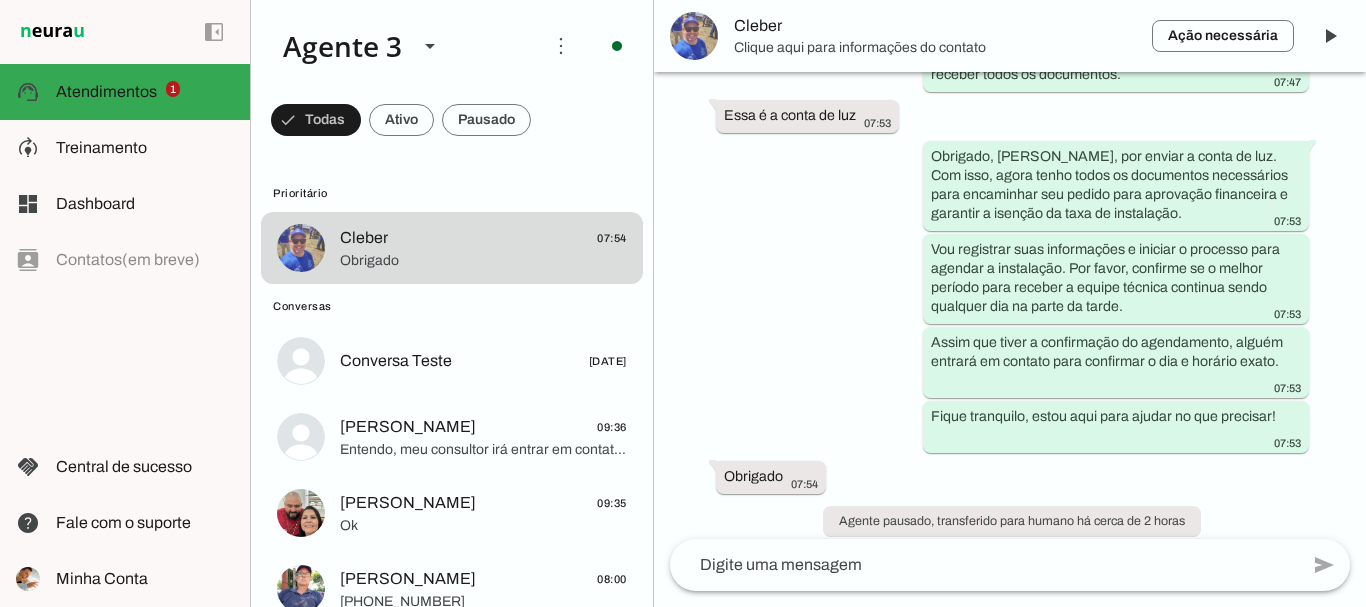 click on "Cleber" at bounding box center [935, 26] 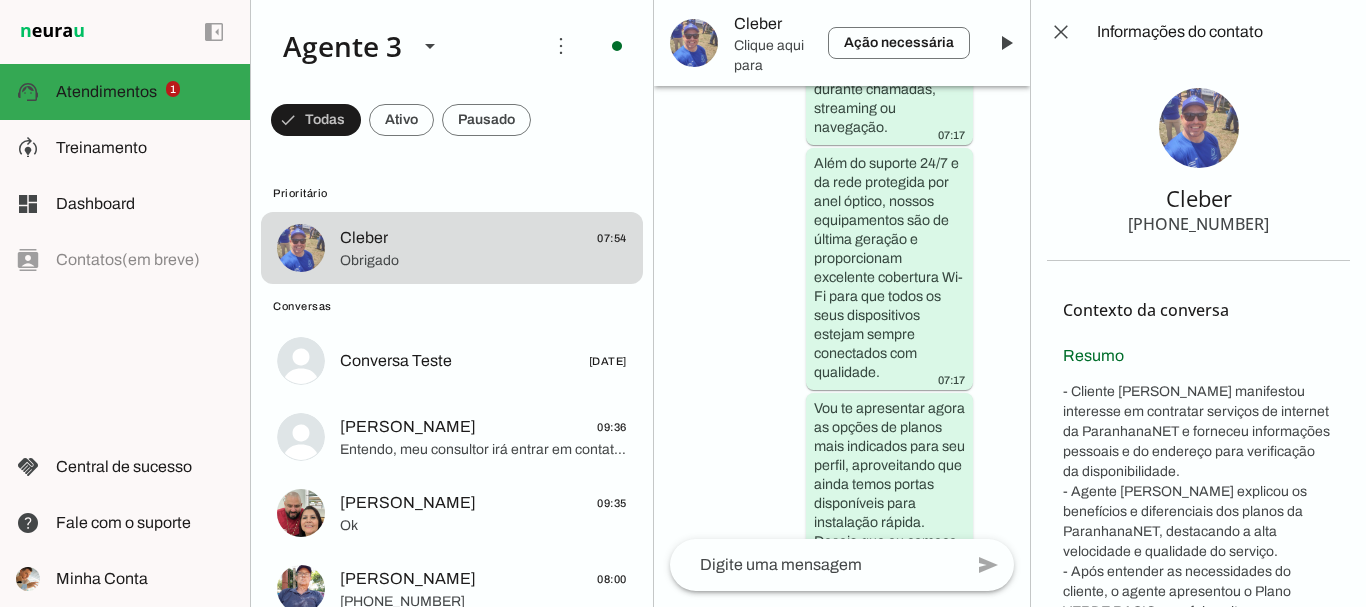scroll, scrollTop: 11731, scrollLeft: 0, axis: vertical 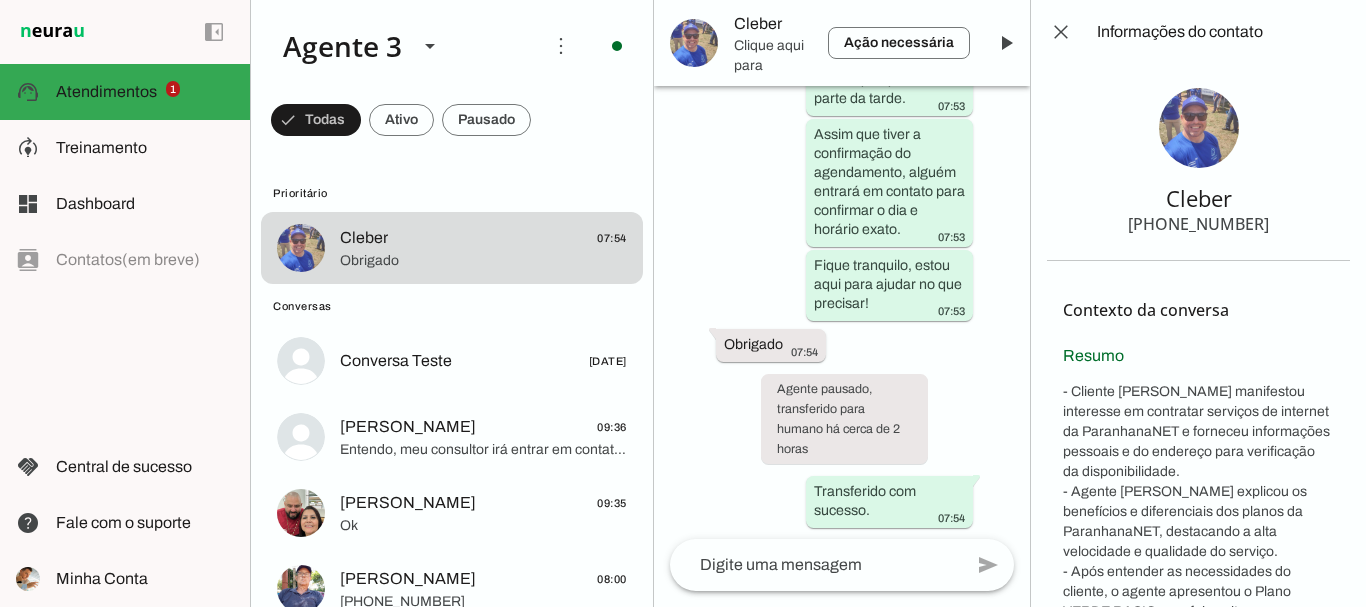 click on "[PHONE_NUMBER]" at bounding box center (1198, 224) 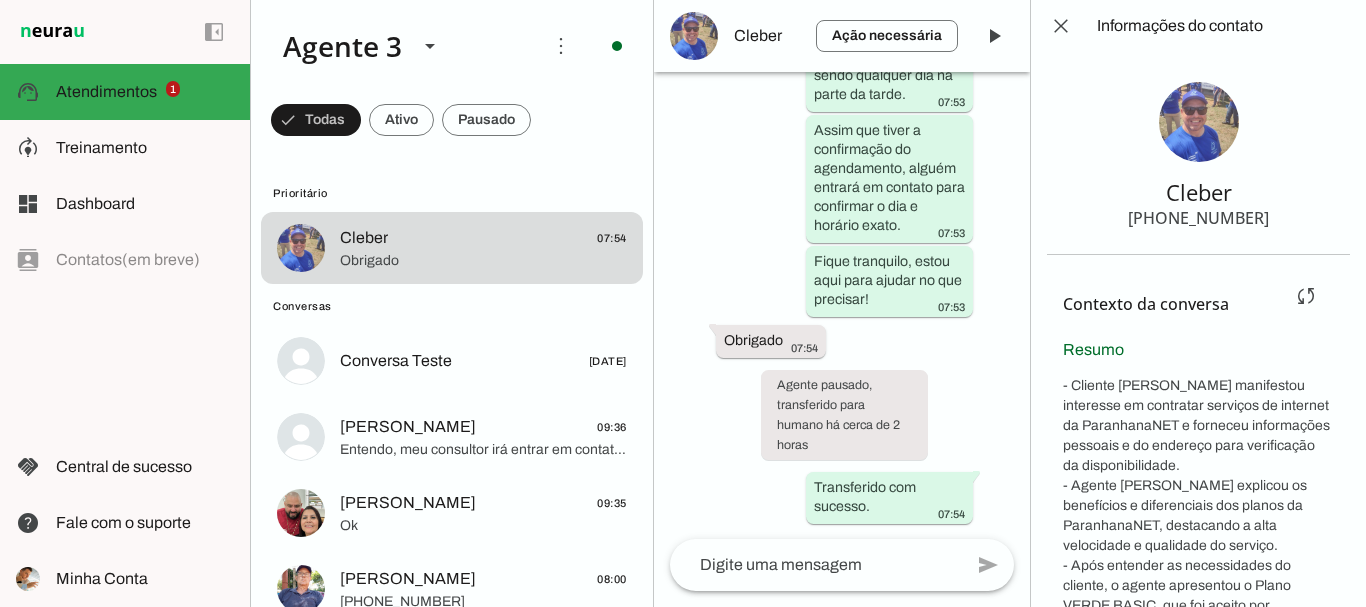 scroll, scrollTop: 0, scrollLeft: 0, axis: both 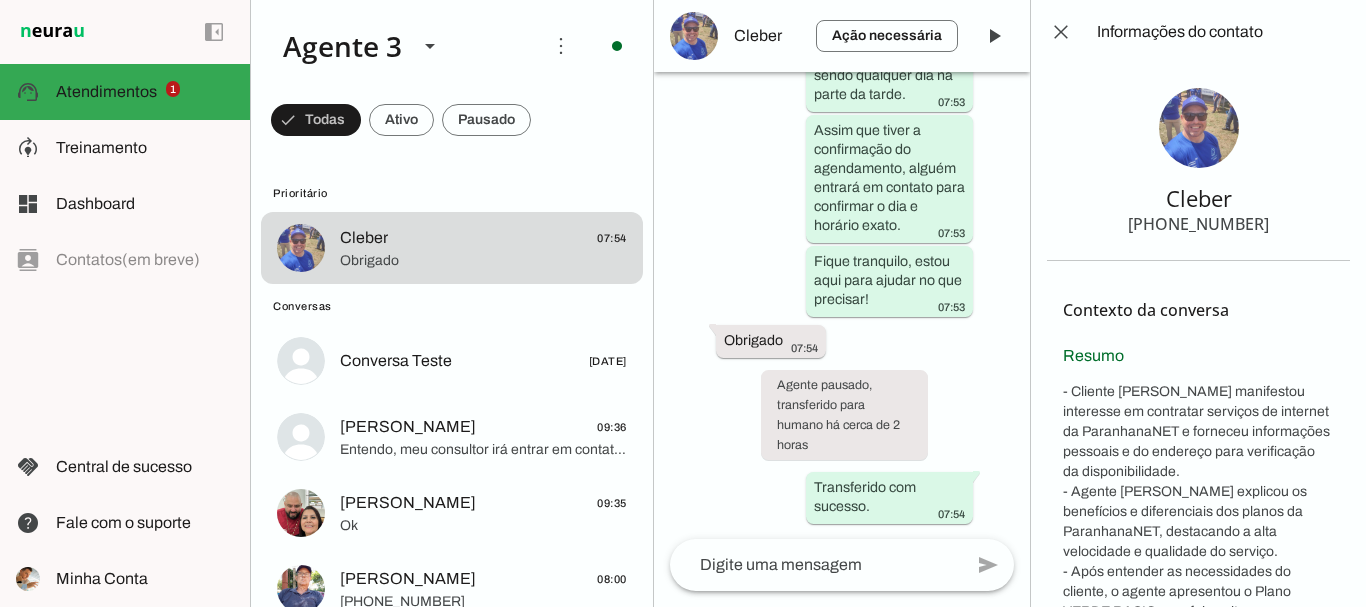 click on "[PHONE_NUMBER]" at bounding box center [1198, 224] 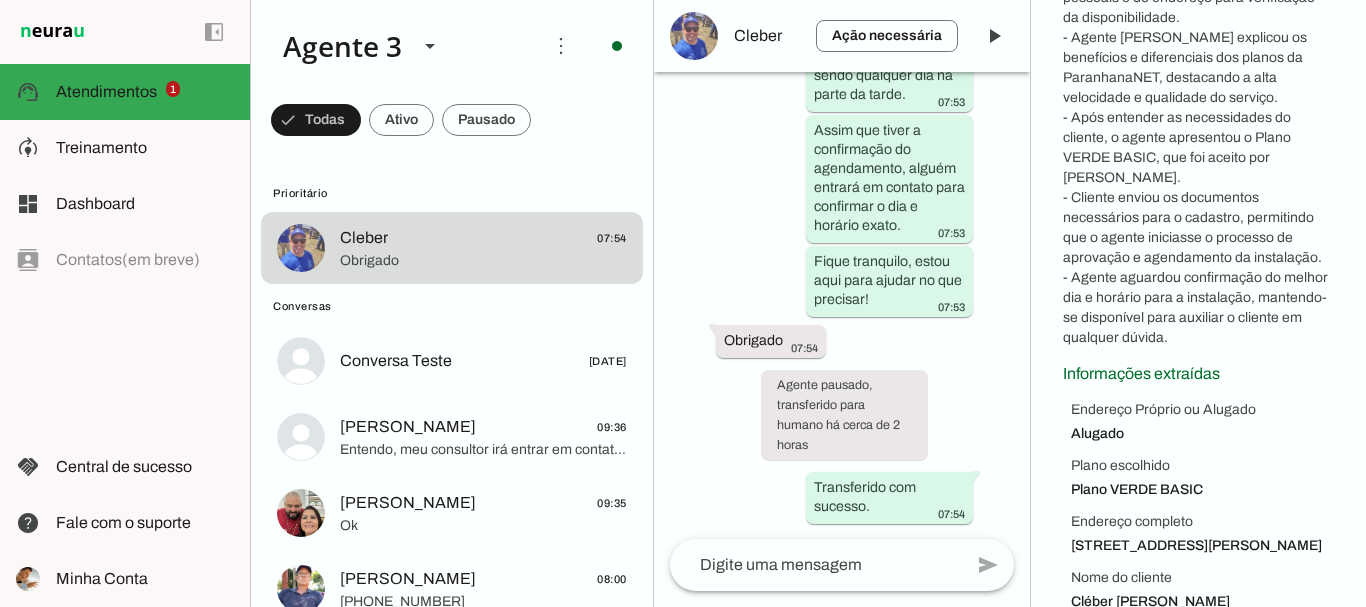 scroll, scrollTop: 546, scrollLeft: 0, axis: vertical 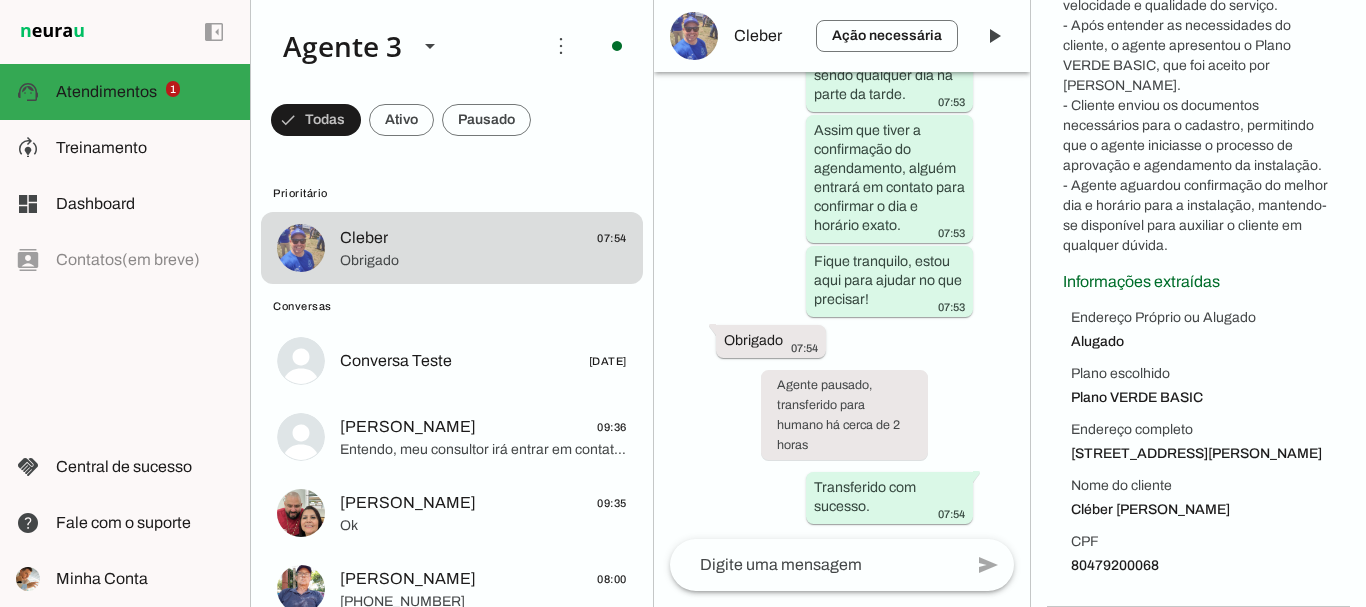 drag, startPoint x: 1070, startPoint y: 295, endPoint x: 1148, endPoint y: 452, distance: 175.3083 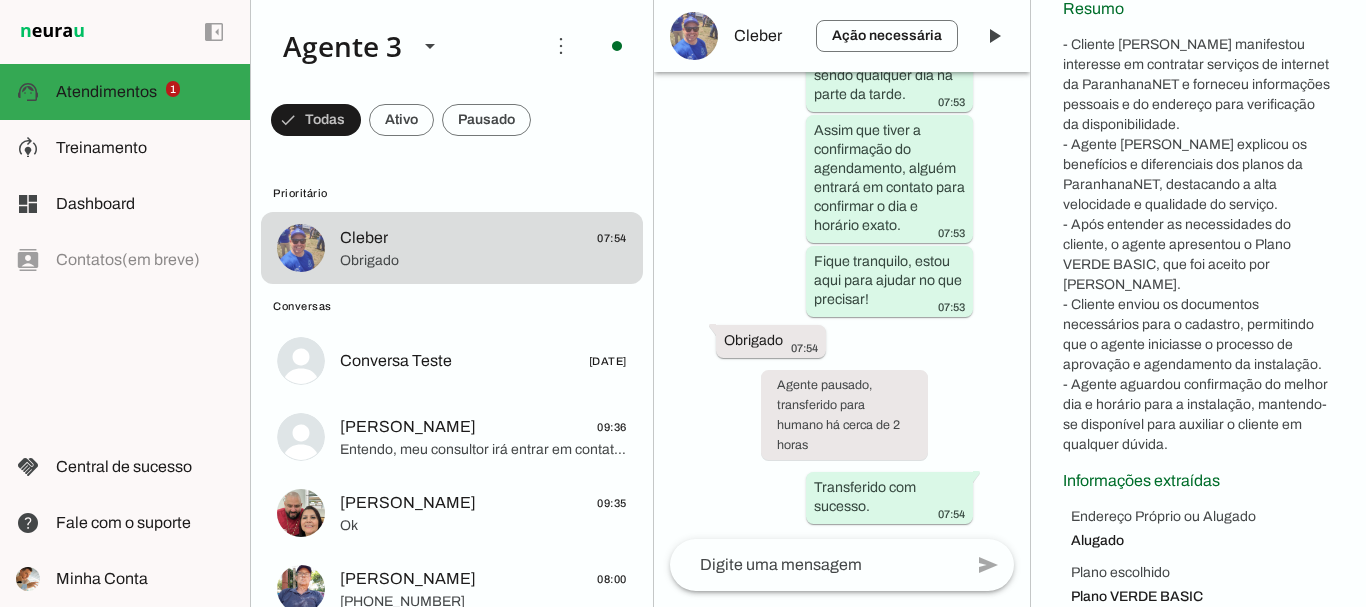 scroll, scrollTop: 246, scrollLeft: 0, axis: vertical 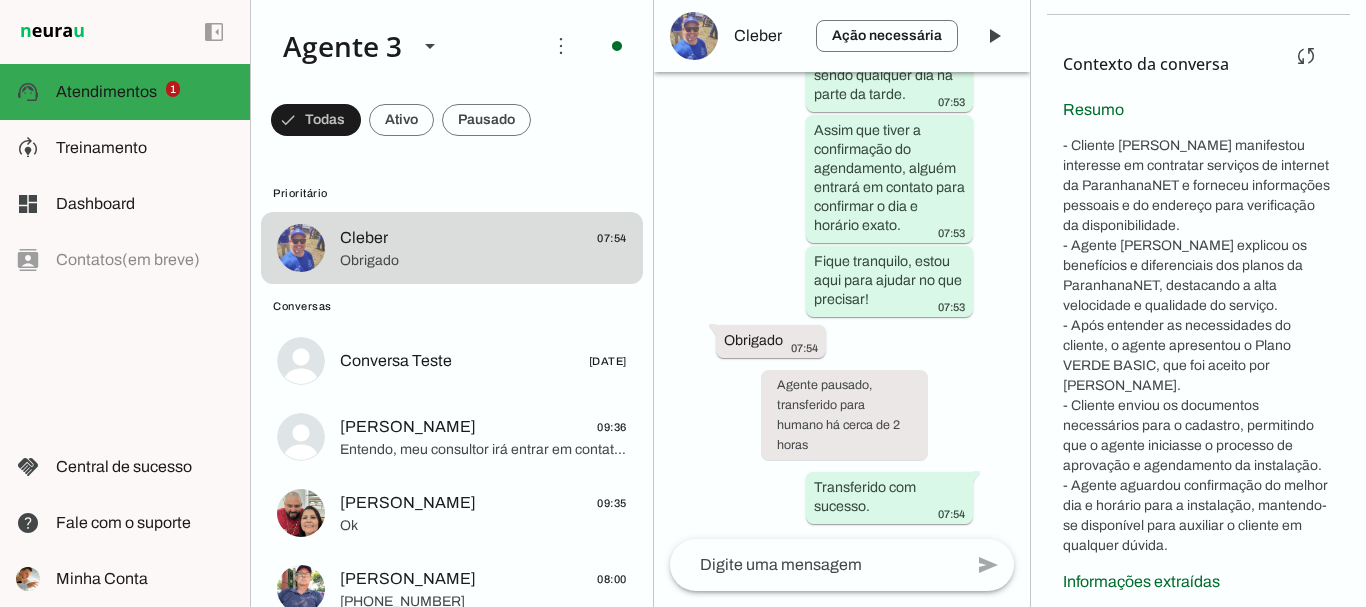 click on "- Cliente [PERSON_NAME] manifestou interesse em contratar serviços de internet da ParanhanaNET e forneceu informações pessoais e do endereço para verificação da disponibilidade.
- Agente [PERSON_NAME] explicou os benefícios e diferenciais dos planos da ParanhanaNET, destacando a alta velocidade e qualidade do serviço.
- Após entender as necessidades do cliente, o agente apresentou o Plano VERDE BASIC, que foi aceito por [PERSON_NAME].
- Cliente enviou os documentos necessários para o cadastro, permitindo que o agente iniciasse o processo de aprovação e agendamento da instalação.
- Agente aguardou confirmação do melhor dia e horário para a instalação, mantendo-se disponível para auxiliar o cliente em qualquer dúvida." at bounding box center [1198, 346] 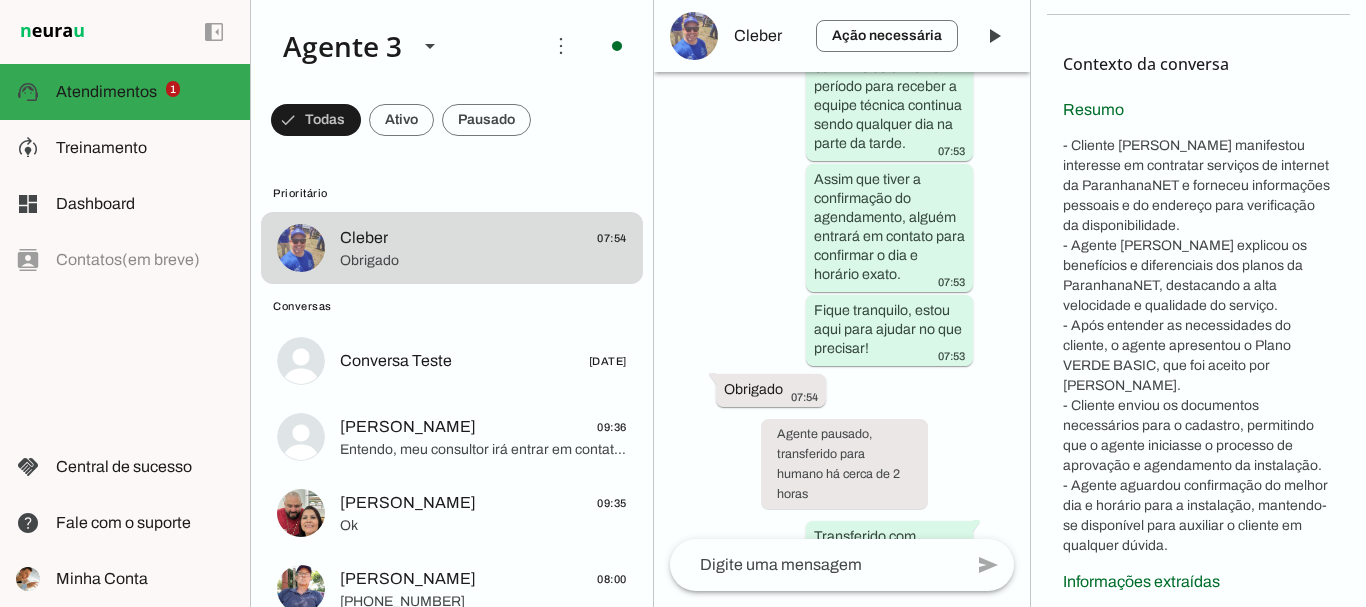 scroll, scrollTop: 11731, scrollLeft: 0, axis: vertical 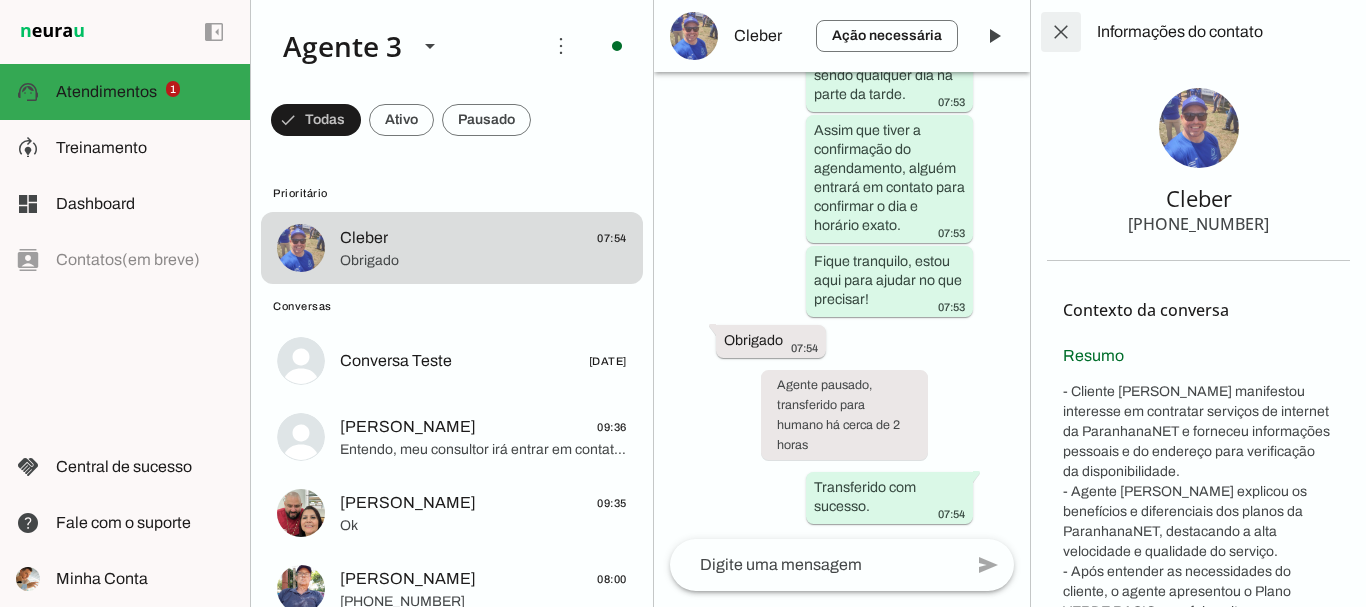 click at bounding box center [1061, 32] 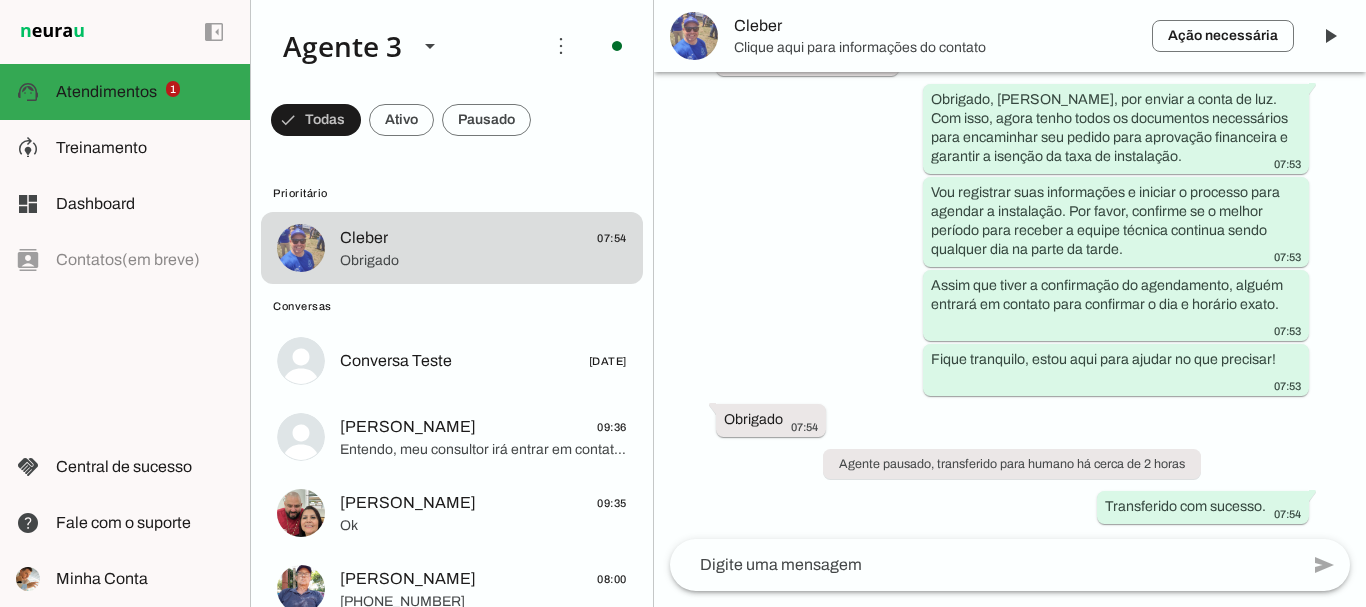 scroll, scrollTop: 5506, scrollLeft: 0, axis: vertical 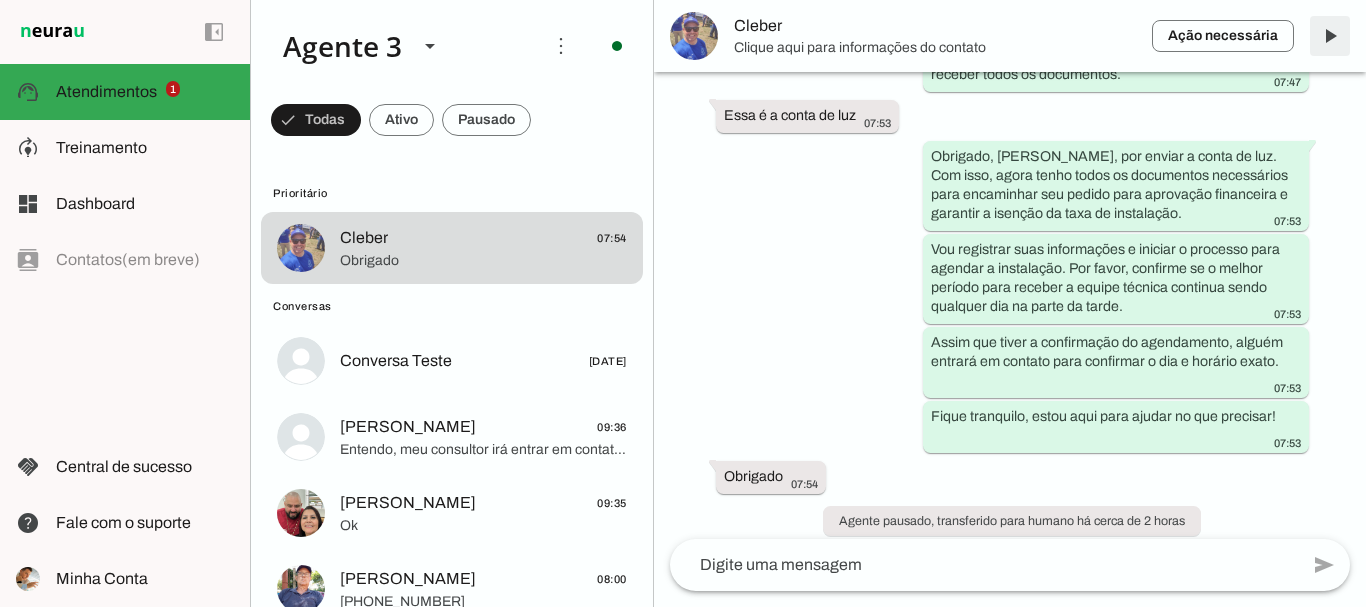 click at bounding box center (1330, 36) 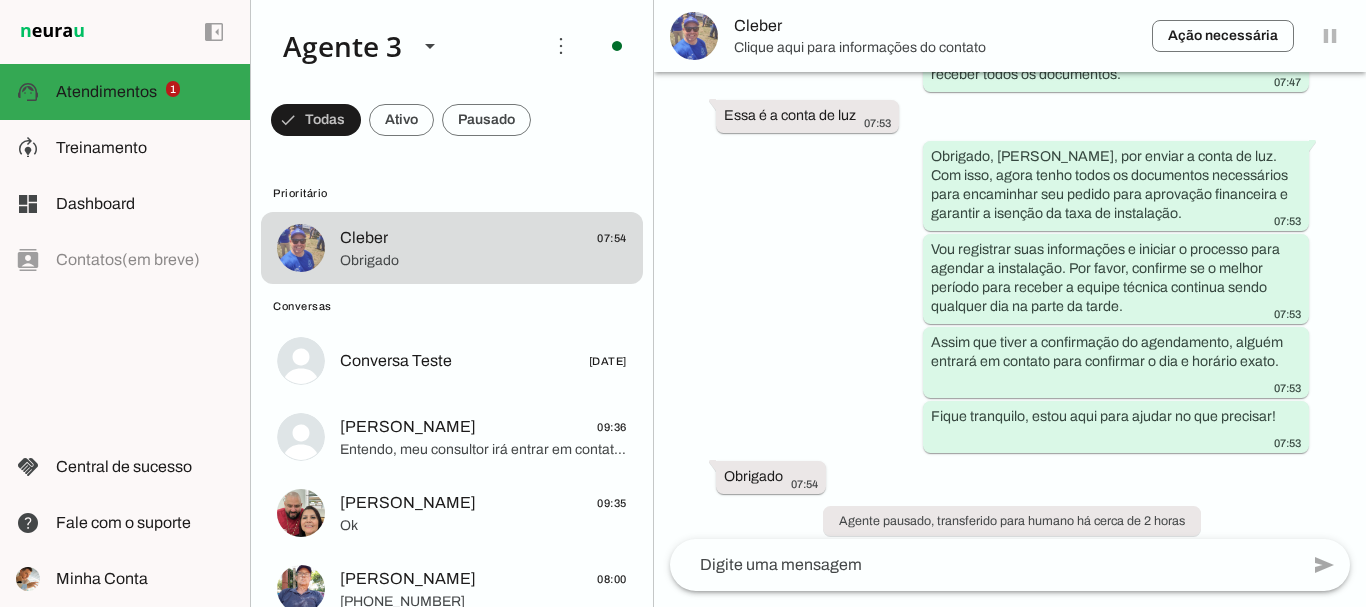 scroll, scrollTop: 0, scrollLeft: 0, axis: both 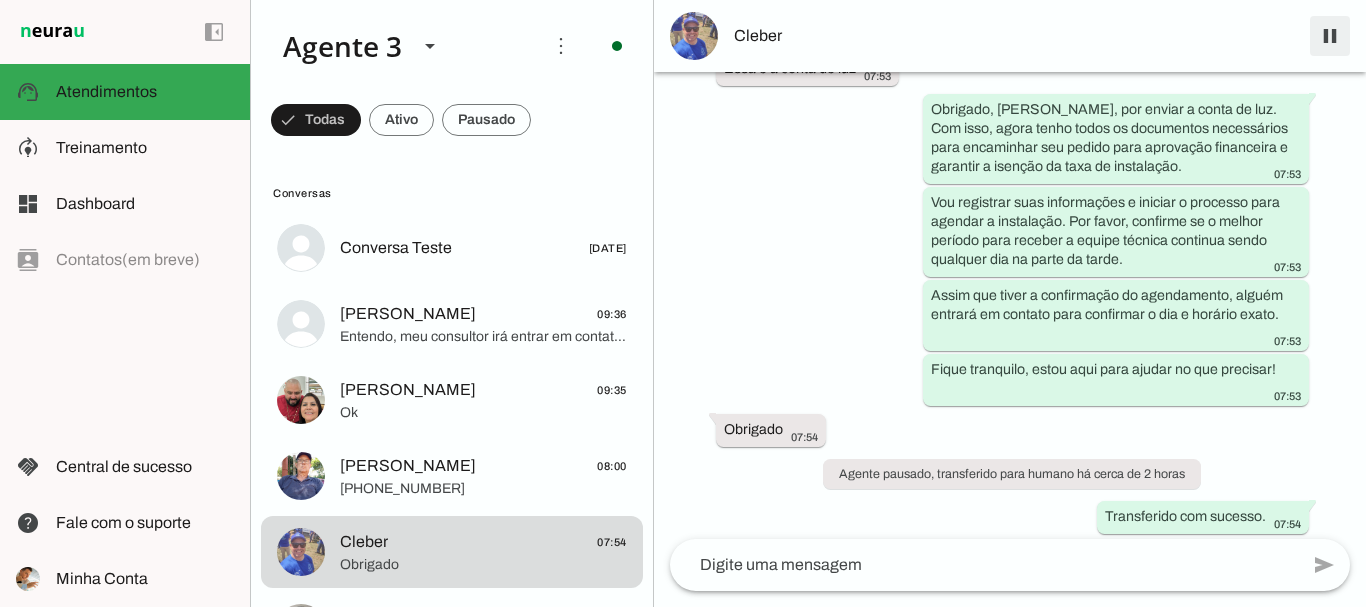 click at bounding box center (1330, 36) 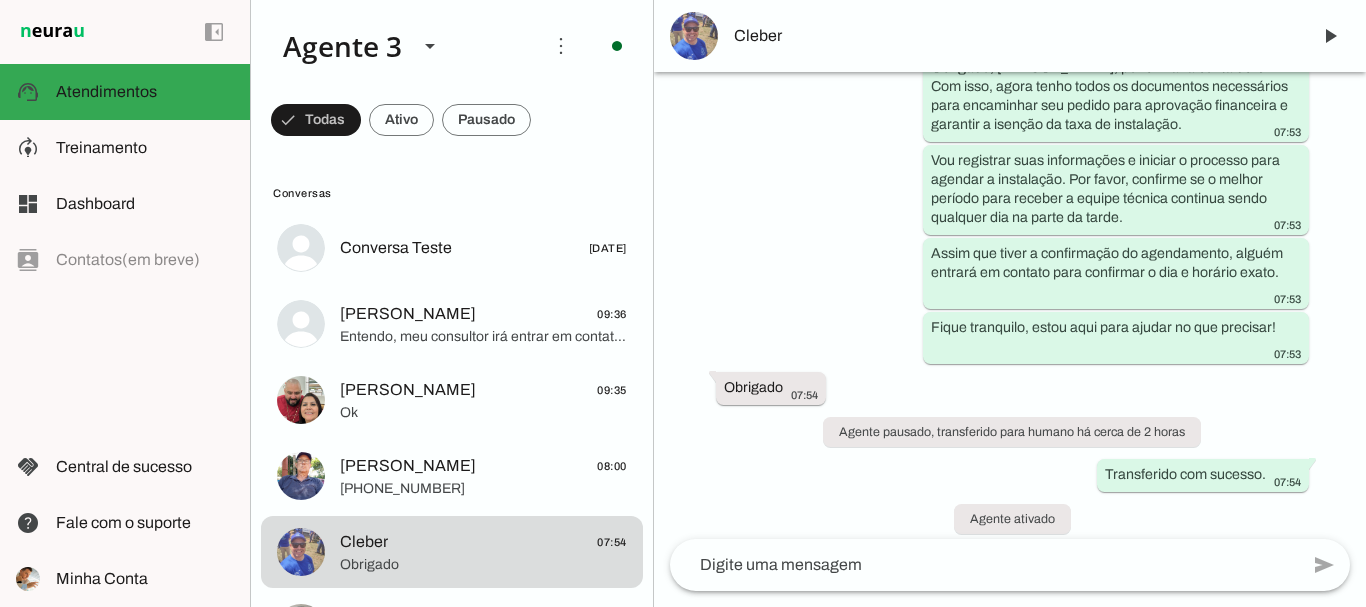 scroll, scrollTop: 5595, scrollLeft: 0, axis: vertical 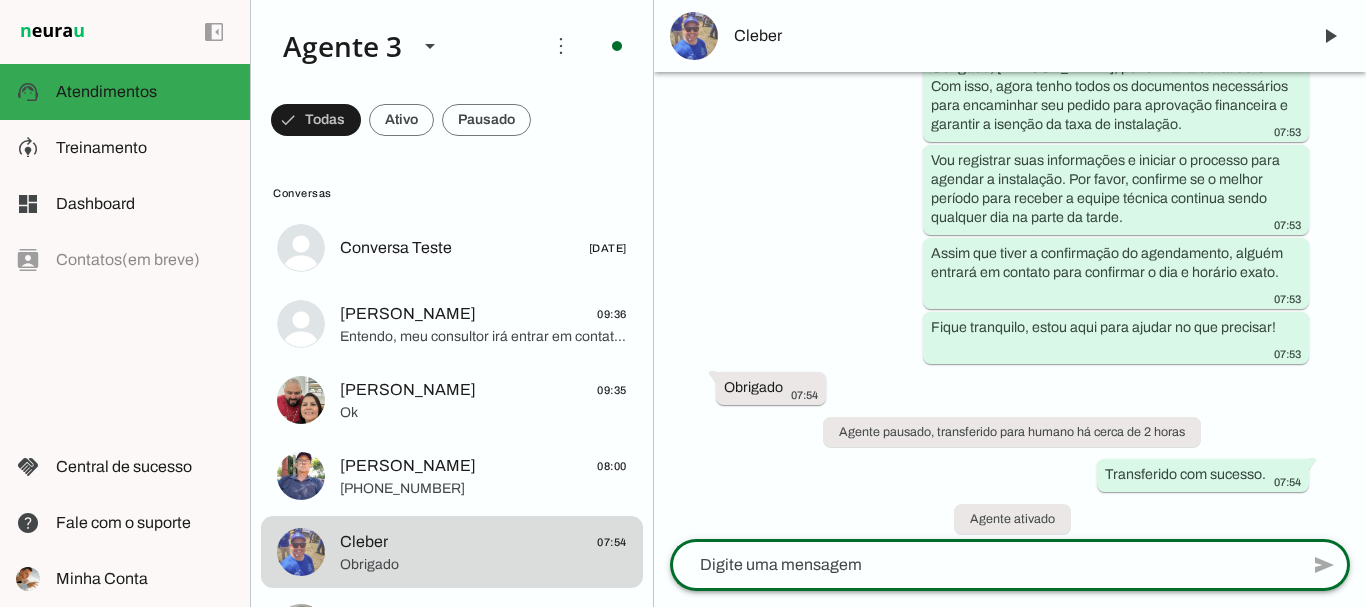 click 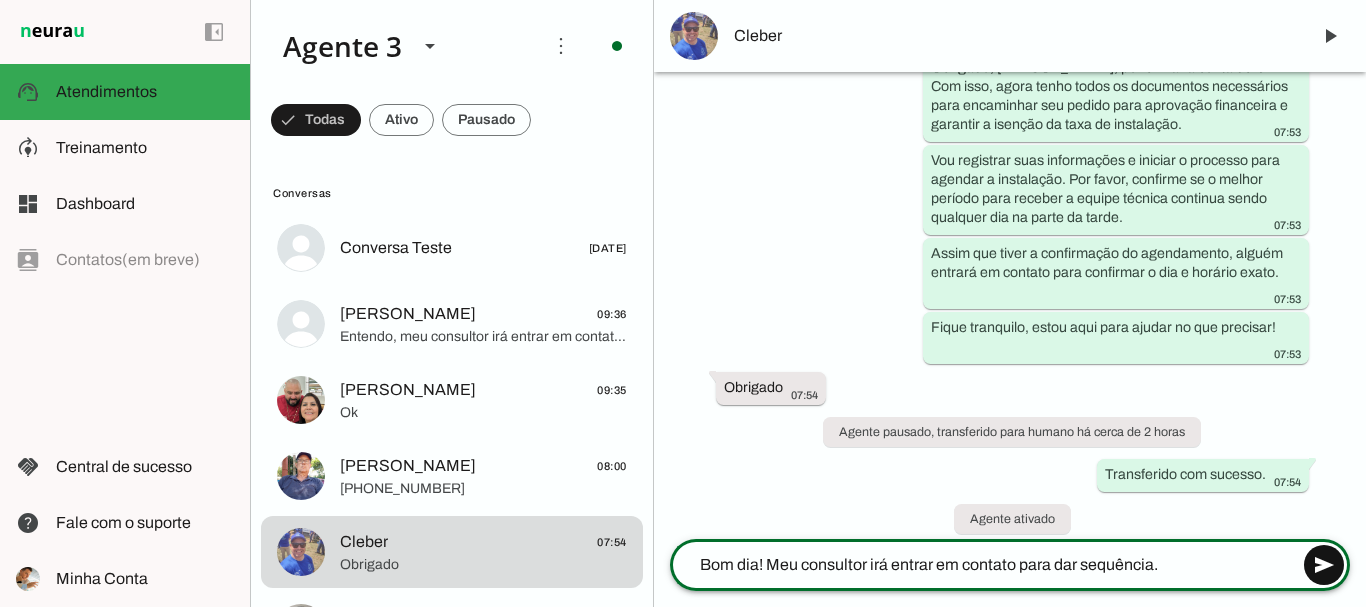 type on "Bom dia! Meu consultor irá entrar em contato para dar sequência." 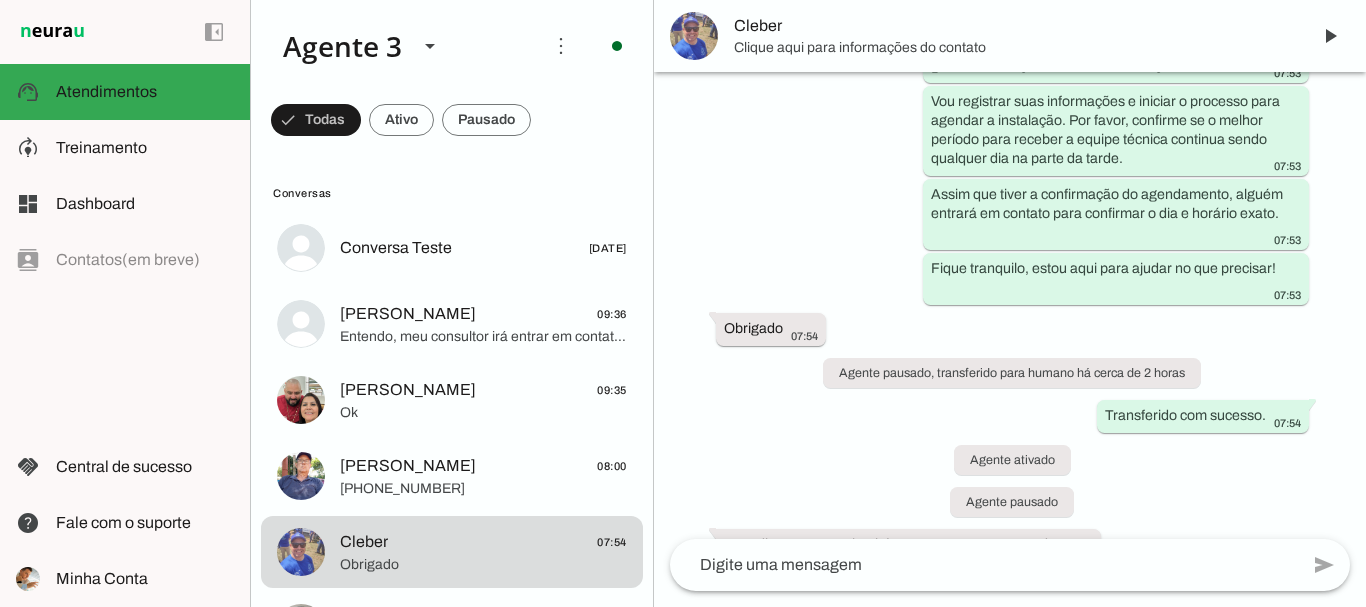 scroll, scrollTop: 0, scrollLeft: 0, axis: both 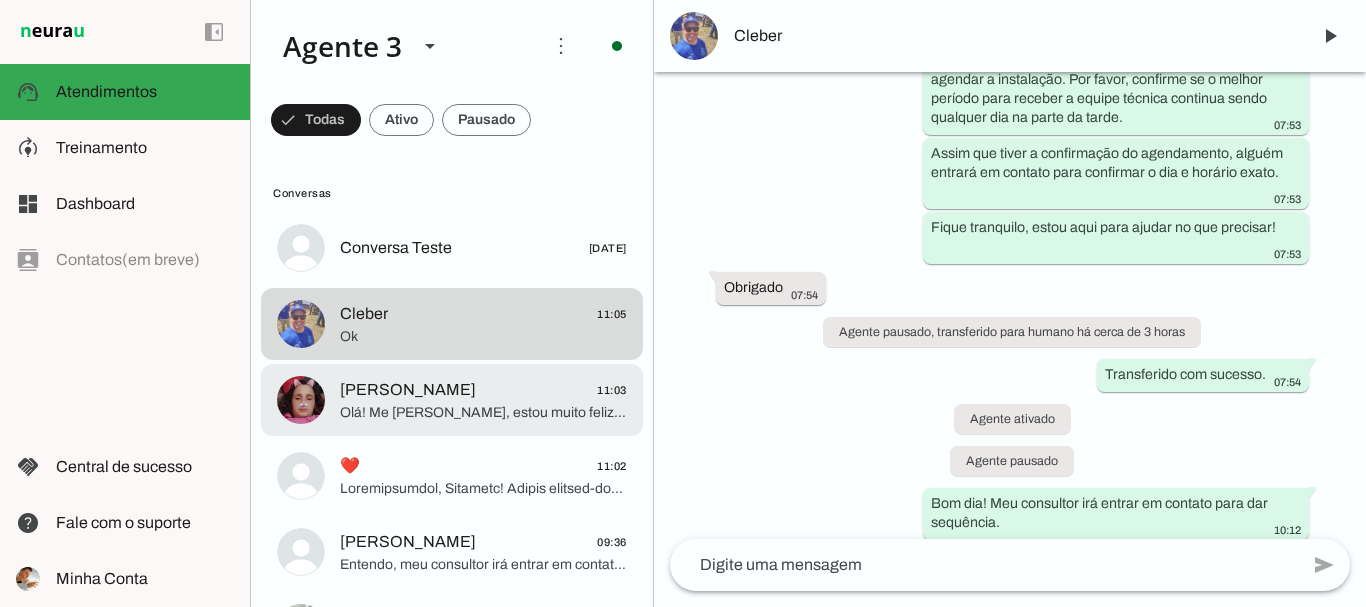 click on "Olá! Me [PERSON_NAME], estou muito feliz em falar com você. Sou agente de vendas da ParanhanaNET, um provedor líder de mercado, eleito como o provedor que entrega a banda larga mais veloz de todo o [GEOGRAPHIC_DATA]. Estamos no top 3 do ranking de velocidade de internet no [GEOGRAPHIC_DATA] e no Top 10 do [GEOGRAPHIC_DATA], segundo o site [DOMAIN_NAME]. Além disso, somos reconhecidos como o melhor provedor de internet em qualidade de atendimento e suporte técnico no Vale do Paranhana.
Para começarmos, qual é o seu nome? E você poderia me informar o endereço completo onde deseja a instalação, incluindo rua, número, bairro e cidade? Assim, posso verificar a disponibilidade da nossa rede para atendê-lo." 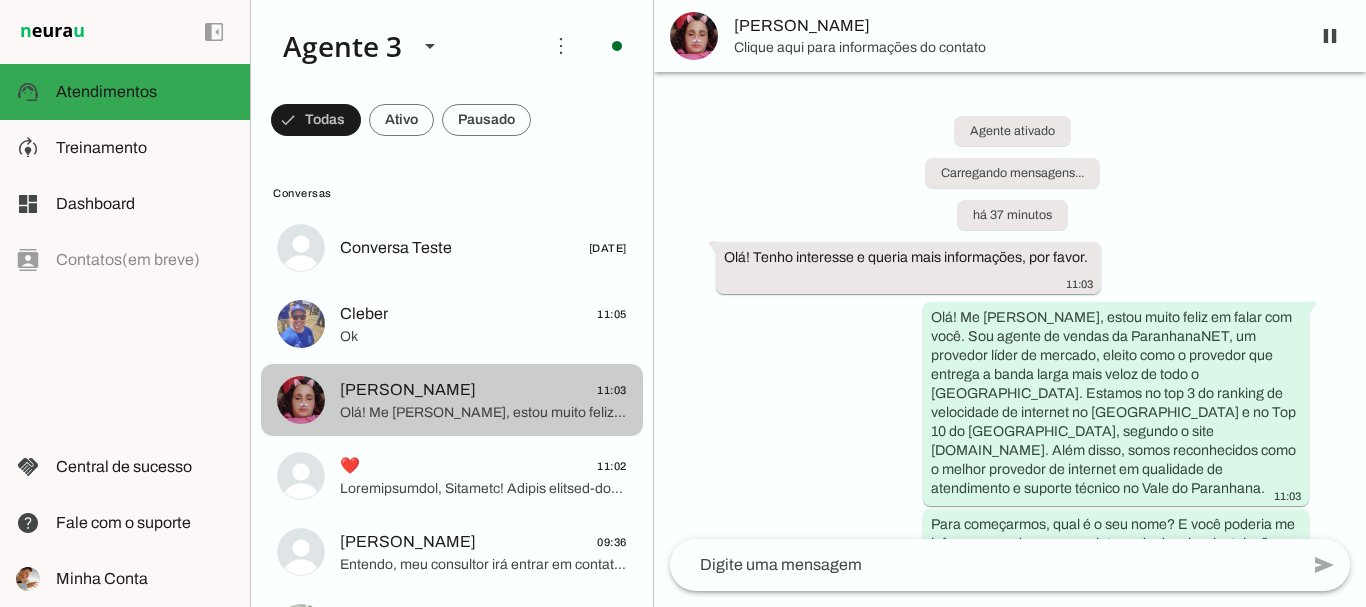 scroll, scrollTop: 202, scrollLeft: 0, axis: vertical 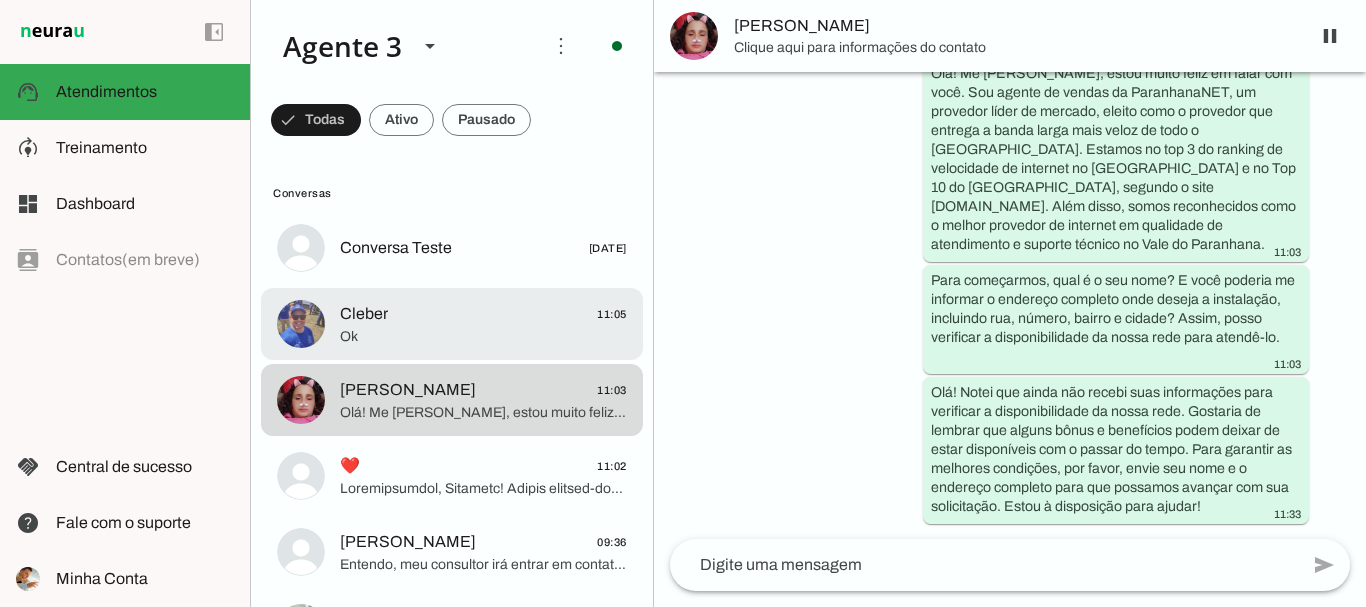 click on "Ok" 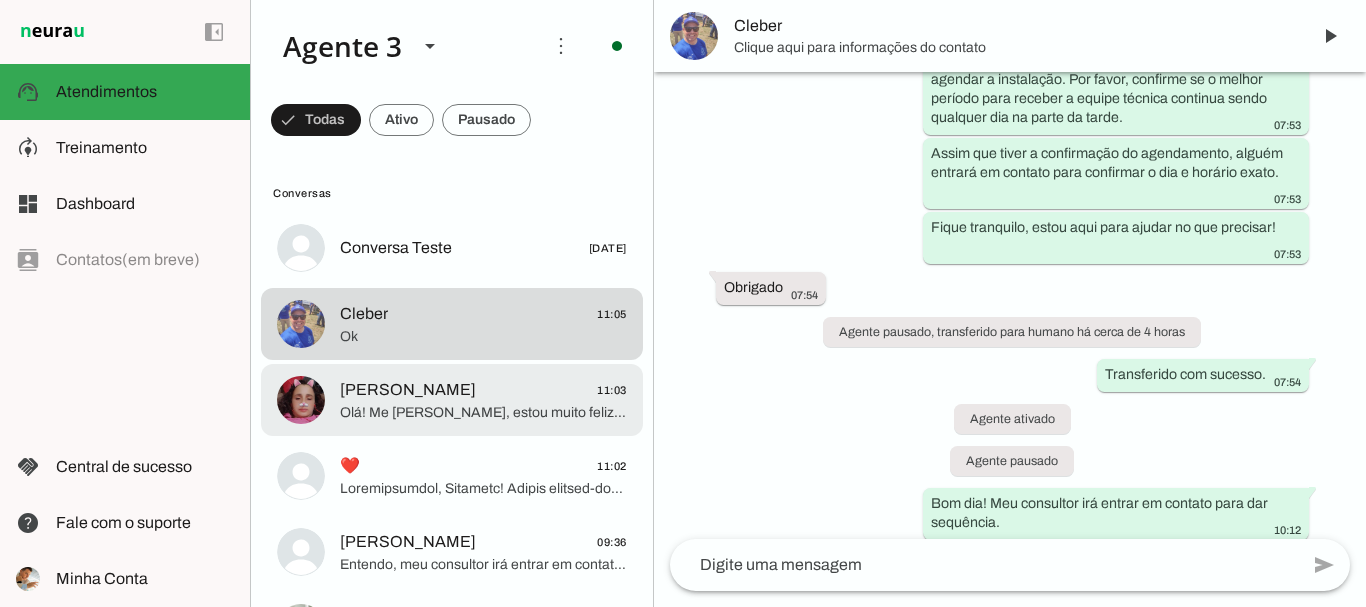 click on "Olá! Me [PERSON_NAME], estou muito feliz em falar com você. Sou agente de vendas da ParanhanaNET, um provedor líder de mercado, eleito como o provedor que entrega a banda larga mais veloz de todo o [GEOGRAPHIC_DATA]. Estamos no top 3 do ranking de velocidade de internet no [GEOGRAPHIC_DATA] e no Top 10 do [GEOGRAPHIC_DATA], segundo o site [DOMAIN_NAME]. Além disso, somos reconhecidos como o melhor provedor de internet em qualidade de atendimento e suporte técnico no Vale do Paranhana.
Para começarmos, qual é o seu nome? E você poderia me informar o endereço completo onde deseja a instalação, incluindo rua, número, bairro e cidade? Assim, posso verificar a disponibilidade da nossa rede para atendê-lo." 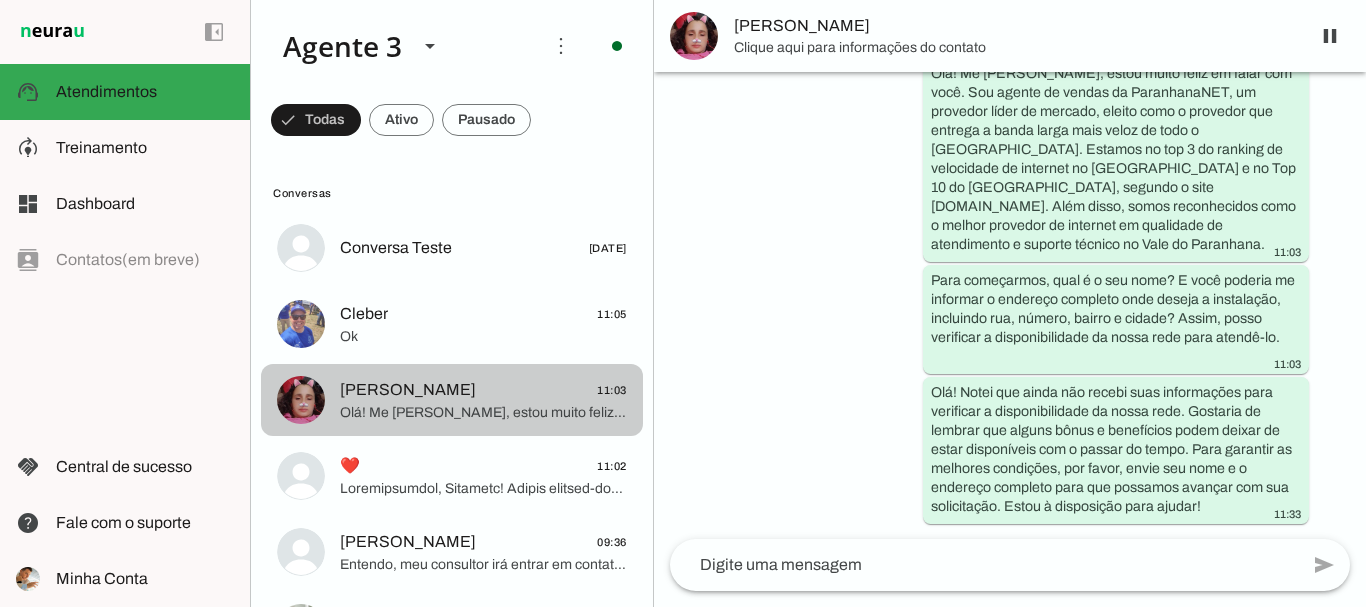 scroll, scrollTop: 202, scrollLeft: 0, axis: vertical 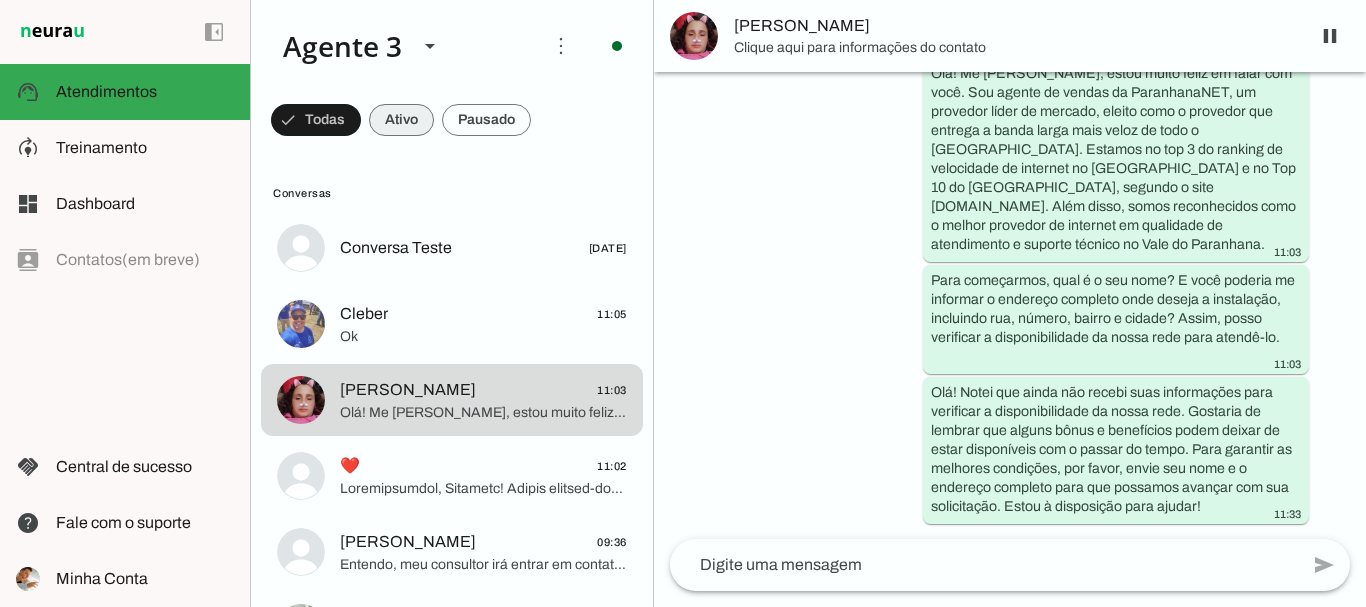 click at bounding box center [316, 120] 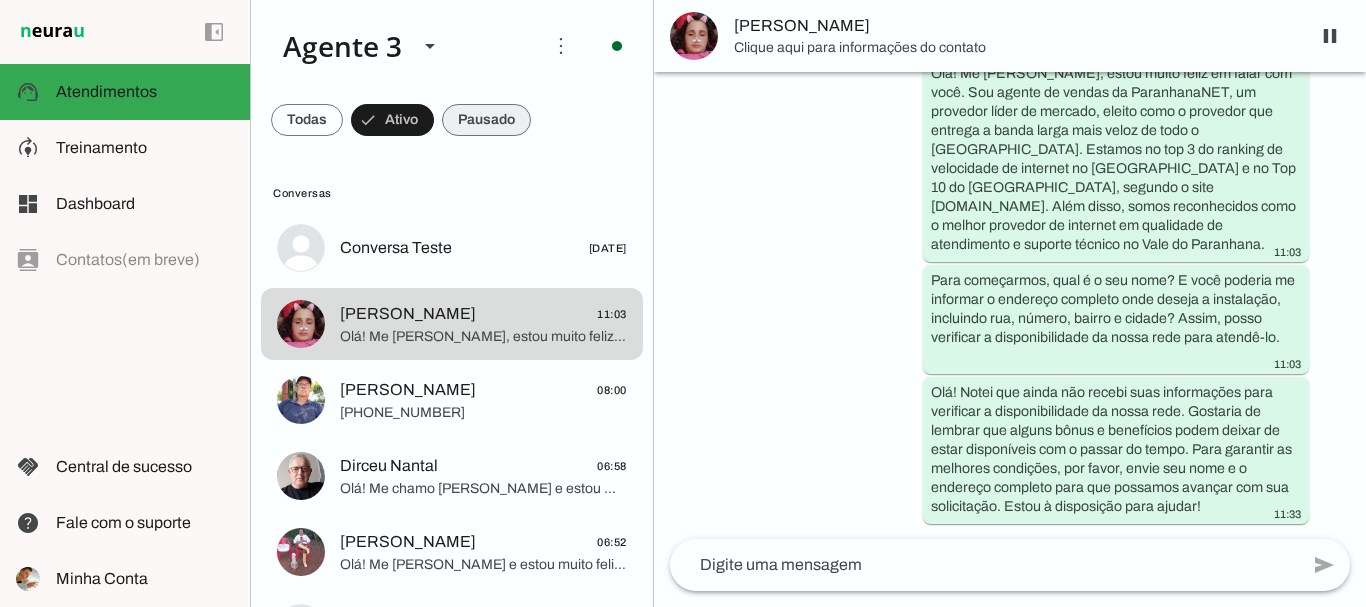 click at bounding box center [307, 120] 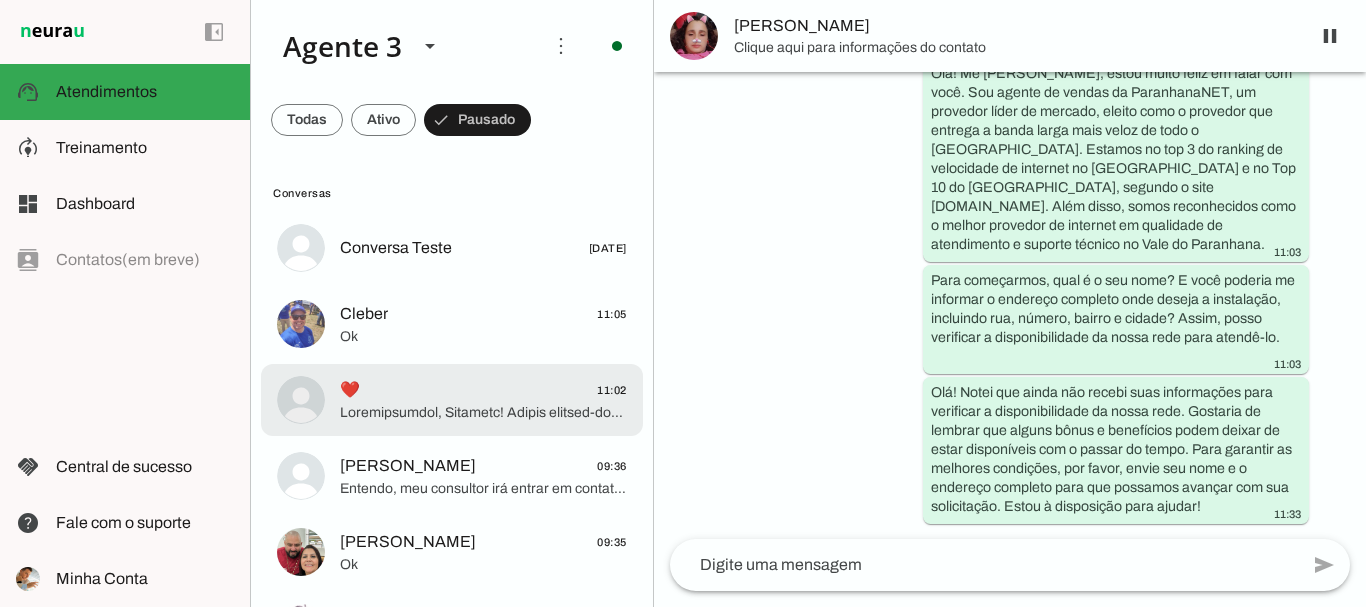 click 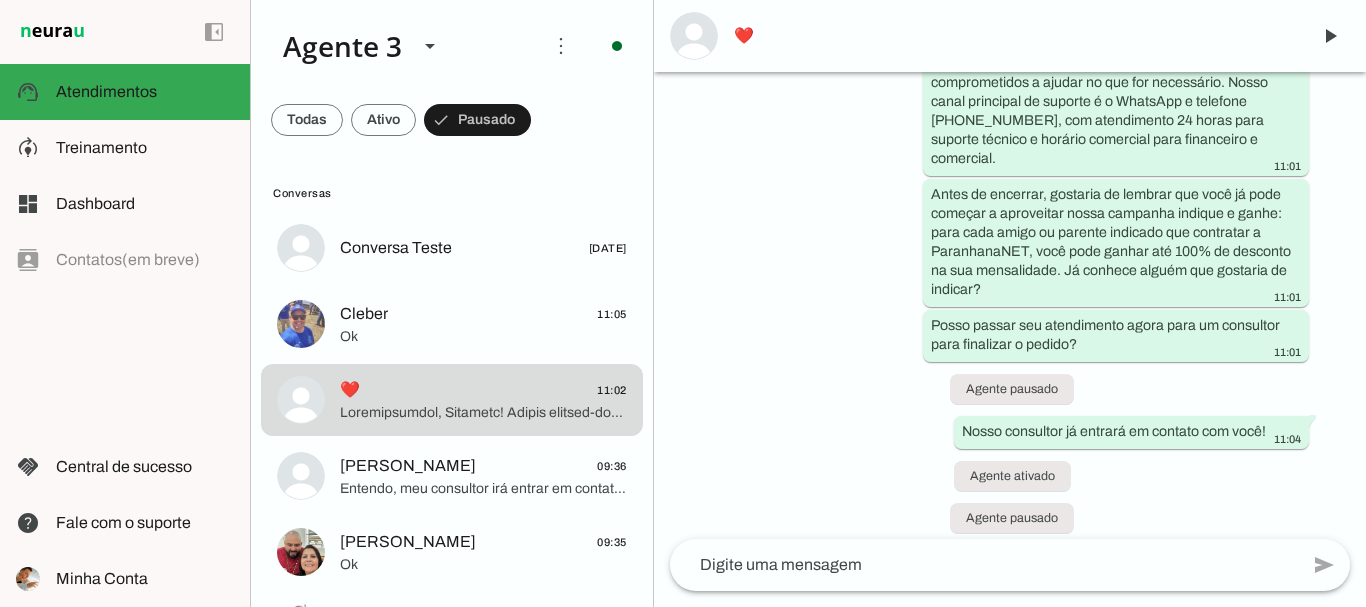 scroll, scrollTop: 5522, scrollLeft: 0, axis: vertical 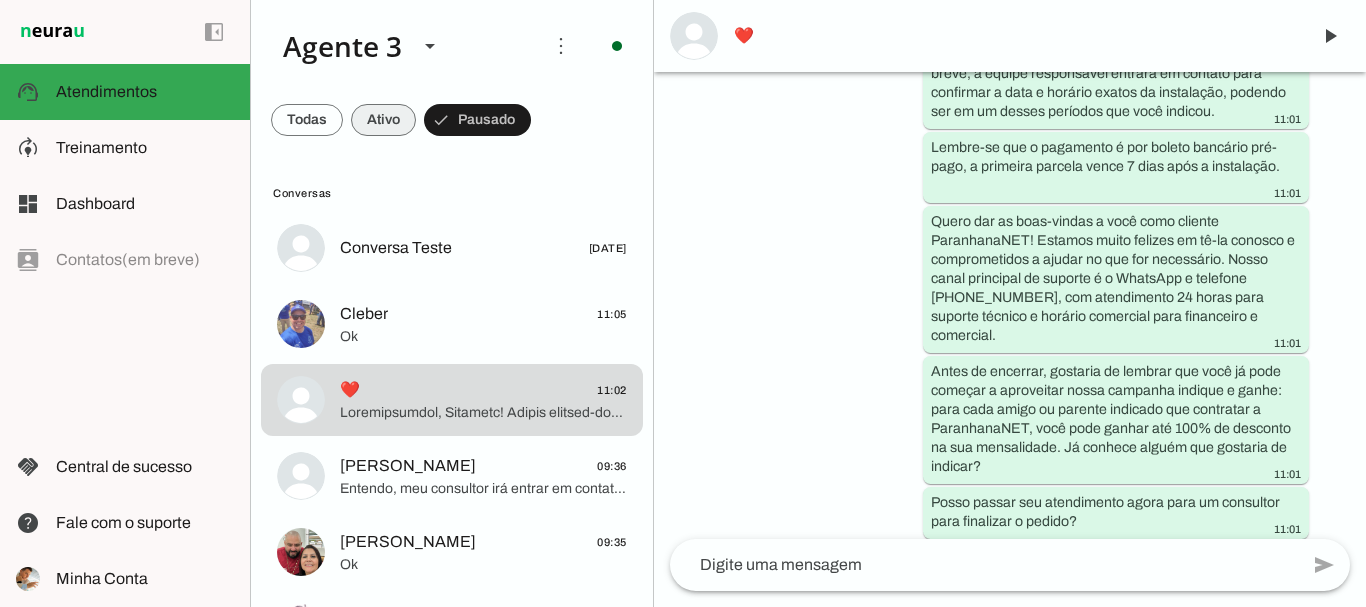 click at bounding box center [307, 120] 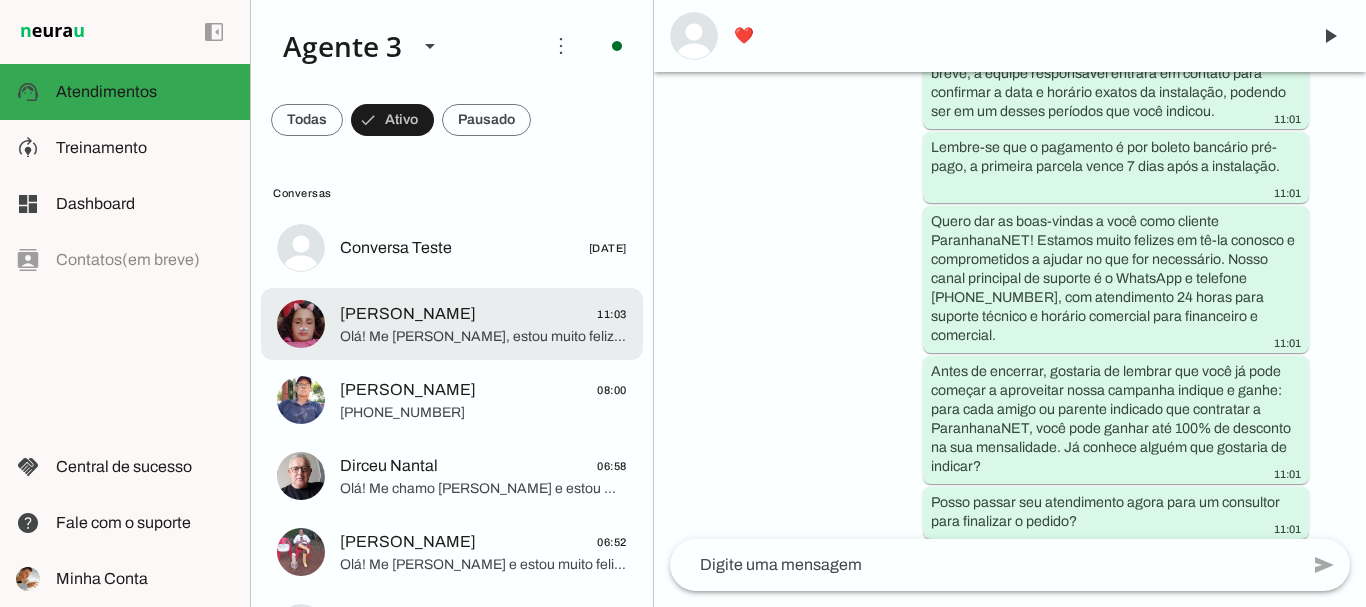 click on "Olá! Me [PERSON_NAME], estou muito feliz em falar com você. Sou agente de vendas da ParanhanaNET, um provedor líder de mercado, eleito como o provedor que entrega a banda larga mais veloz de todo o [GEOGRAPHIC_DATA]. Estamos no top 3 do ranking de velocidade de internet no [GEOGRAPHIC_DATA] e no Top 10 do [GEOGRAPHIC_DATA], segundo o site [DOMAIN_NAME]. Além disso, somos reconhecidos como o melhor provedor de internet em qualidade de atendimento e suporte técnico no Vale do Paranhana.
Para começarmos, qual é o seu nome? E você poderia me informar o endereço completo onde deseja a instalação, incluindo rua, número, bairro e cidade? Assim, posso verificar a disponibilidade da nossa rede para atendê-lo." 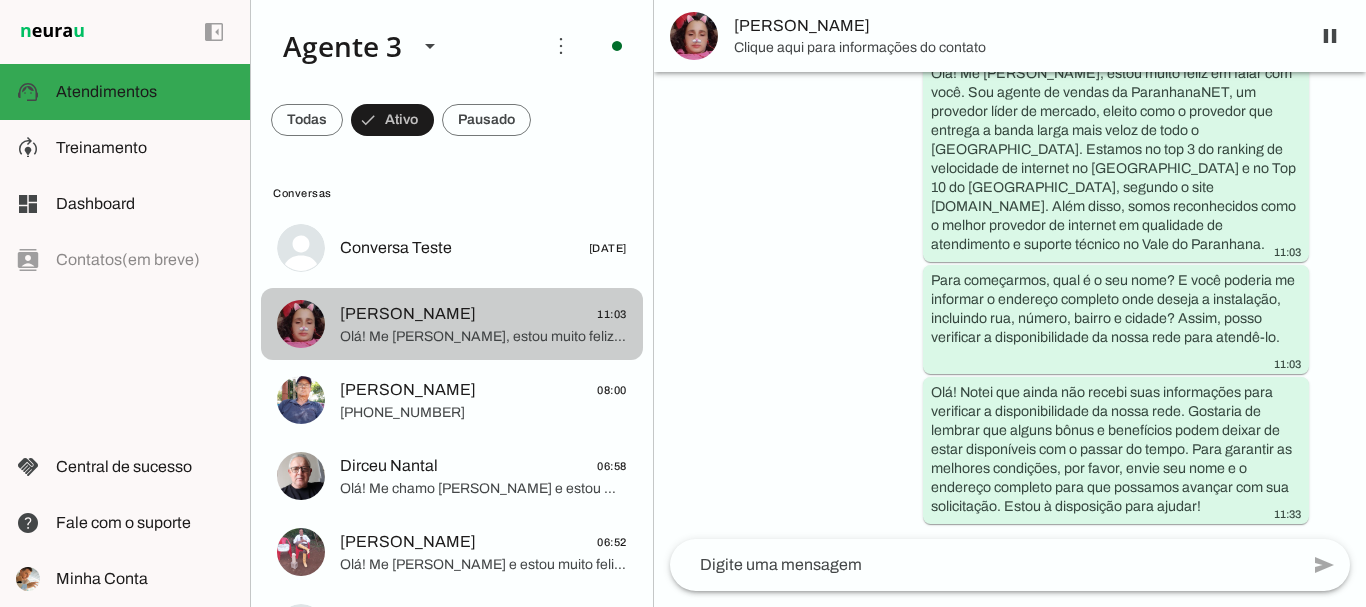 scroll, scrollTop: 202, scrollLeft: 0, axis: vertical 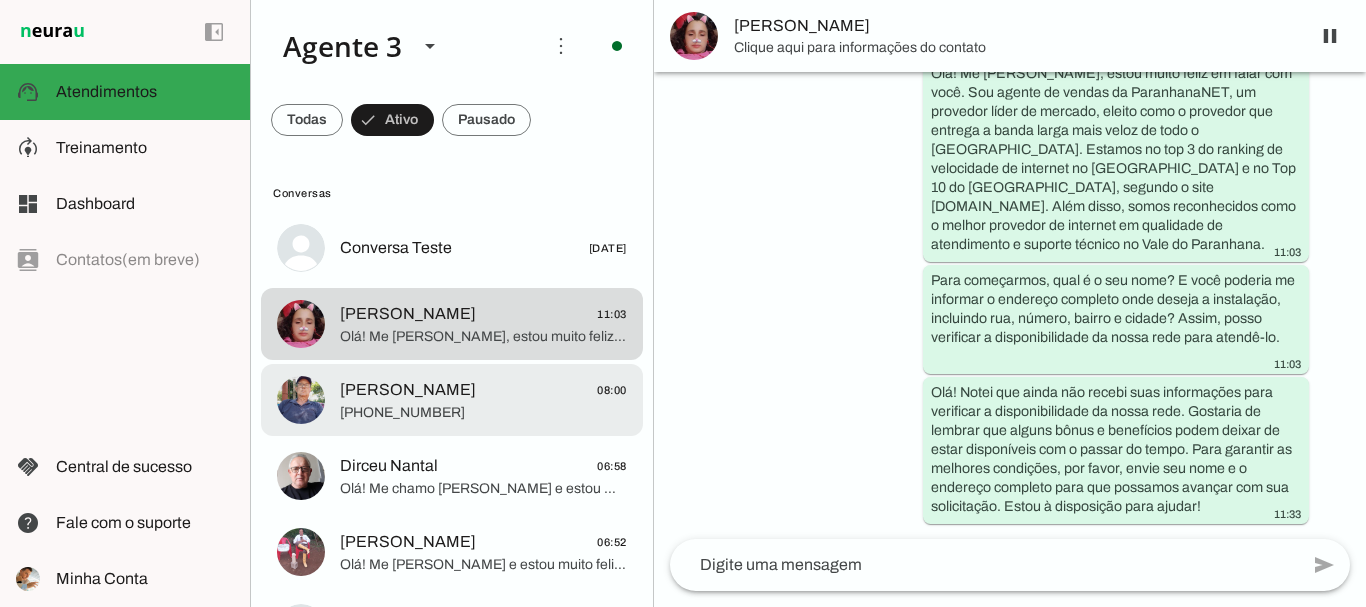 click on "José Luis Nascimento
08:00" 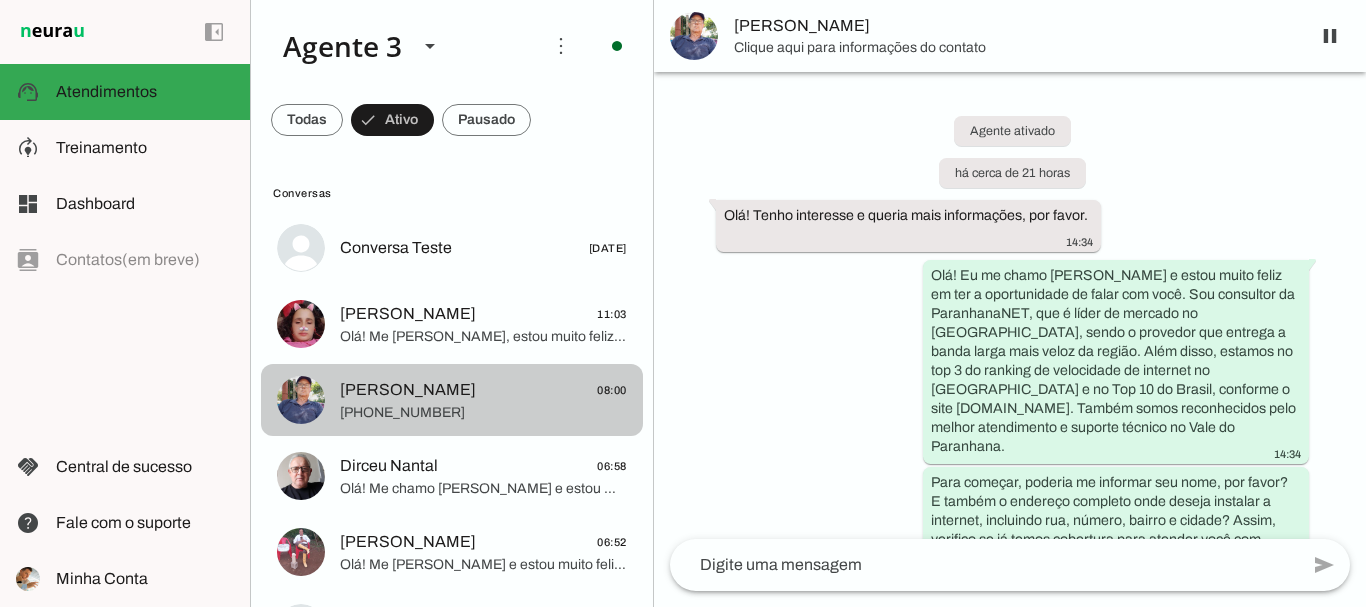 scroll, scrollTop: 3235, scrollLeft: 0, axis: vertical 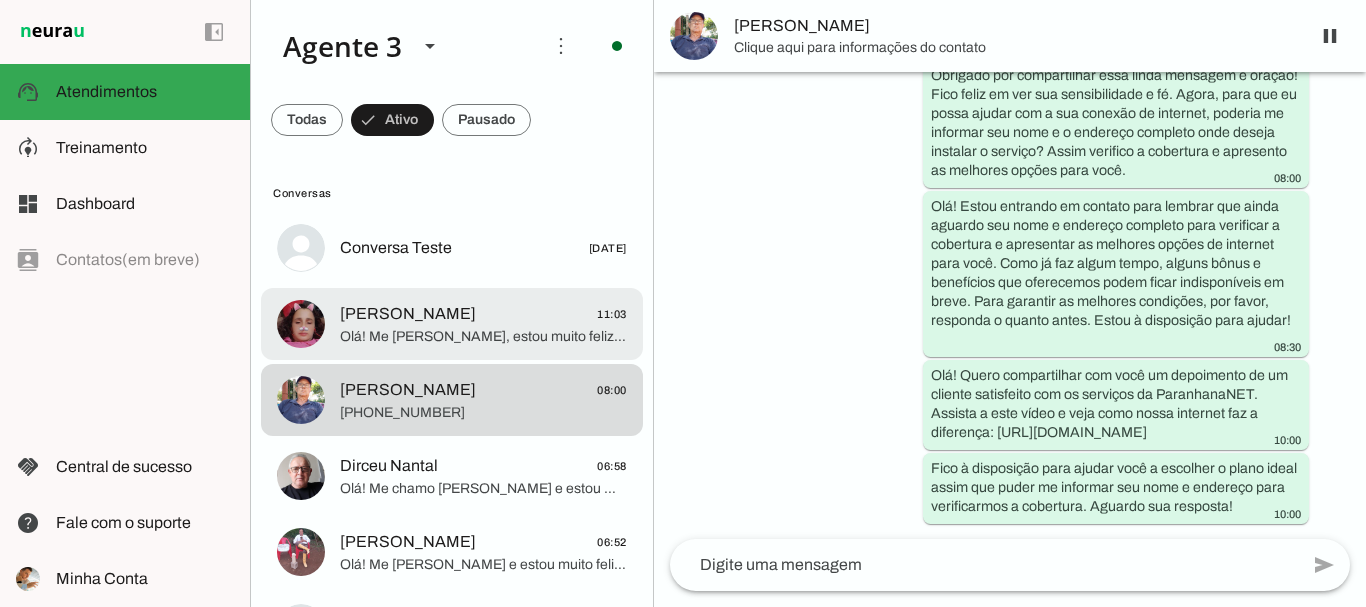 click on "Claudio
11:03
Olá! Me chamo Iago, estou muito feliz em falar com você. Sou agente de vendas da ParanhanaNET, um provedor líder de mercado, eleito como o provedor que entrega a banda larga mais veloz de todo o Vale do Paranhana. Estamos no top 3 do ranking de velocidade de internet no Rio Grande do Sul e no Top 10 do Brasil, segundo o site minhaconexao.com.br. Além disso, somos reconhecidos como o melhor provedor de internet em qualidade de atendimento e suporte técnico no Vale do Paranhana.
Para começarmos, qual é o seu nome? E você poderia me informar o endereço completo onde deseja a instalação, incluindo rua, número, bairro e cidade? Assim, posso verificar a disponibilidade da nossa rede para atendê-lo." at bounding box center (452, 248) 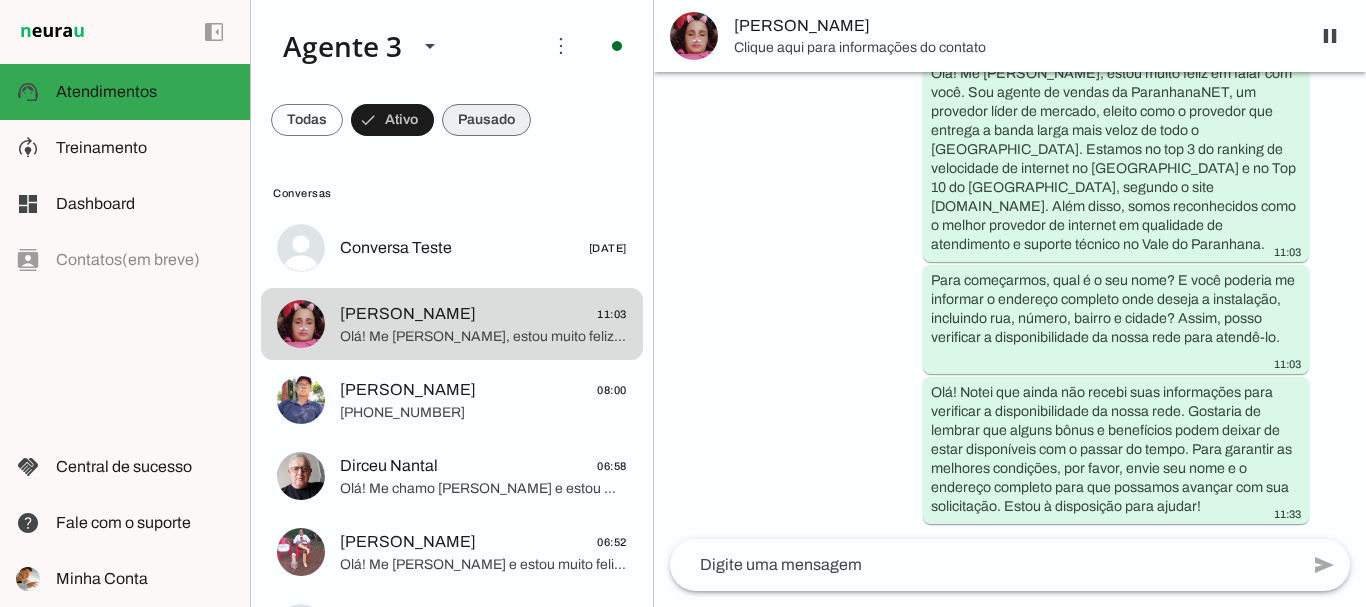 click at bounding box center (307, 120) 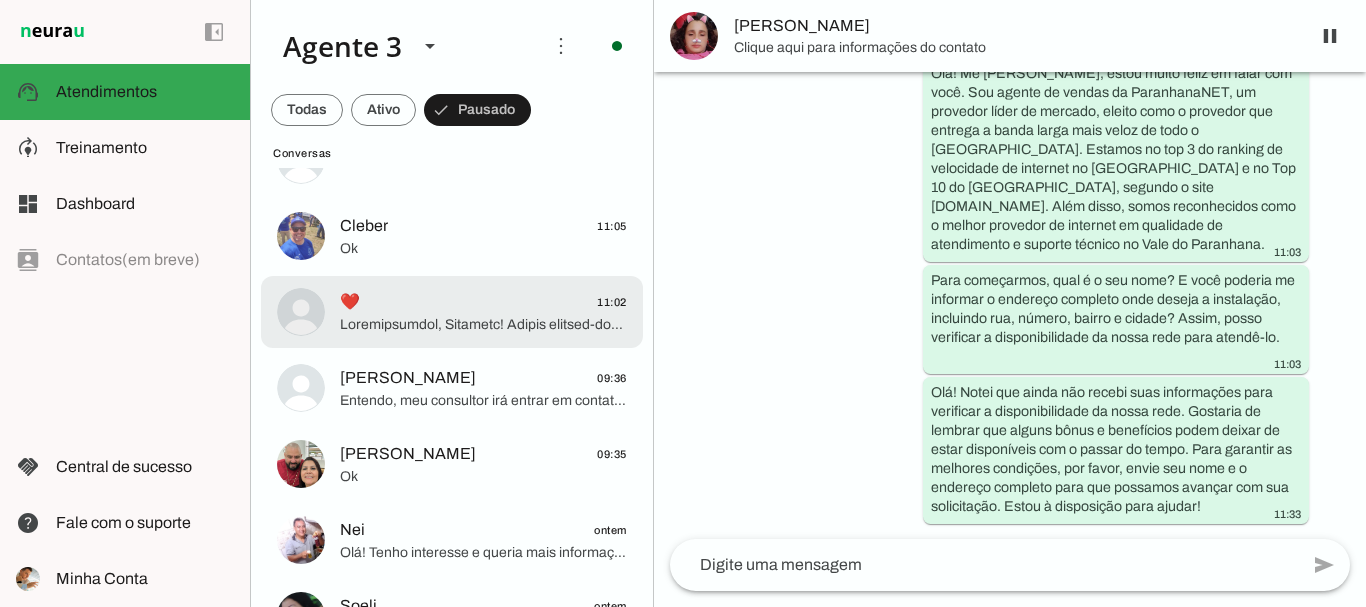 scroll, scrollTop: 100, scrollLeft: 0, axis: vertical 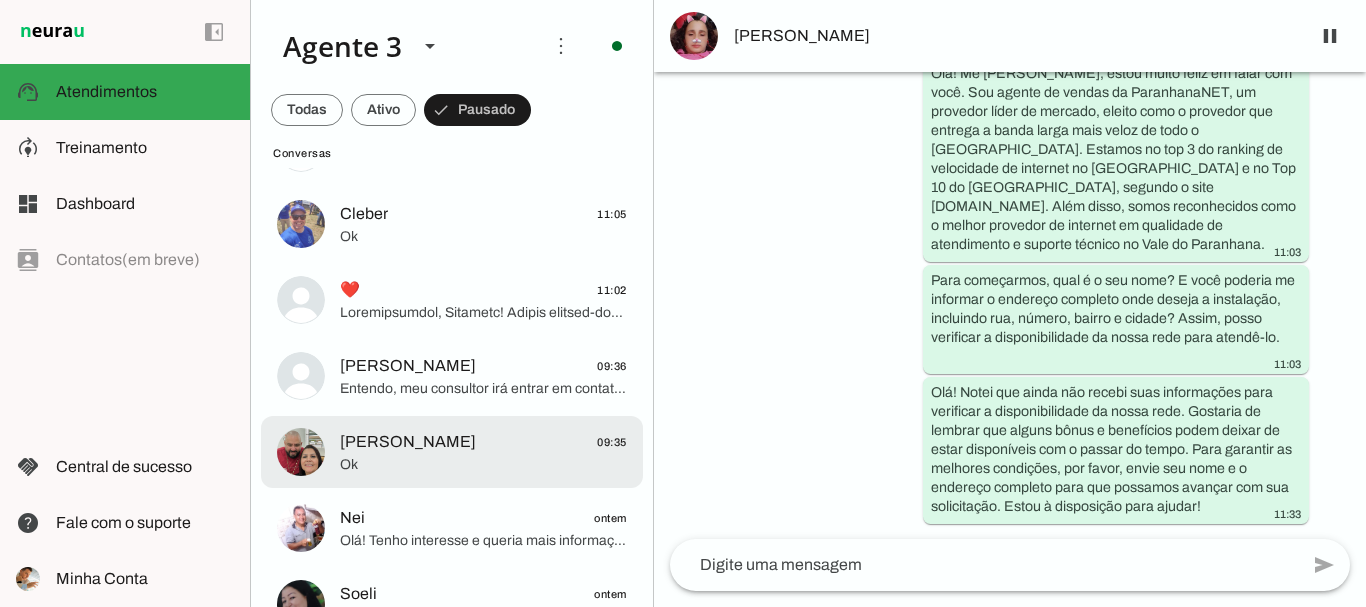 click on "[PERSON_NAME]
09:35" 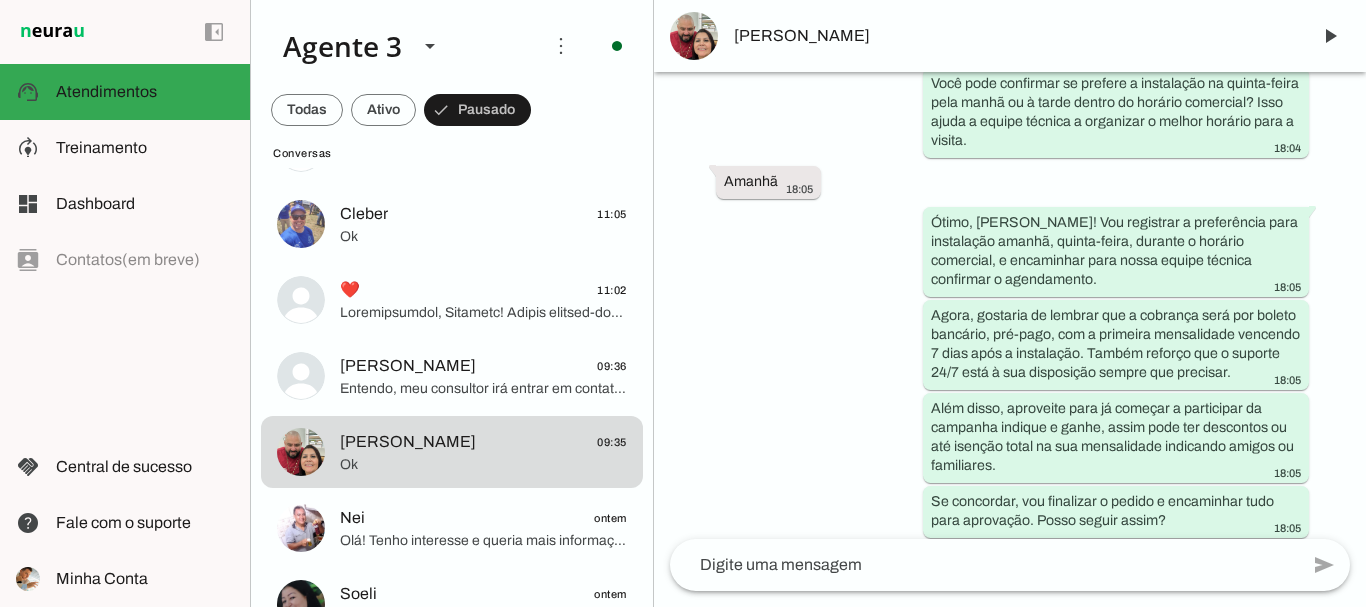 scroll, scrollTop: 6177, scrollLeft: 0, axis: vertical 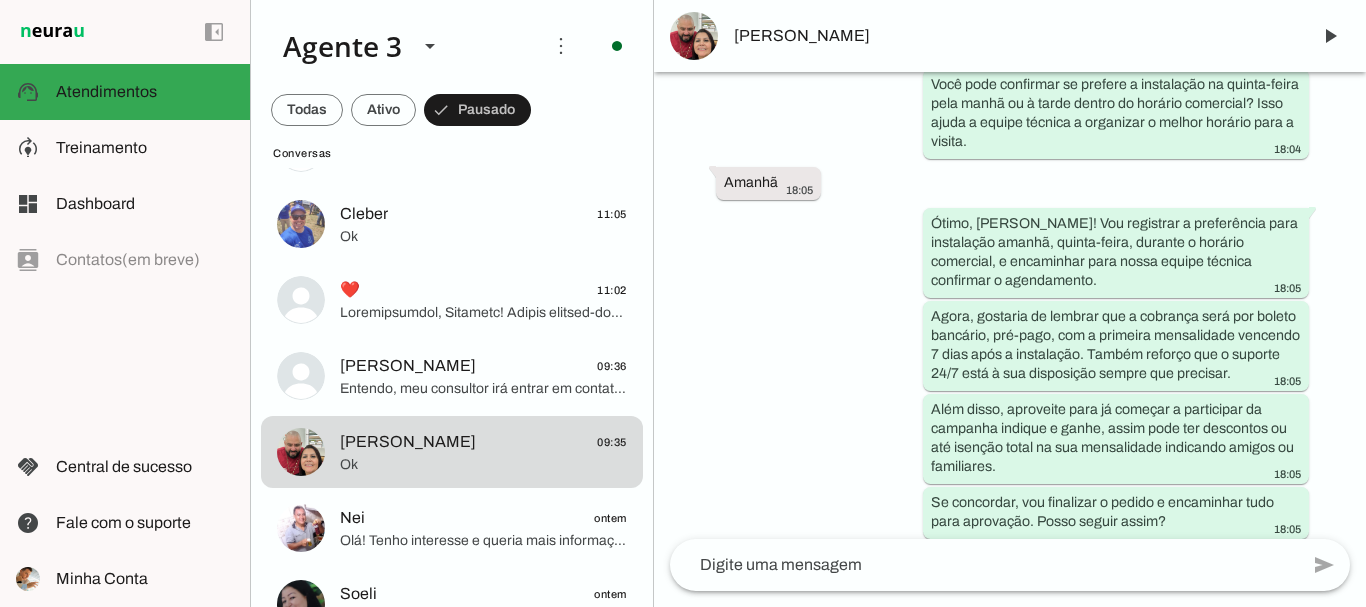 type 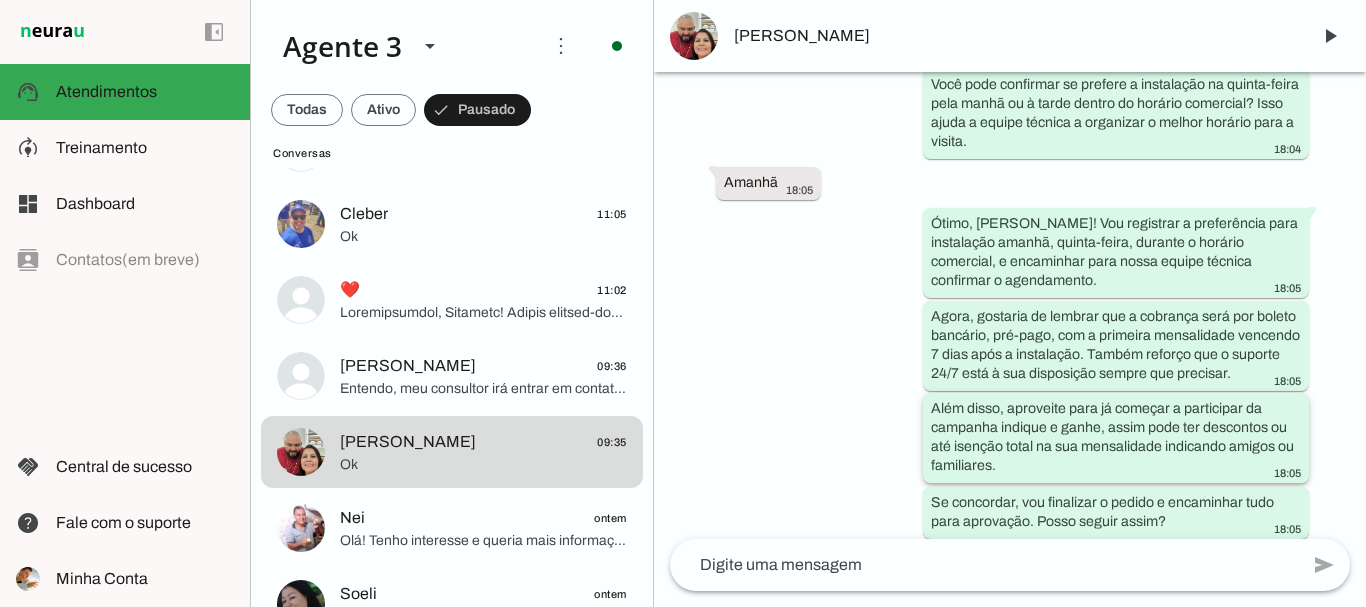 scroll, scrollTop: 6292, scrollLeft: 0, axis: vertical 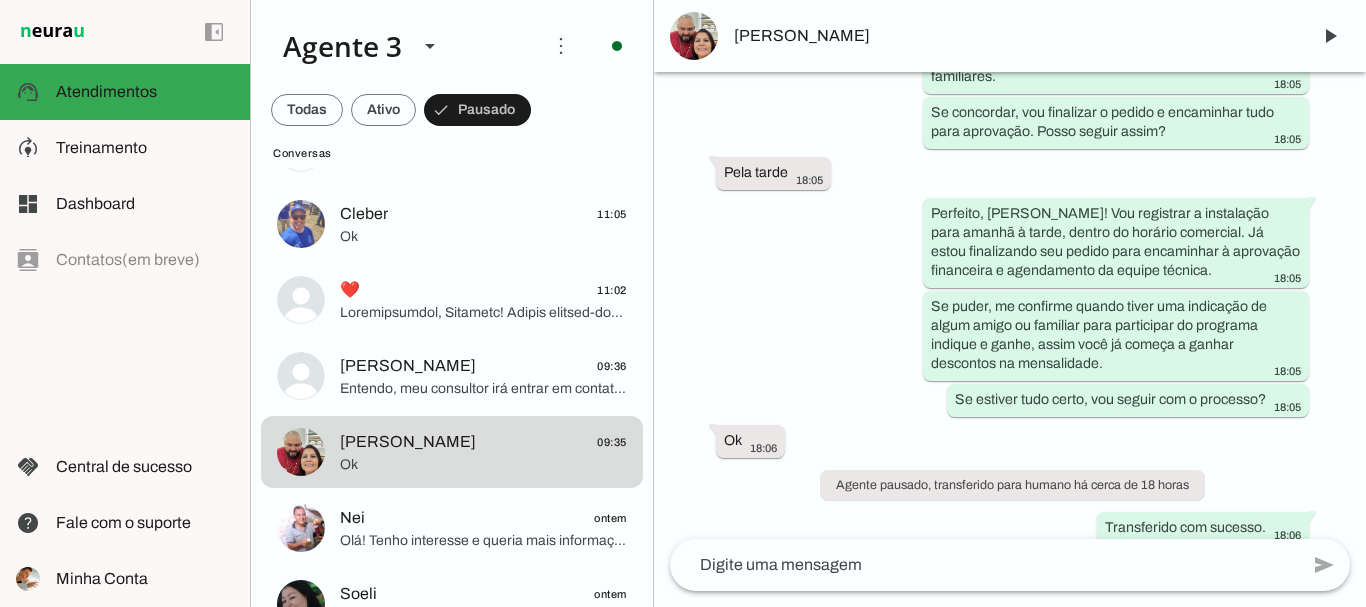 click on "Agente ativado
há cerca de 18 horas
Olá! Tenho interesse e queria mais informações, por favor.. Olá 17:43
Olá! Me chamo Iago e estou muito feliz em ter a oportunidade de falar com você. A ParanhanaNET é líder de mercado no Vale do Paranhana, eleita como o provedor que entrega a banda larga mais veloz da região, além de estar no top 3 do ranking de velocidade de internet no Rio Grande do Sul e no Top 10 do Brasil, segundo o site minhaconexao.com.br. Também somos reconhecidos como o melhor provedor em qualidade de atendimento e suporte técnico no Vale do Paranhana. 17:43 Para começar, poderia me dizer seu nome, por favor? 17:43
Adriana 17:44
17:44
Rua 9 de janeiro
491
Parobé
Bairro primavera
Propío 17:46
17:46
90971370044 17:47
17:47
Casa pequena. 4 peças. 2 pessoas. 2 tá 17:49 17:49 Sim" at bounding box center (1010, 305) 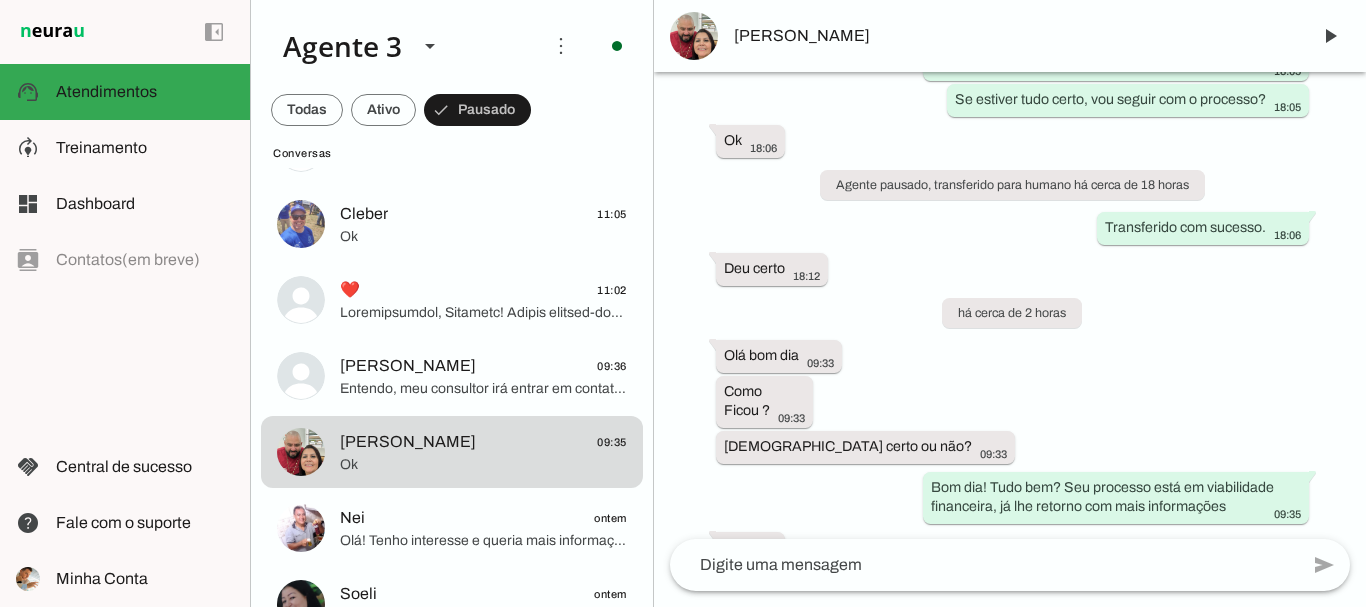 scroll, scrollTop: 7017, scrollLeft: 0, axis: vertical 